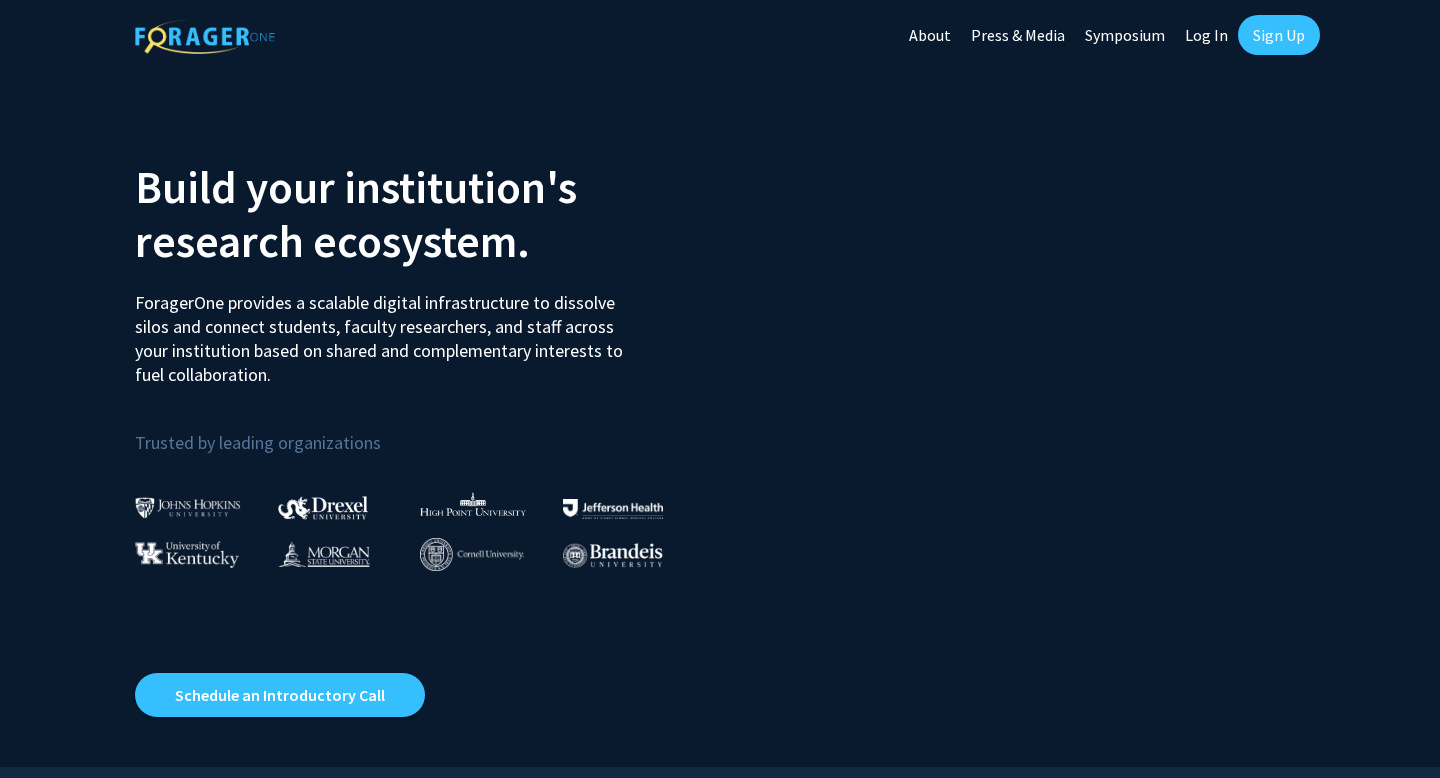 scroll, scrollTop: 0, scrollLeft: 0, axis: both 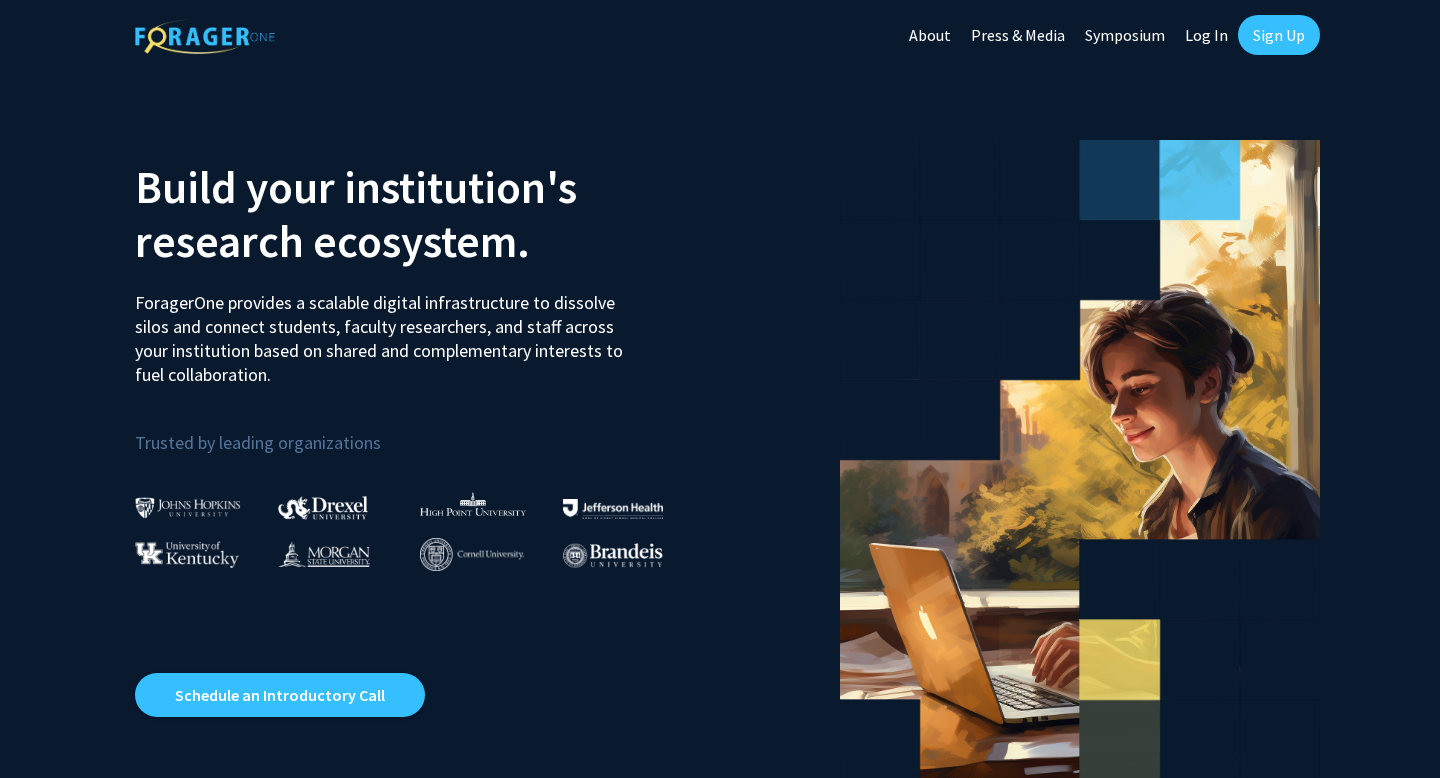 click on "Sign Up" 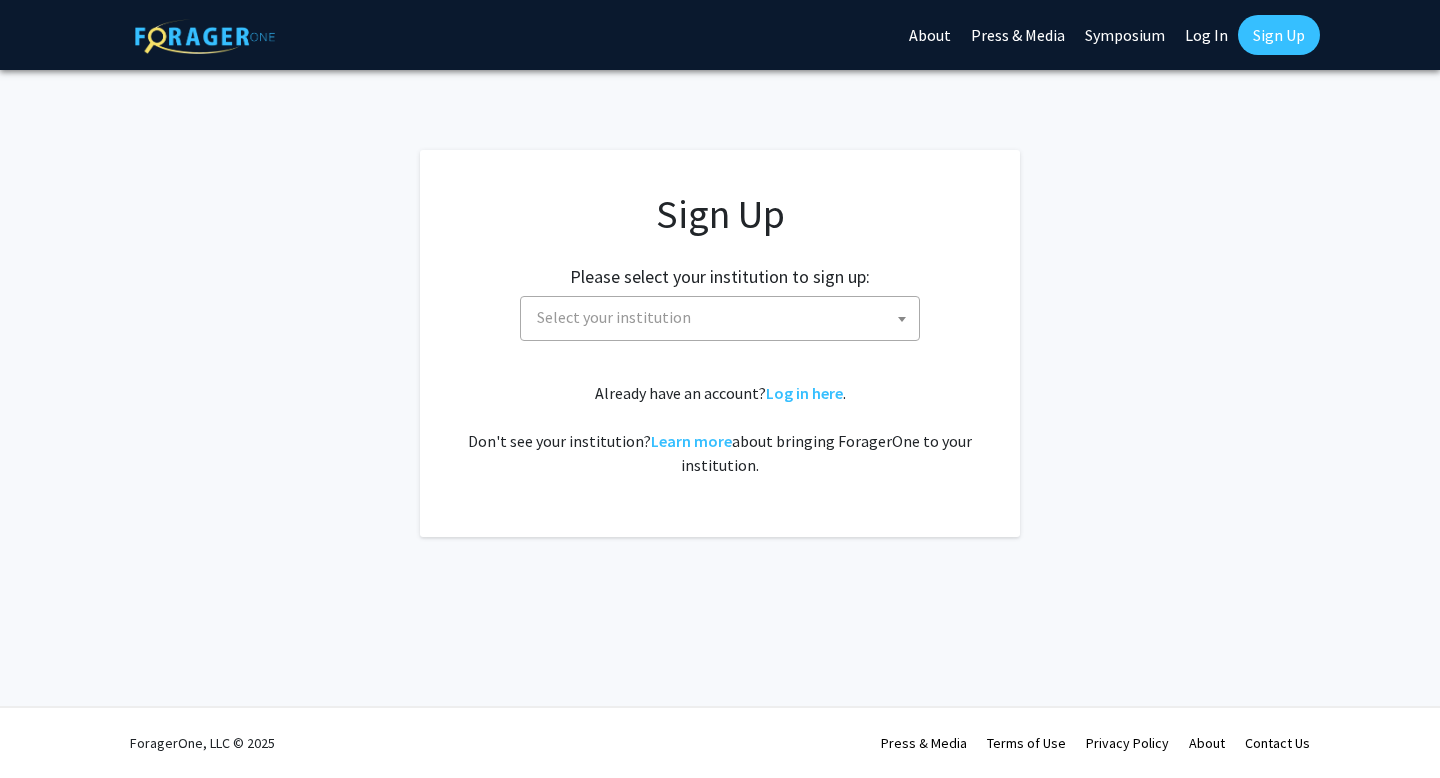 click on "Sign Up Please select your institution to sign up: Baylor University Brandeis University Christopher Newport University Clark Atlanta University Drexel University East Carolina University Eastern Michigan University Emory University Grand Valley State University Harvard University and Affiliated Hospitals High Point University Johns Hopkins University Kansas State University Morehouse College Morehouse School of Medicine Morgan State University Northern Illinois University Spelman College Thomas Jefferson University University of Georgia University of Hawaiʻi at Mānoa University of Kentucky University of Maryland University of Missouri Wayne State University Select your institution  Already have an account?  Log in here .   Don't see your institution?  Learn more  about bringing ForagerOne to your institution." 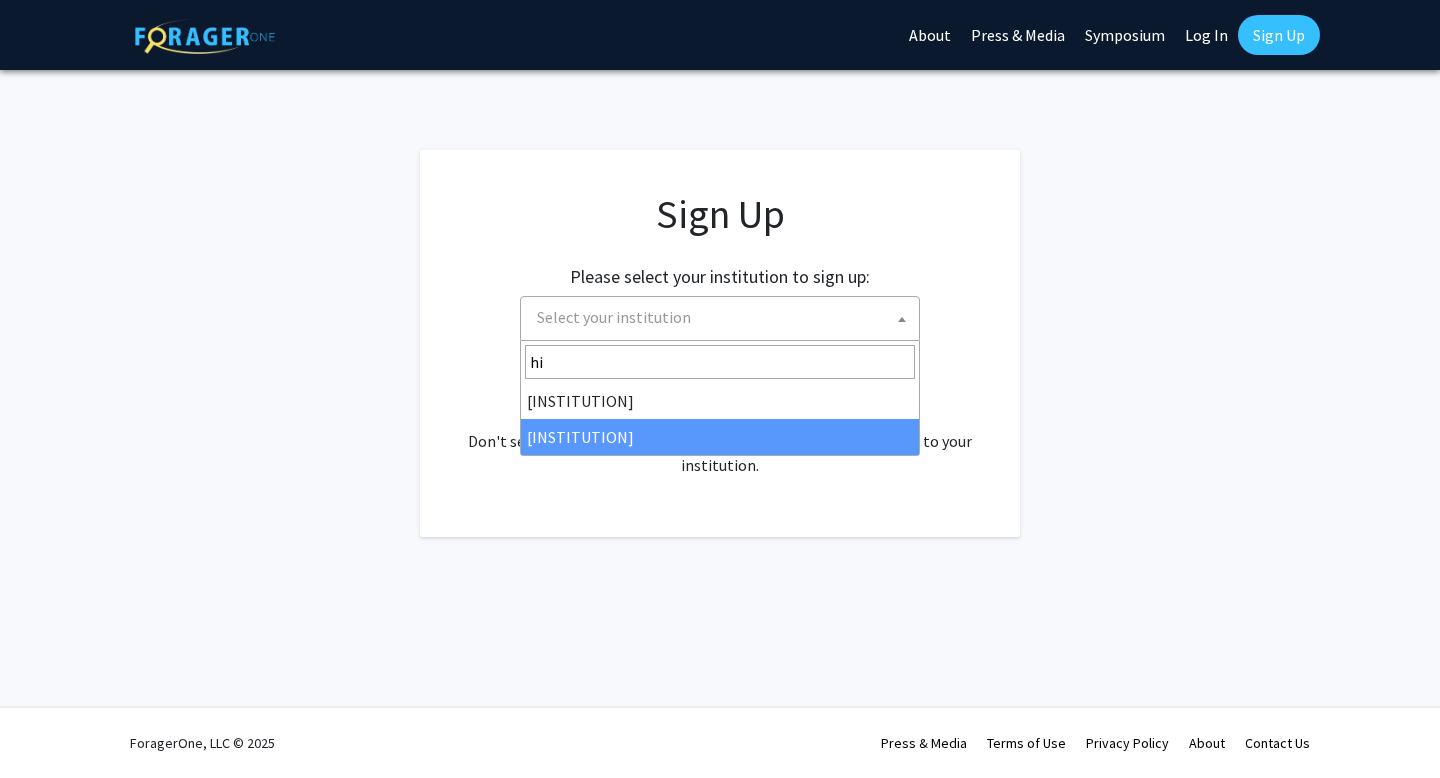 type on "hi" 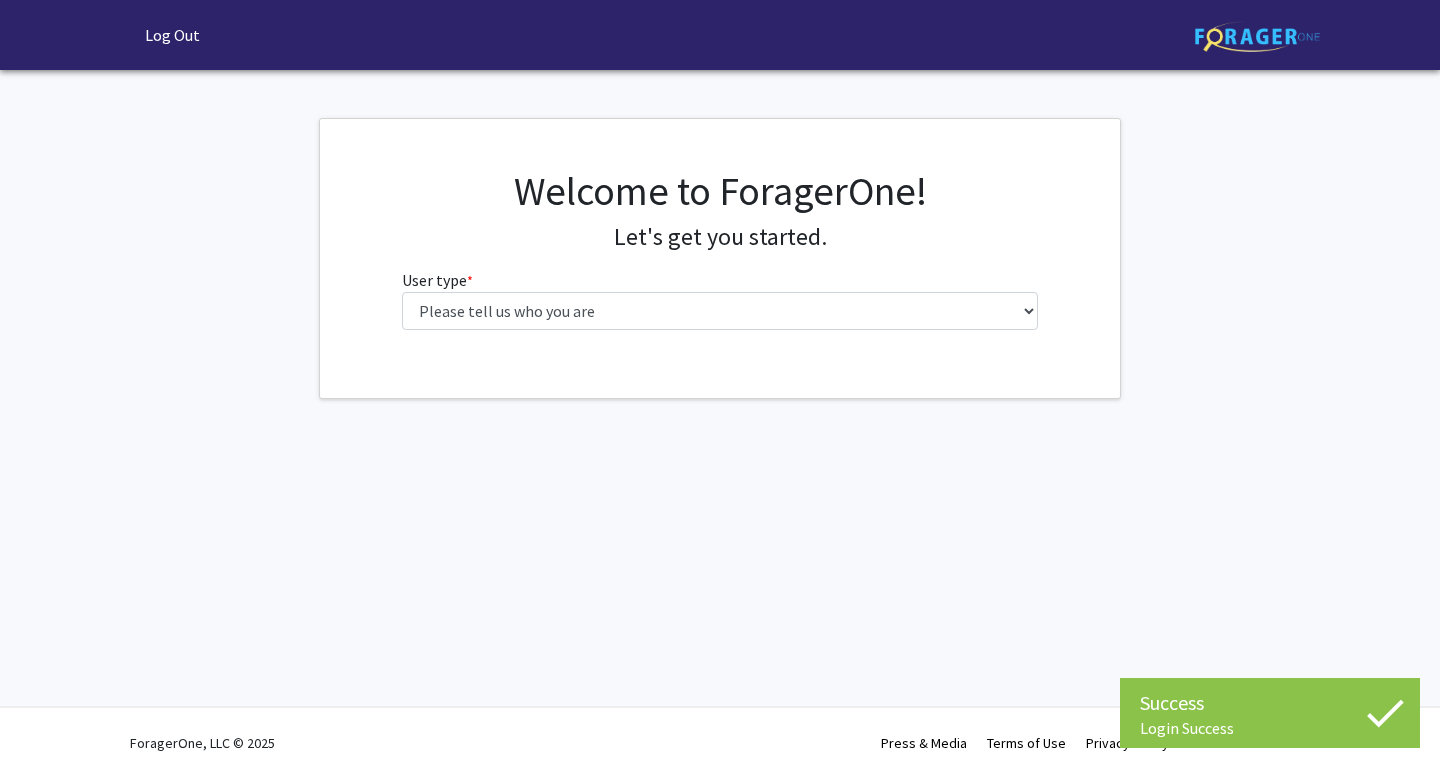 scroll, scrollTop: 0, scrollLeft: 0, axis: both 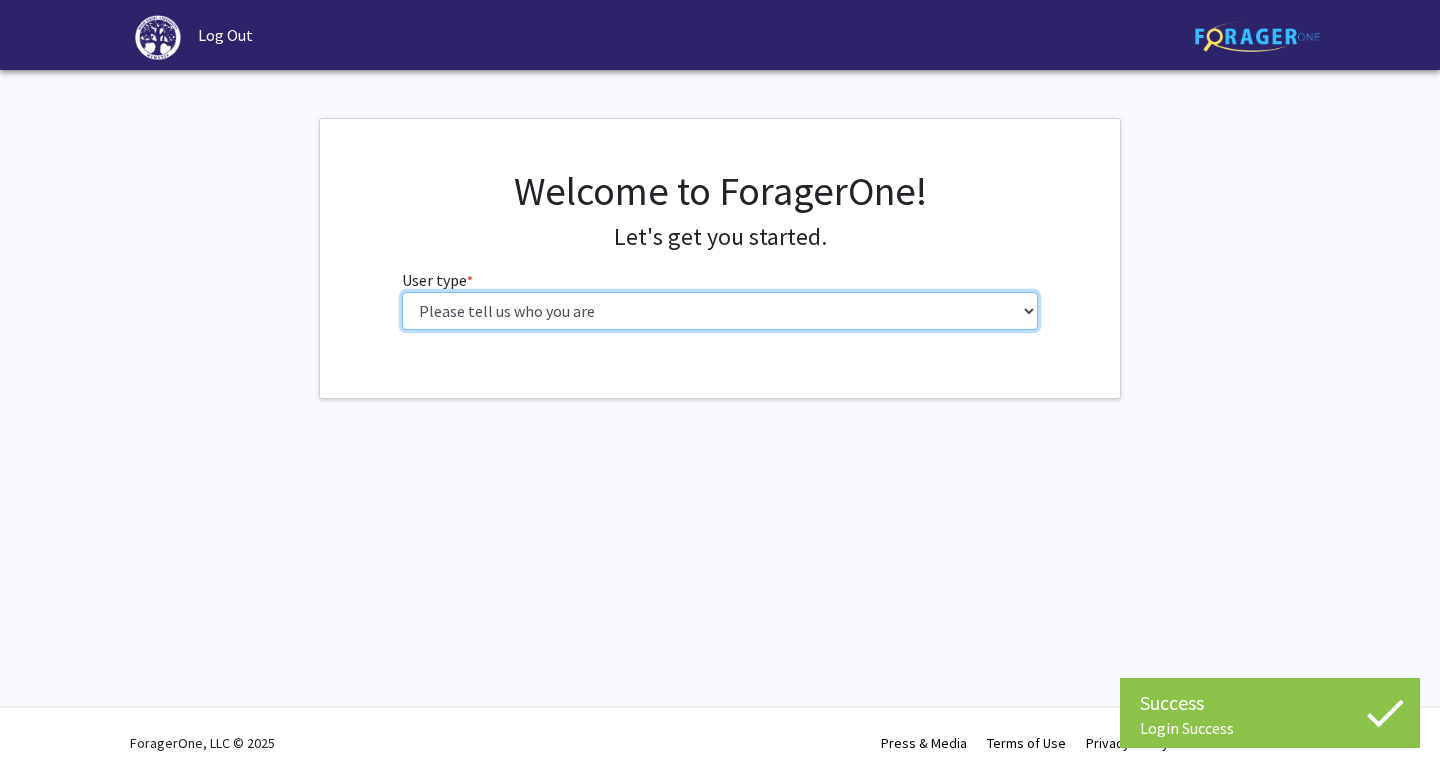 click on "Please tell us who you are  Undergraduate Student   Master's Student   Doctoral Candidate (PhD, MD, DMD, PharmD, etc.)   Postdoctoral Researcher / Research Staff / Medical Resident / Medical Fellow   Faculty   Administrative Staff" at bounding box center [720, 311] 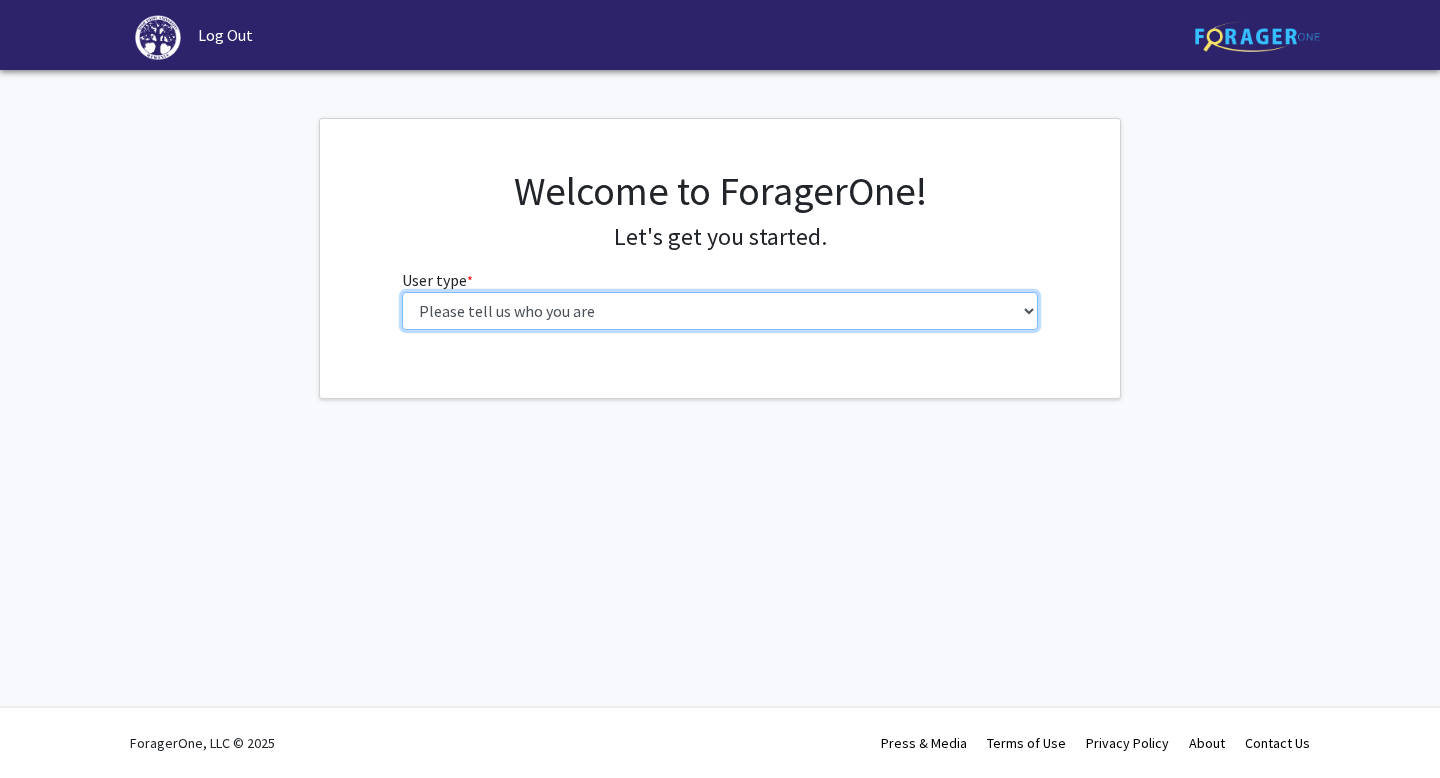 select on "1: undergrad" 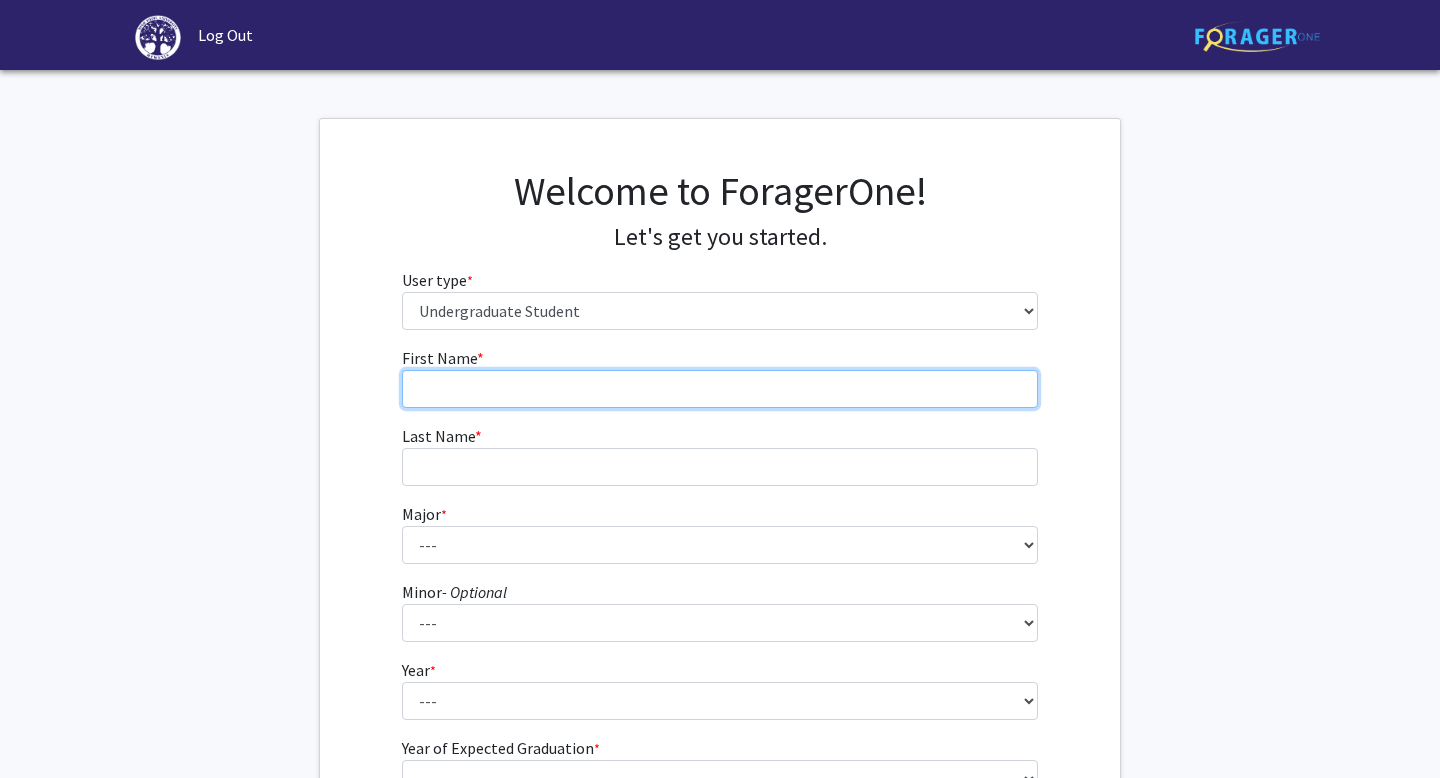 click on "First Name * required" at bounding box center (720, 389) 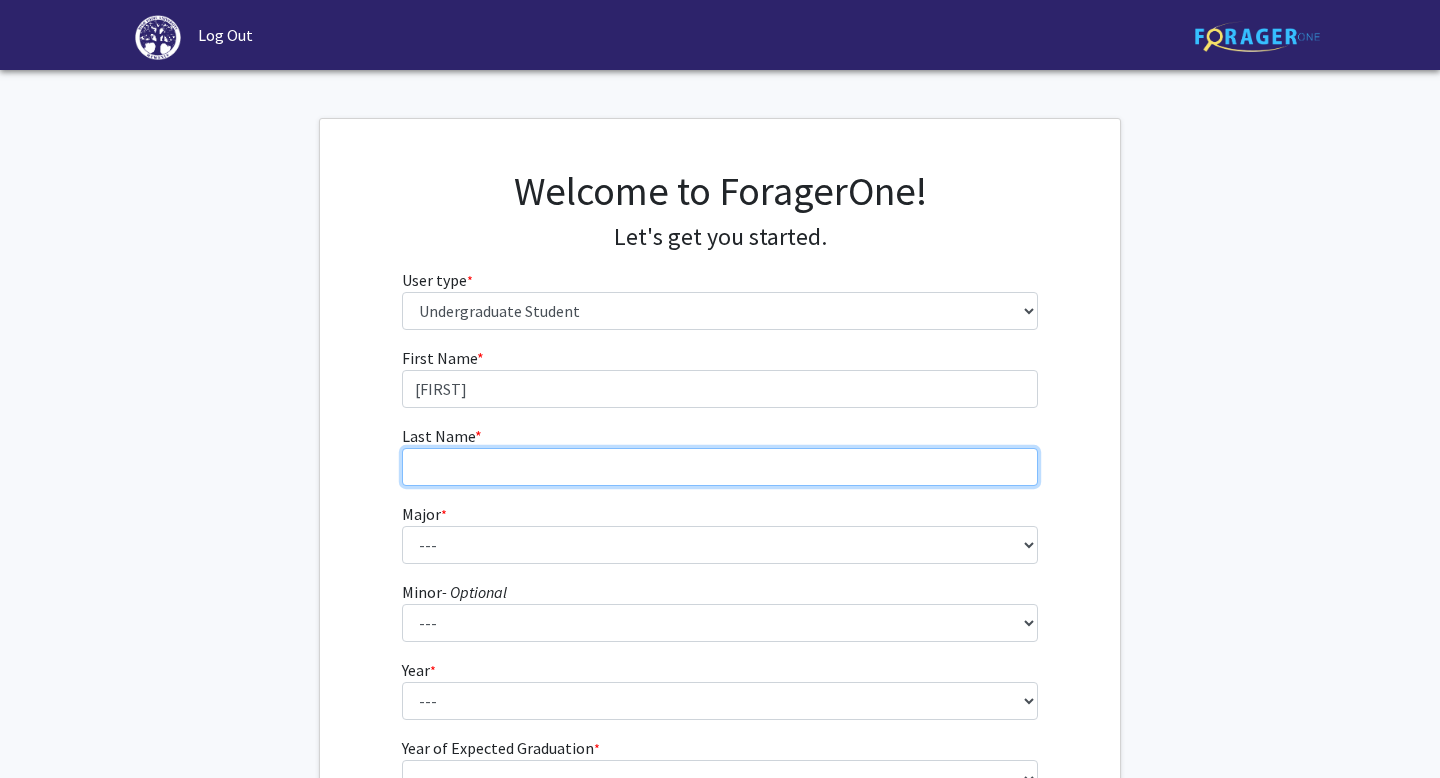 type on "[LAST]" 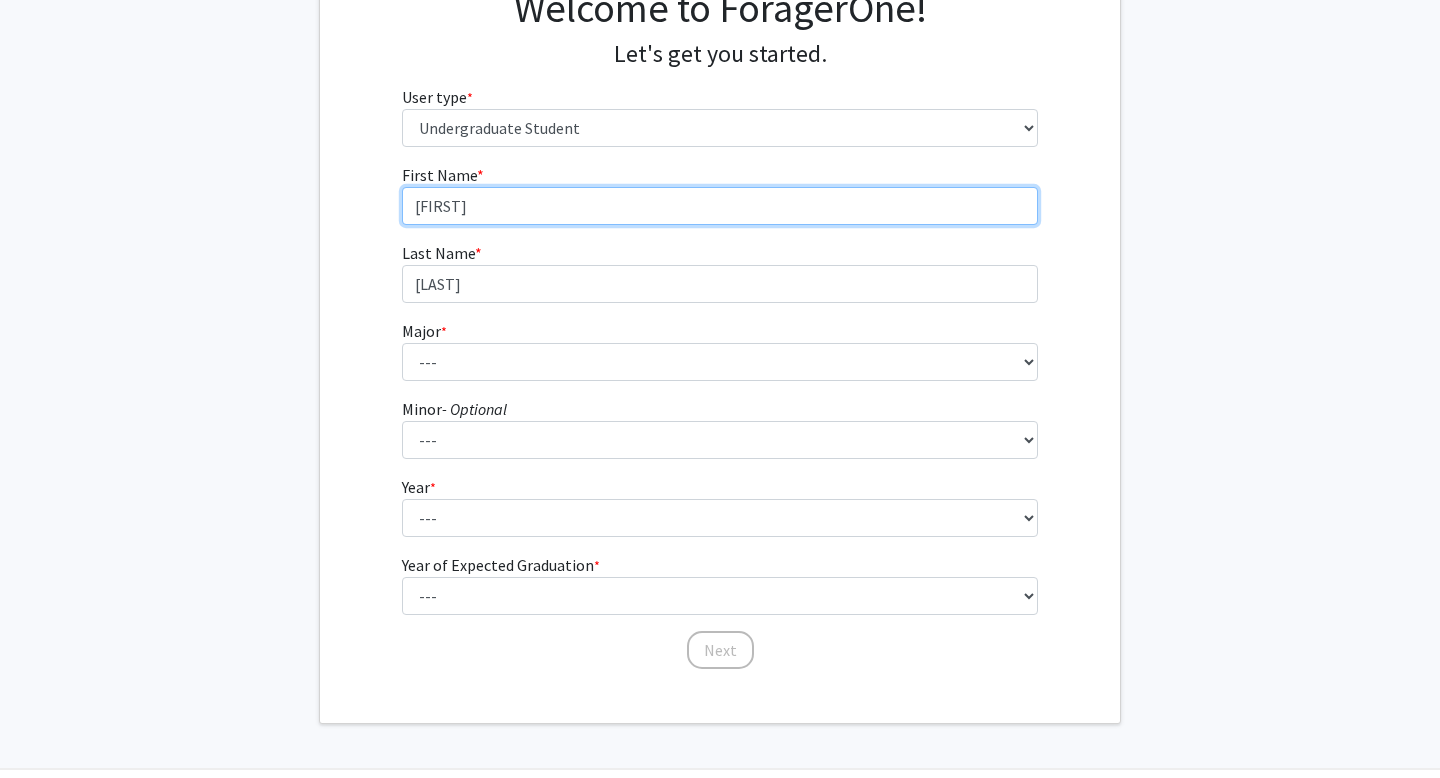 scroll, scrollTop: 224, scrollLeft: 0, axis: vertical 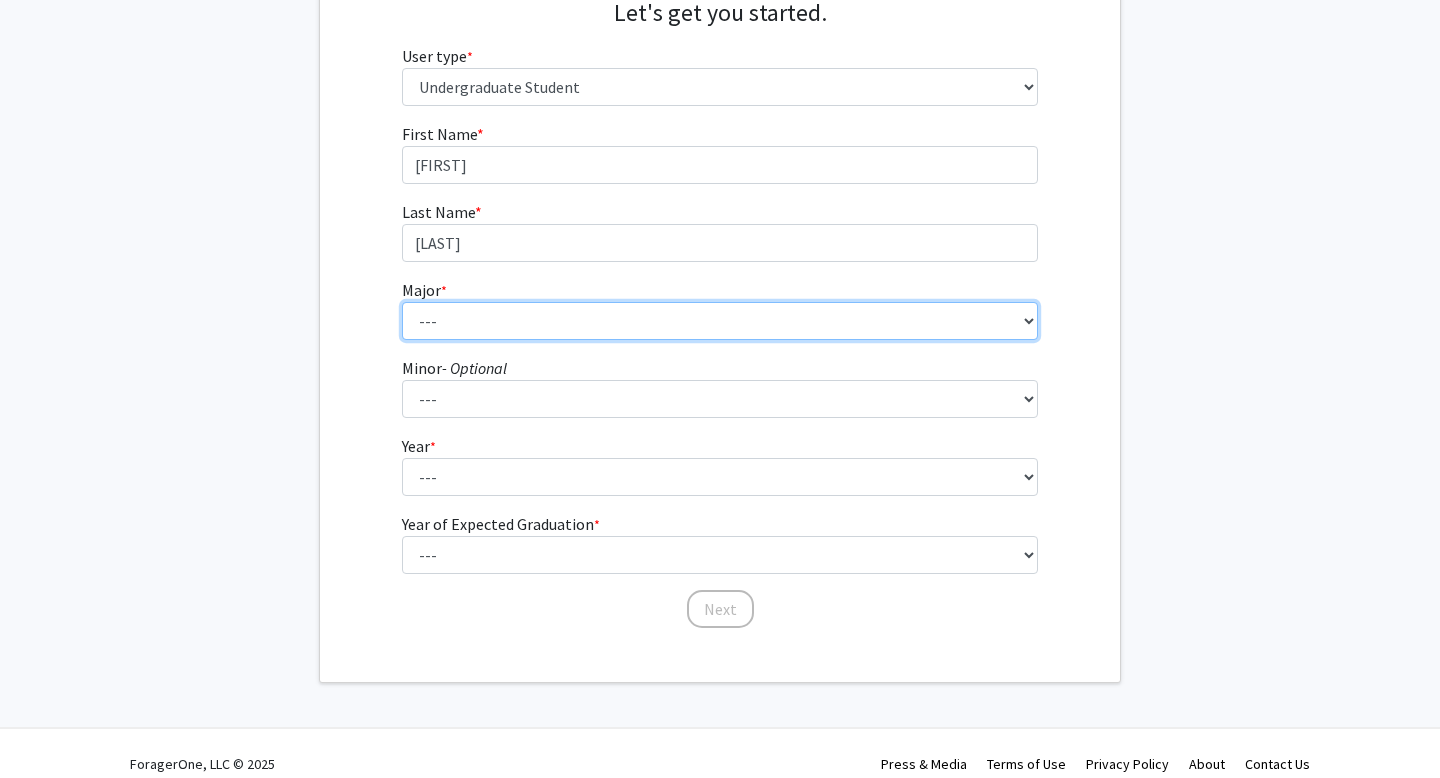 click on "---  Accounting   Actuarial Science   Advertising, Public Relations, and Strategic Communication   Biochemistry   Biology   Business Administration   Business Analytics & Economics   Chemistry   Computer Engineering   Computer Science   Criminal Justice   Cybersecurity   Dance   Data Analytics & Statistics   Data Science   Design Studies with Concentration in Graphic Design   Education Studies   Electrical Engineering   Elementary Education   English (Literature)   English (Writing)   Entrepreneurship   Event Management   Exercise Science   Fashion Merchandising   Finance   French & Francophone Studies   Game Design   Graphic Design   Health & Physical Education   Health and Wellness   Healthcare Management   History   Hospitality Management   Human Relations   Individualized Major Programs   Interior Design   International Business   International Relations   Journalism   Marketing   Mathematical Economics   Mathematics   Mechanical Engineering   Mechatronics   Media Production   Middle Grades Education" at bounding box center (720, 321) 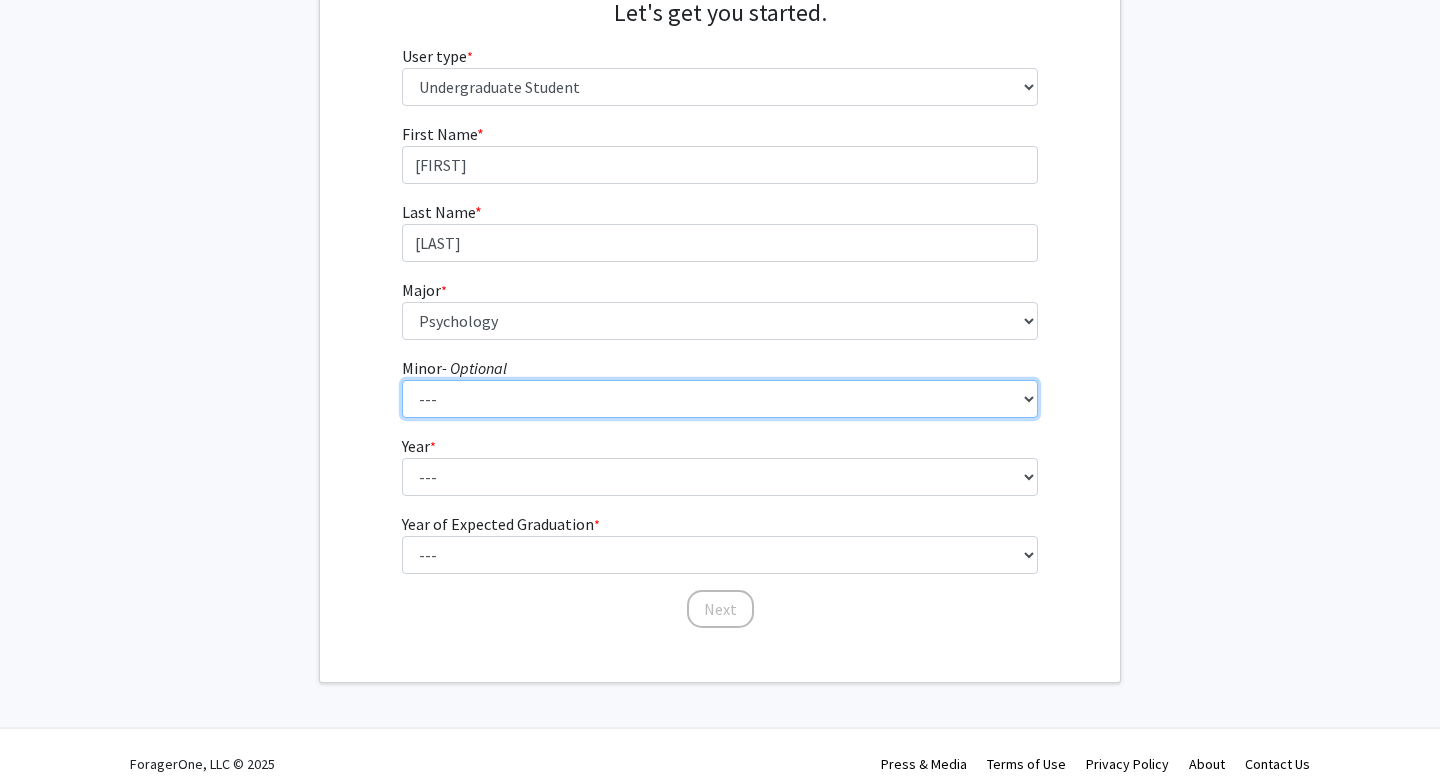 click on "---  Anthropology   Chinese   Civic Responsibility and Social Innovation   Criminal Justice   Dance   Environmental Studies   French & Francophone Studies   History   Human Relations   Latin American Studies   Leadership   Literature   Mathematics   Musical Theatre   Non-Profit Leadership and Management   Philosophy   Political Science   Psychology   Public and Professional Writing   Religion   Sociology   Spanish   Statistics   Theatre   Women & Gender Studies   Writing" at bounding box center (720, 399) 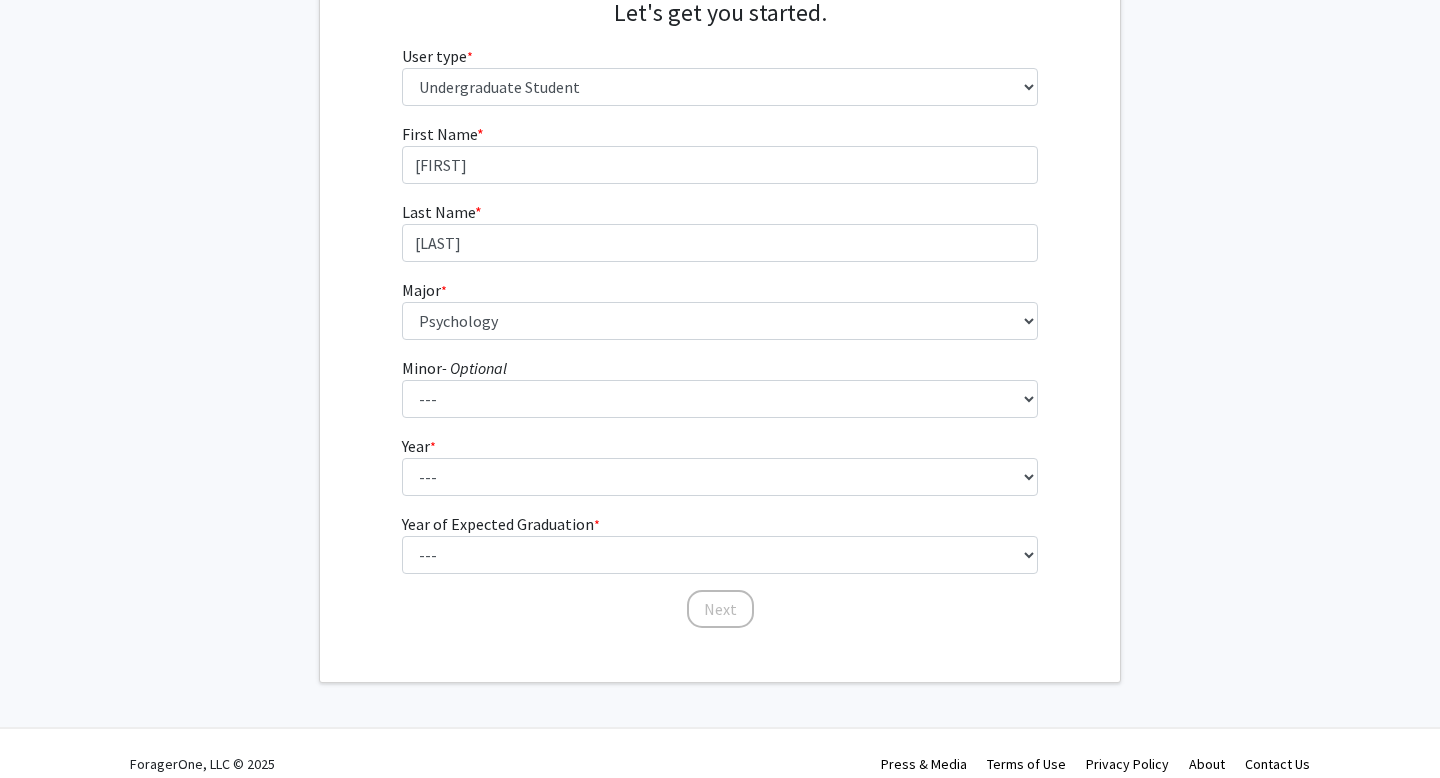 click on "Year  * required ---  First-year   Sophomore   Junior   Senior   Postbaccalaureate Certificate" 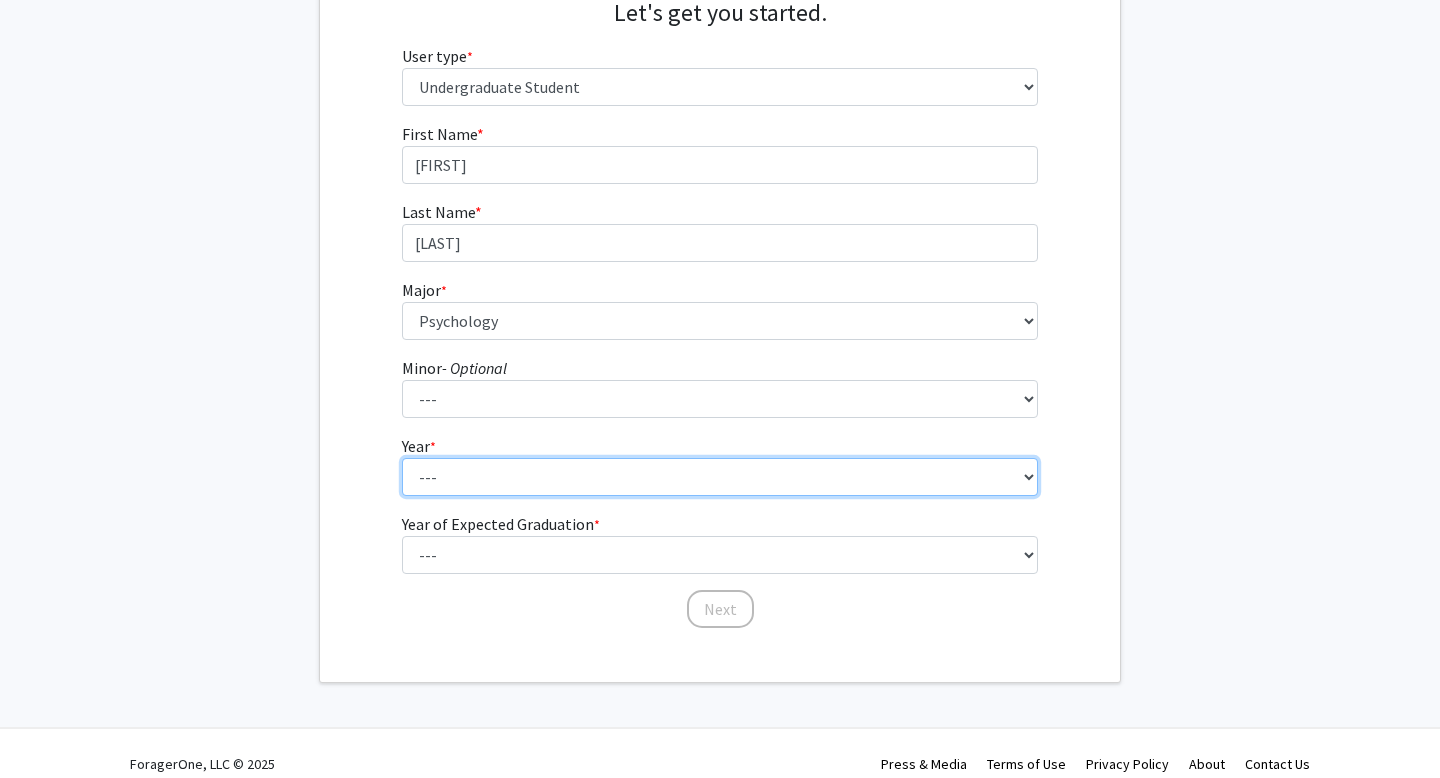 click on "---  First-year   Sophomore   Junior   Senior   Postbaccalaureate Certificate" at bounding box center [720, 477] 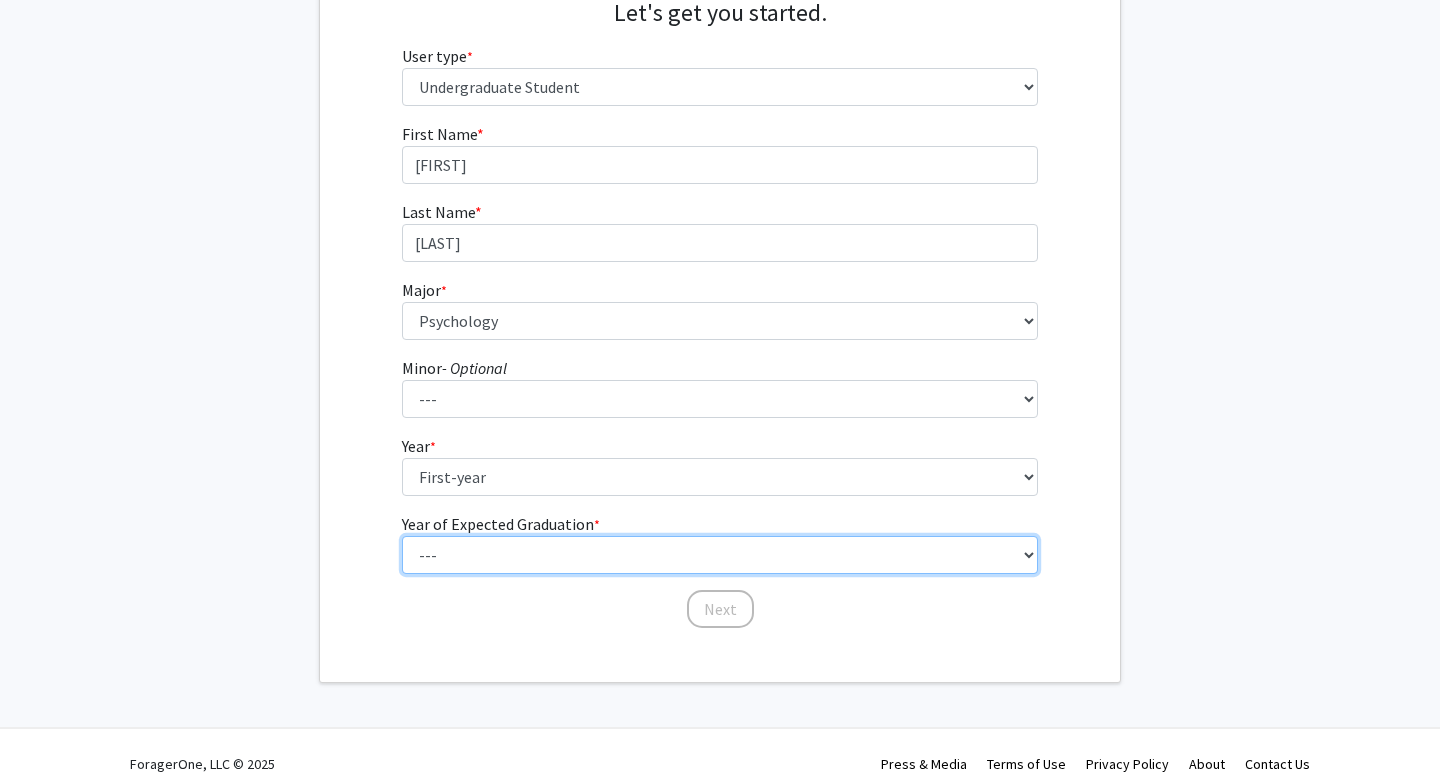 click on "---  2025   2026   2027   2028   2029   2030   2031   2032   2033   2034" at bounding box center (720, 555) 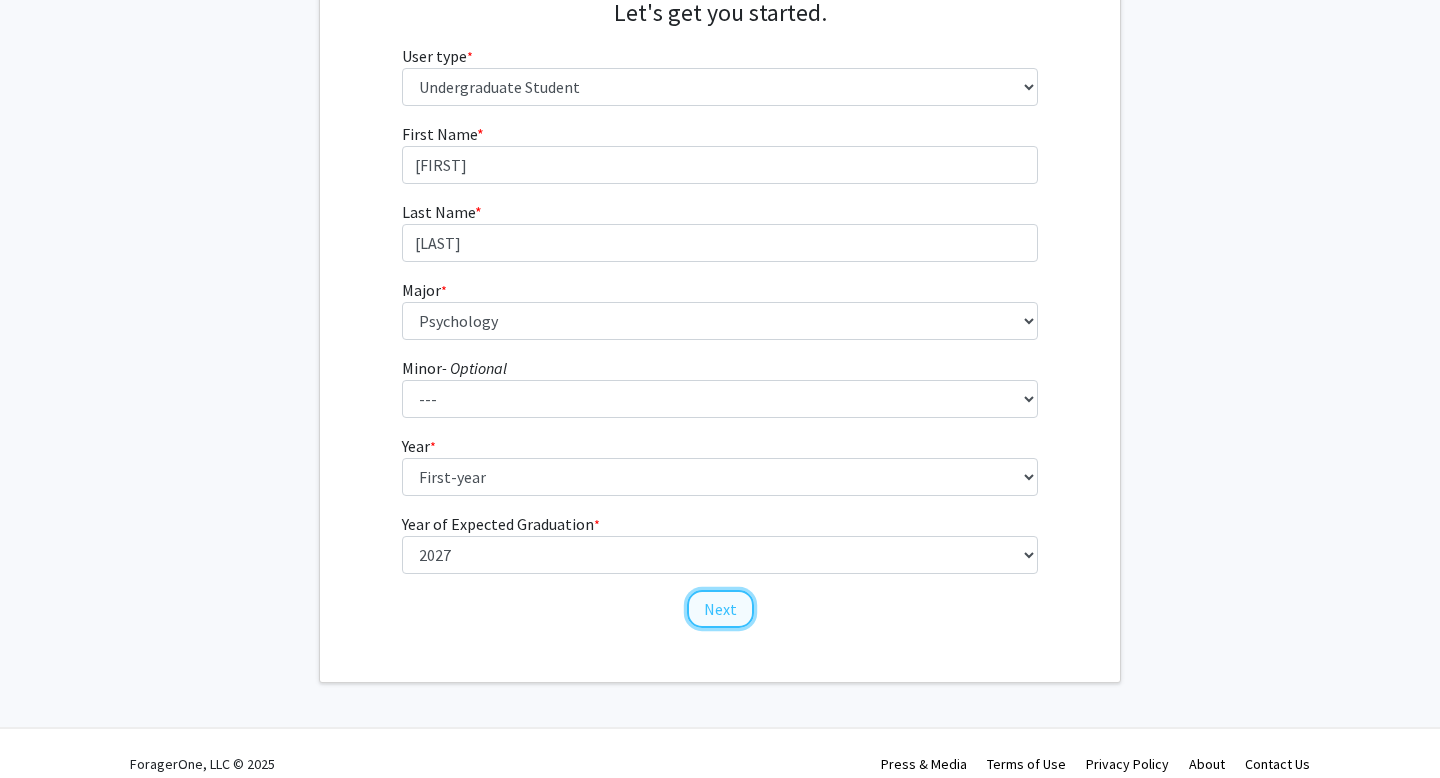 click on "Next" 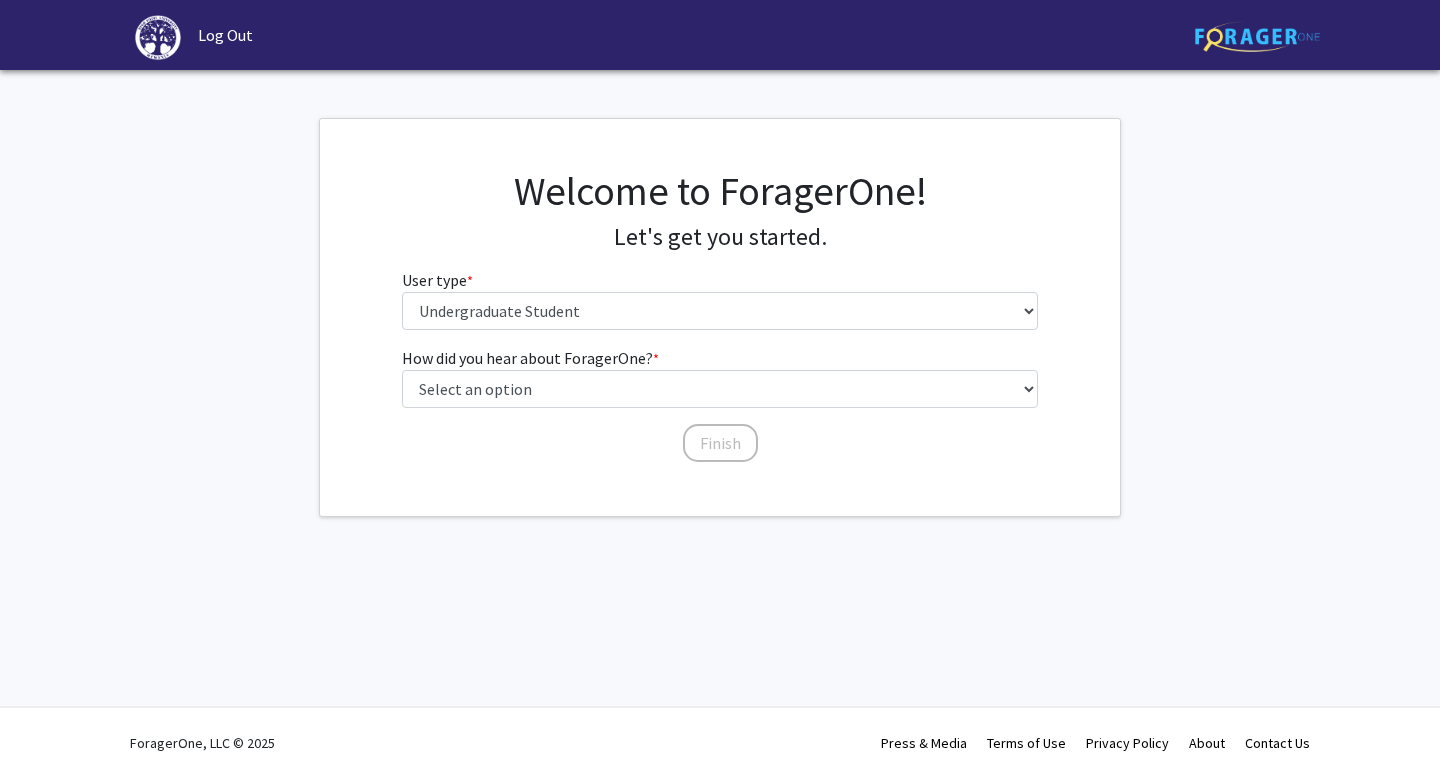 scroll, scrollTop: 0, scrollLeft: 0, axis: both 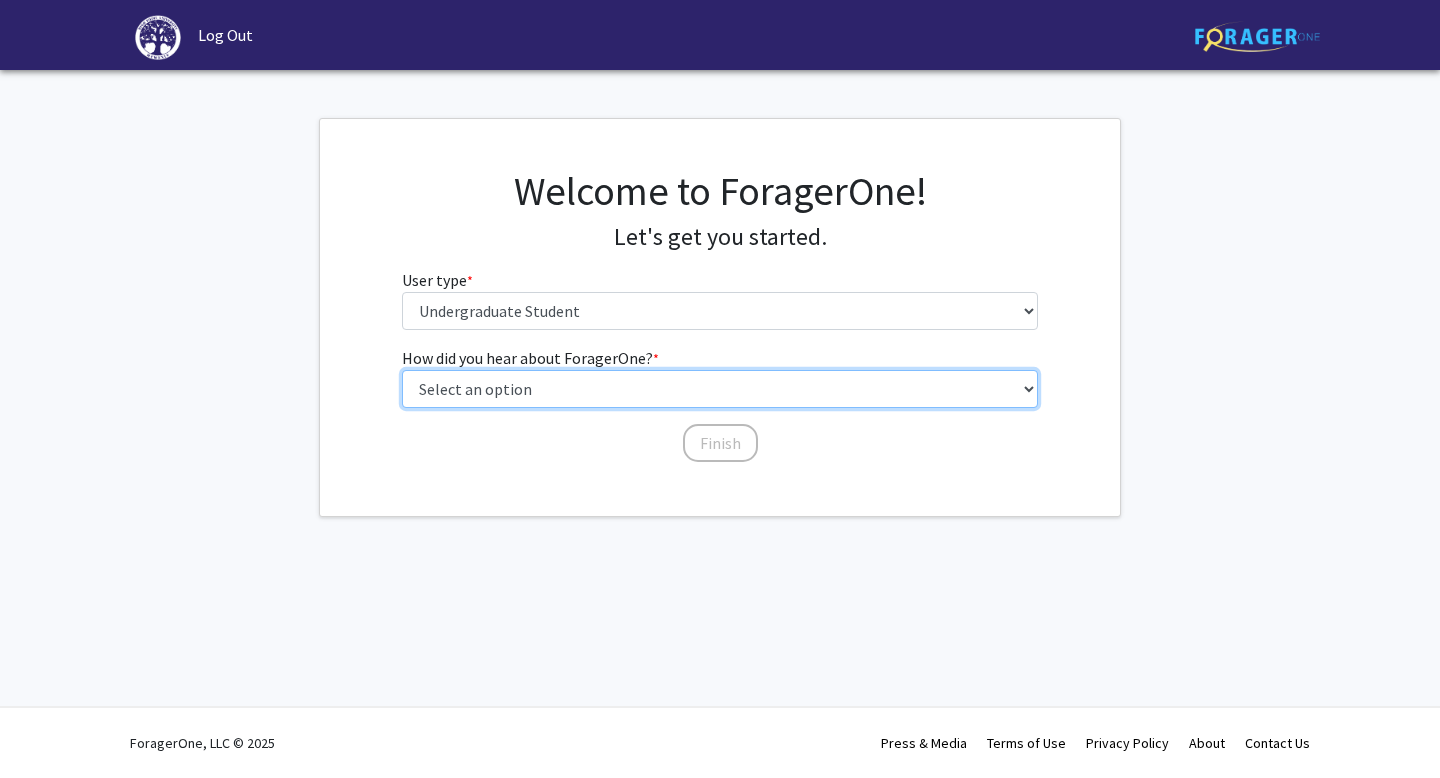 click on "Select an option  Peer/student recommendation   Faculty/staff recommendation   University website   University email or newsletter   Other" at bounding box center (720, 389) 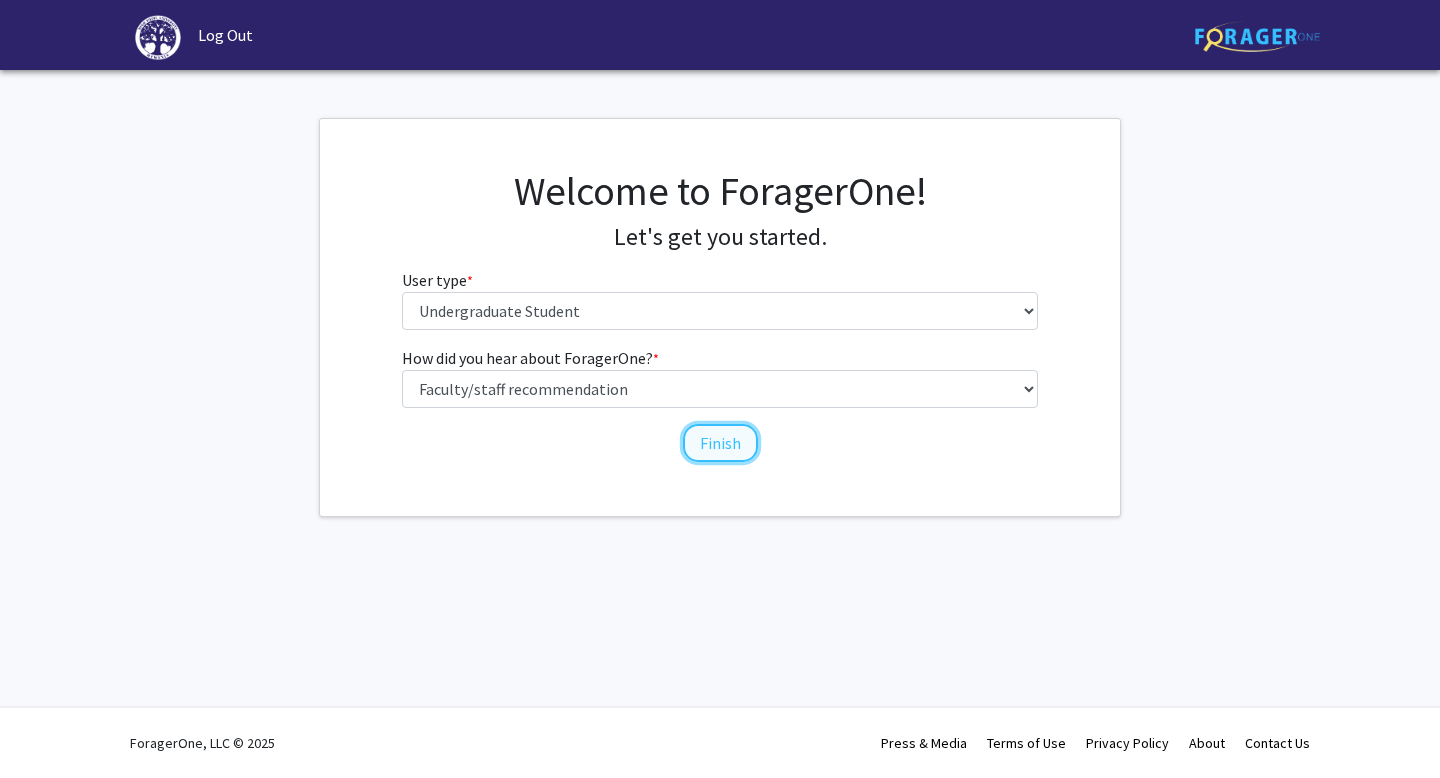 click on "Finish" 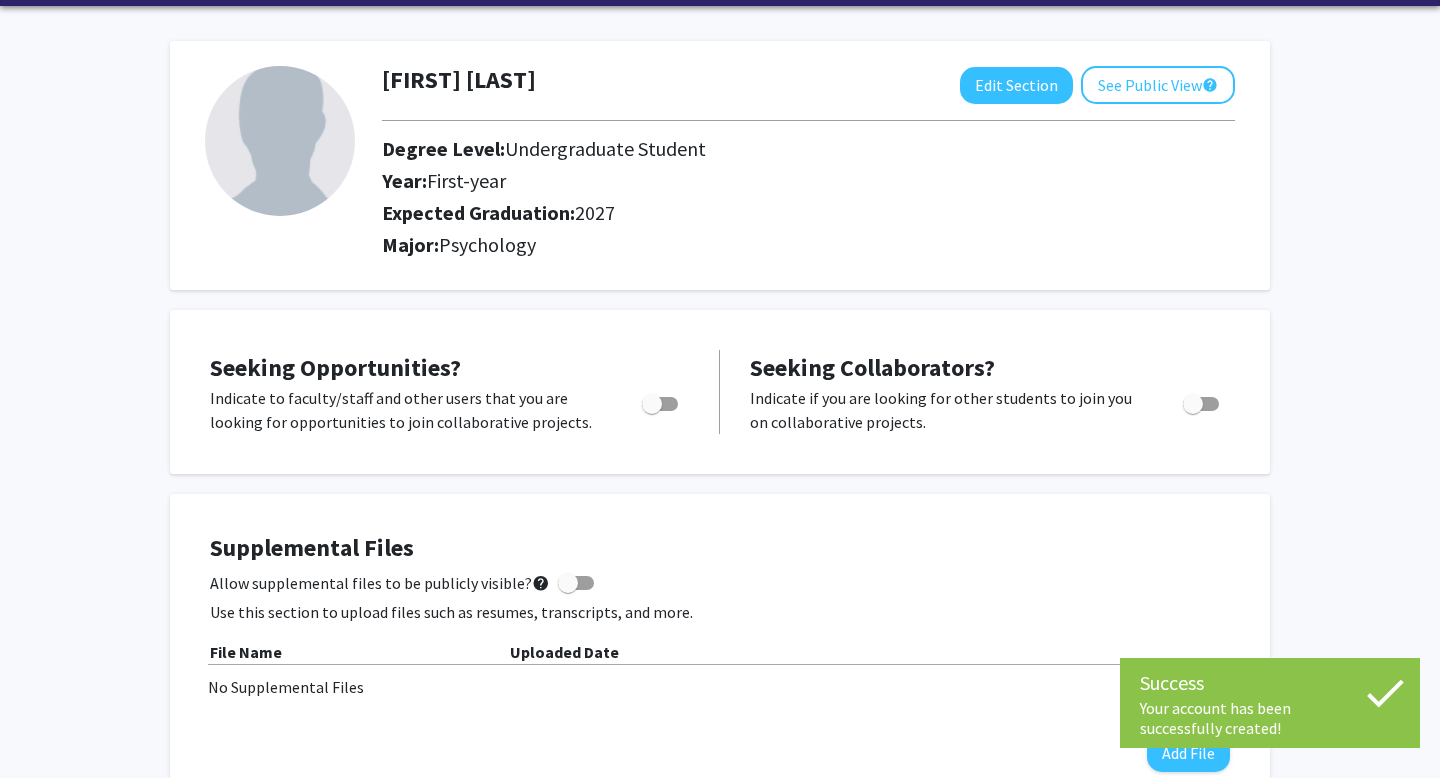 scroll, scrollTop: 76, scrollLeft: 0, axis: vertical 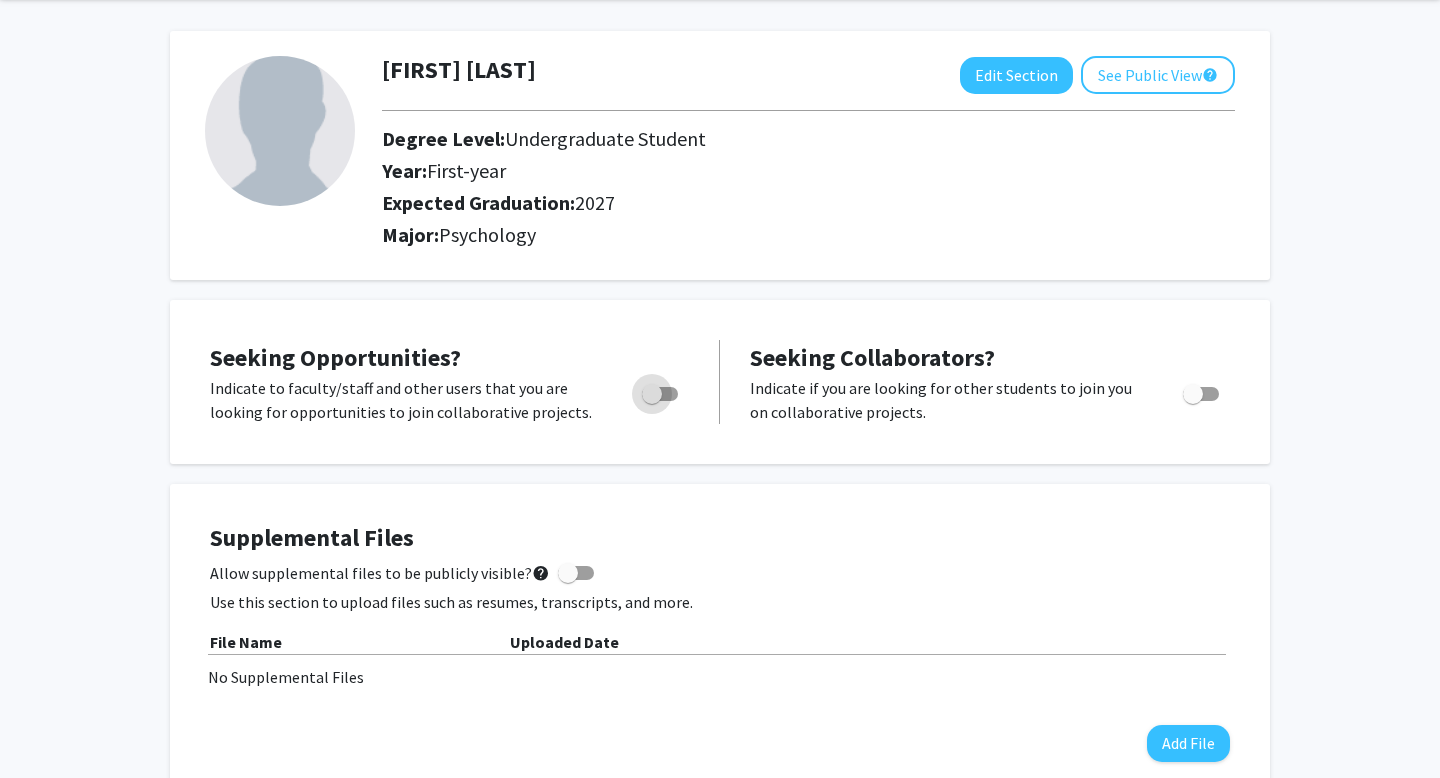 click at bounding box center [656, 394] 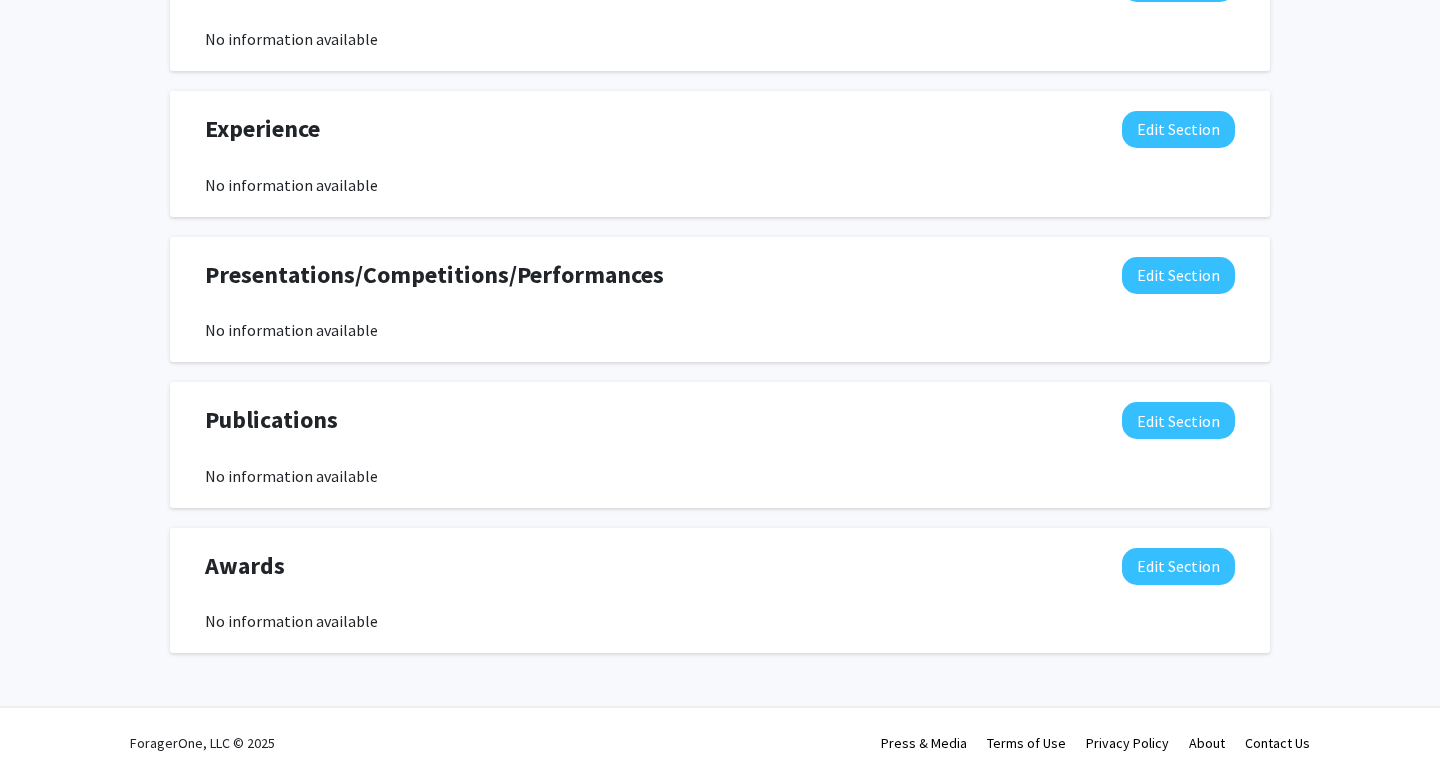 scroll, scrollTop: 0, scrollLeft: 0, axis: both 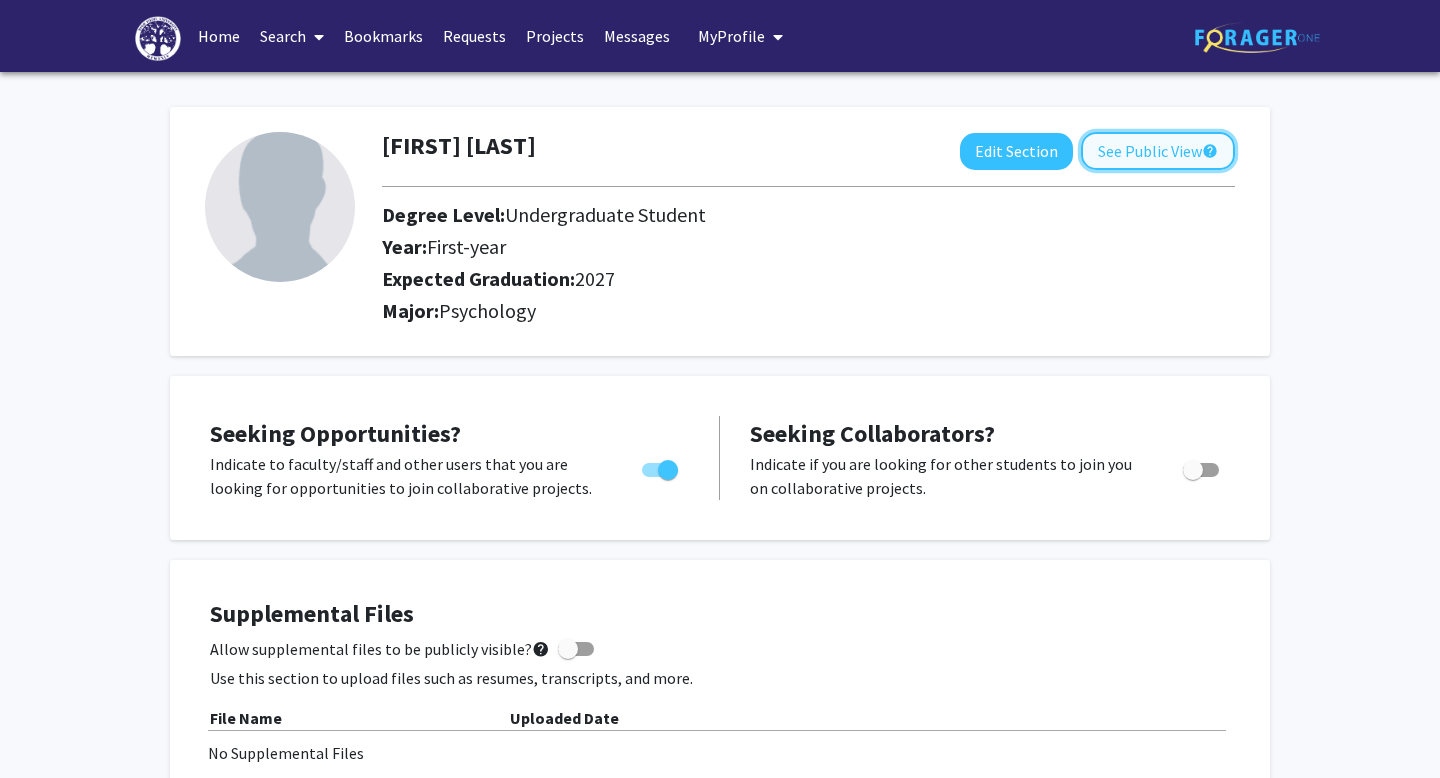 click on "See Public View  help" 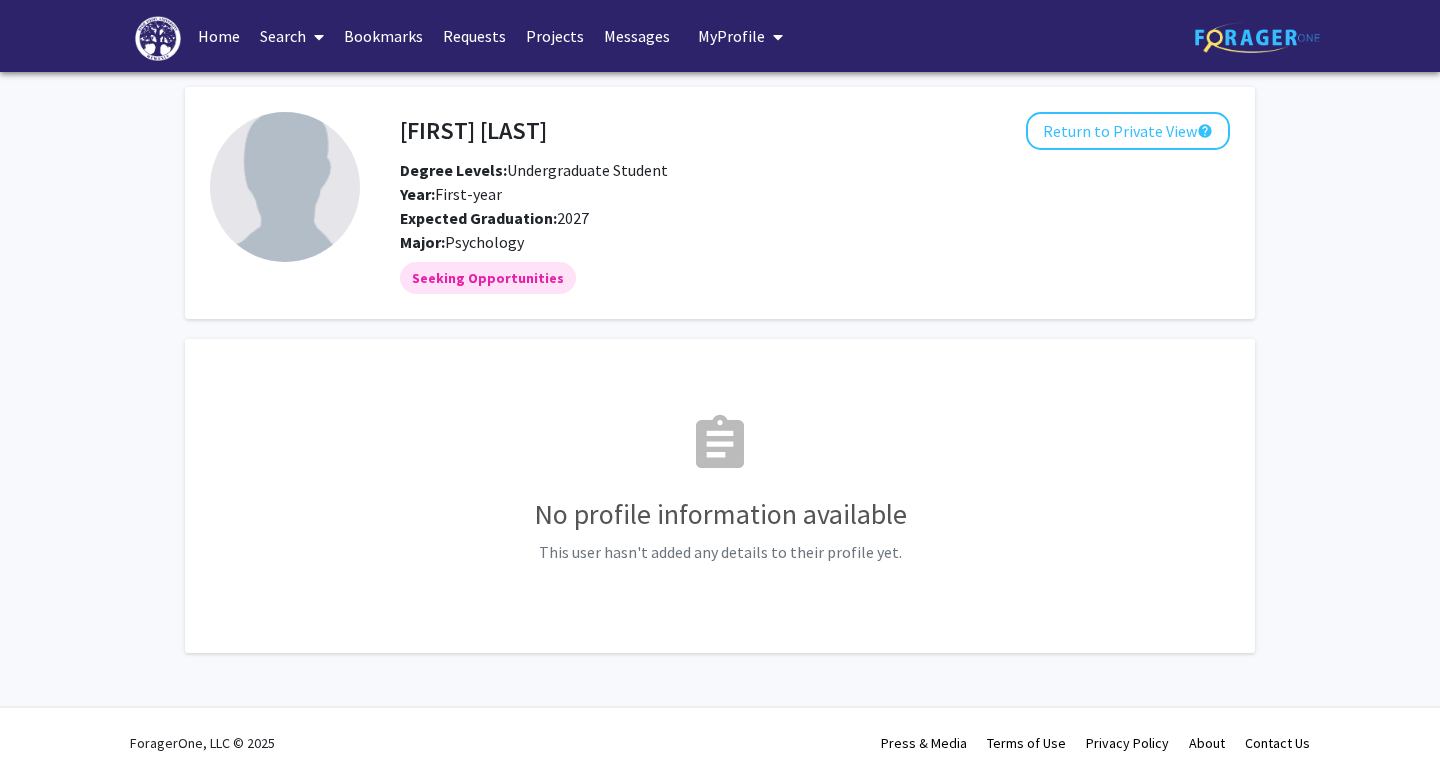 click on "[FIRST] [LAST]   Return to Private View  help  Degree Levels:   Undergraduate Student  Year:   First-year  Expected Graduation:   2027   Major:   Psychology" 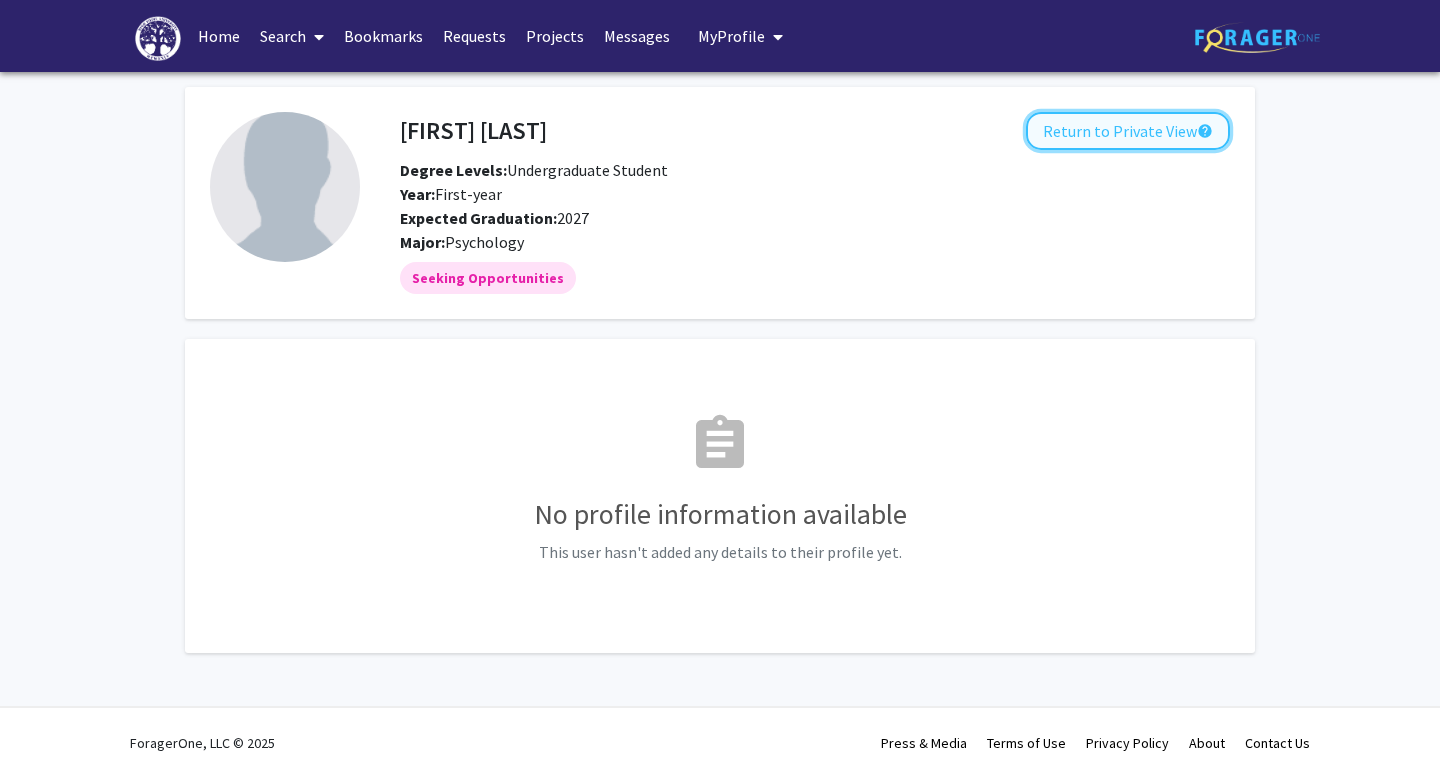 click on "Return to Private View  help" 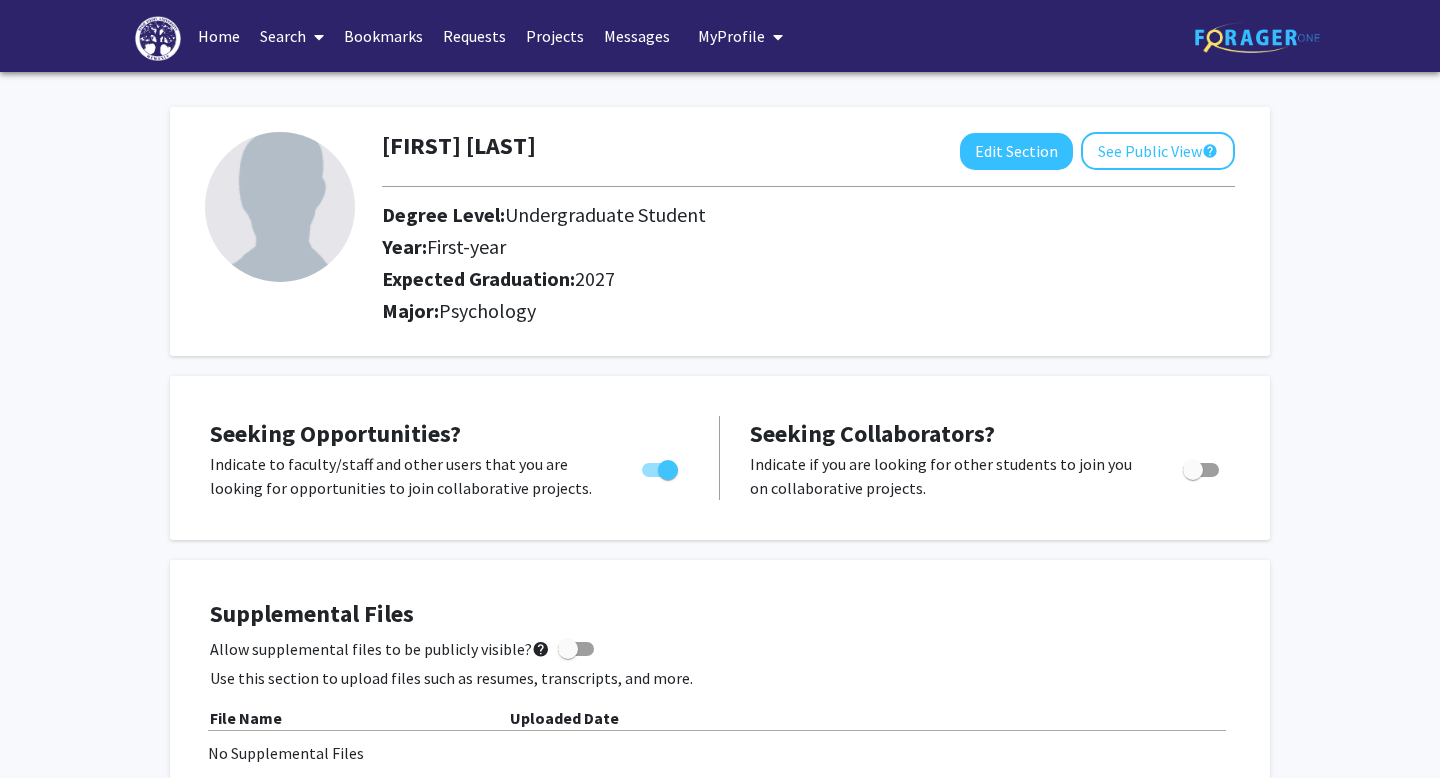 click on "Search" at bounding box center [292, 36] 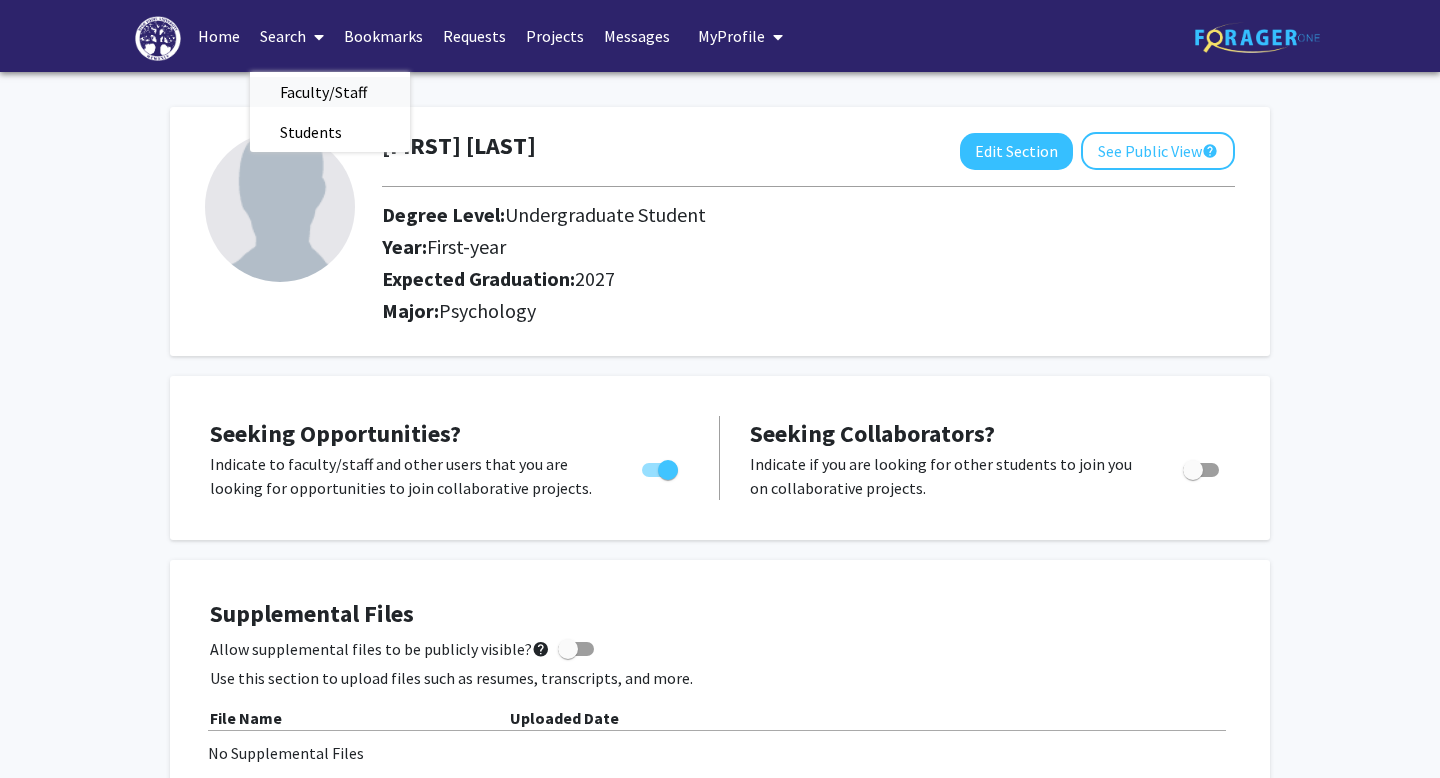 click on "Faculty/Staff" at bounding box center [323, 92] 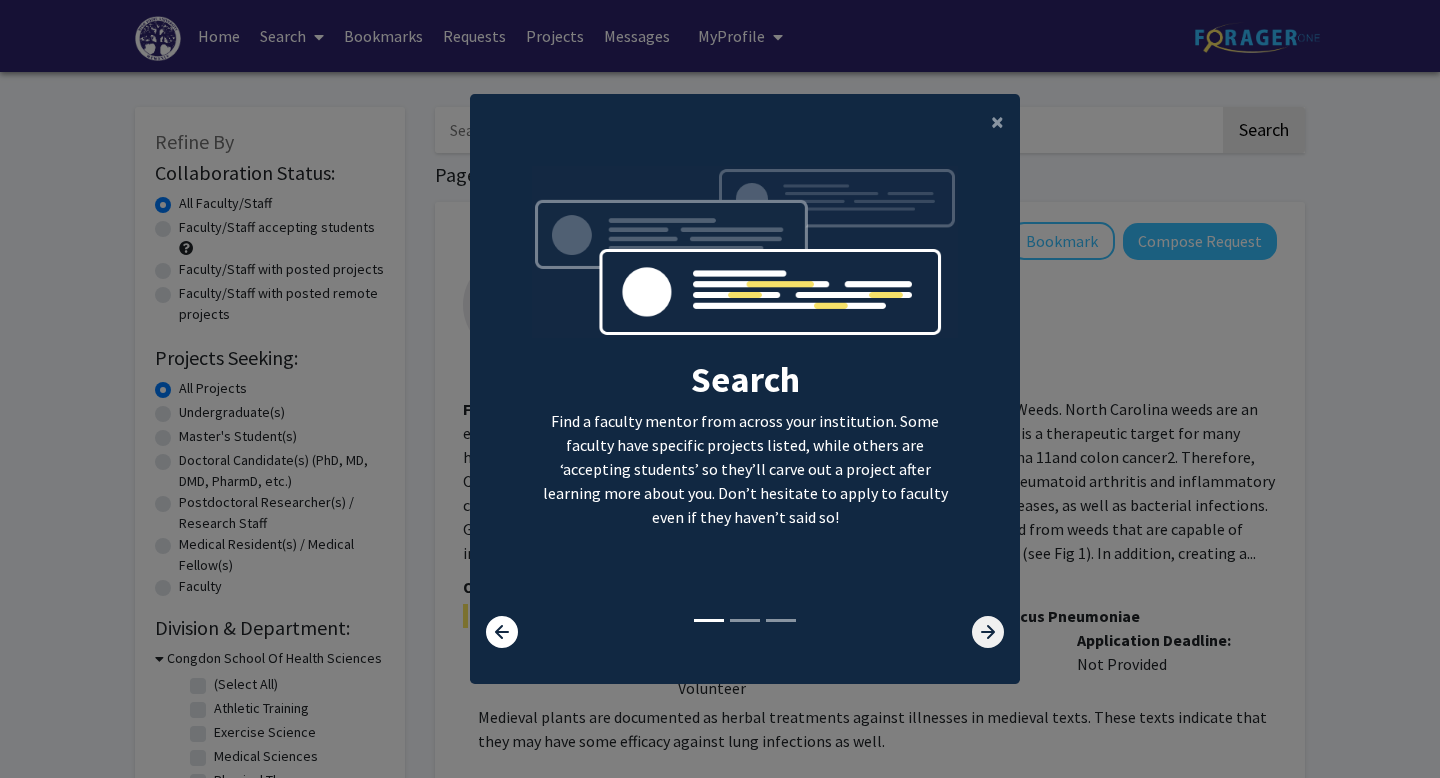 click 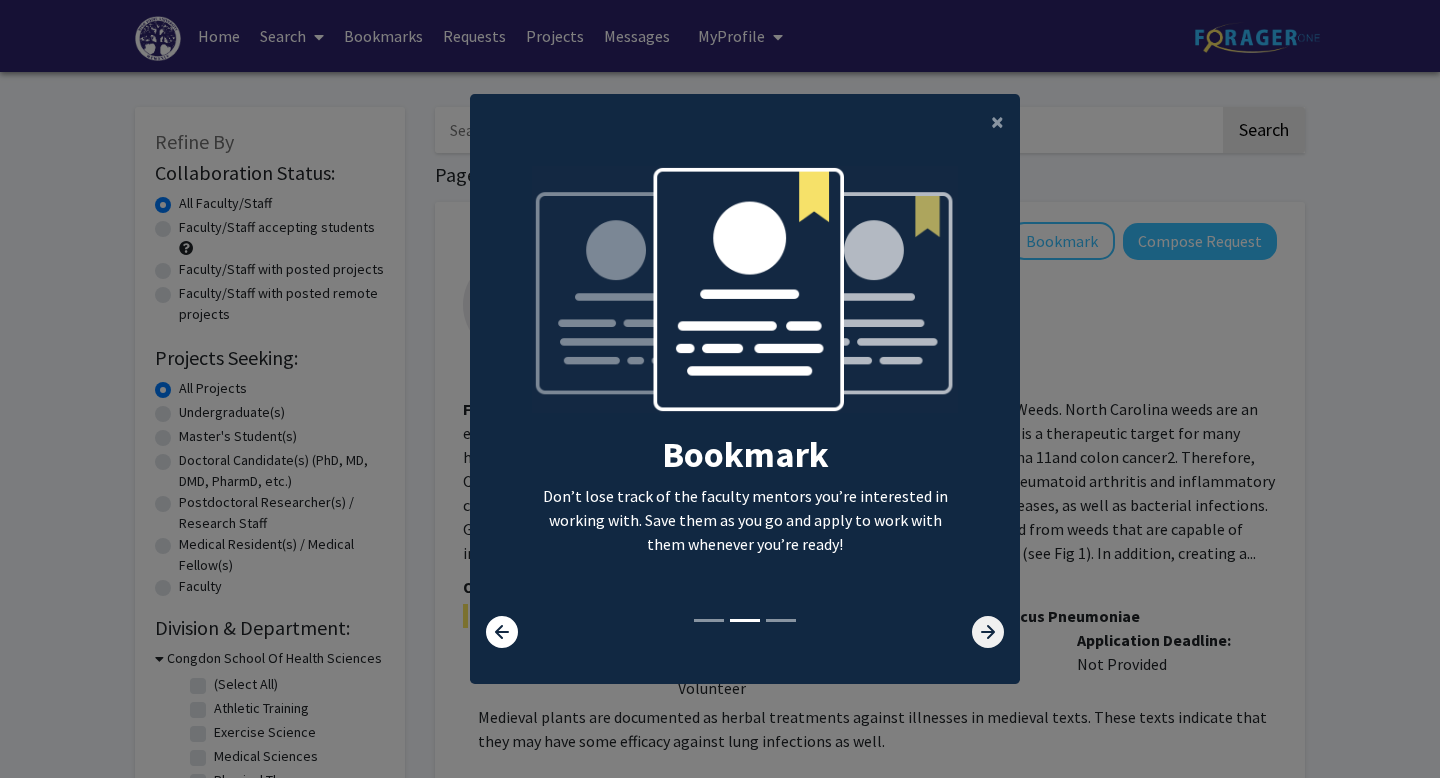 click 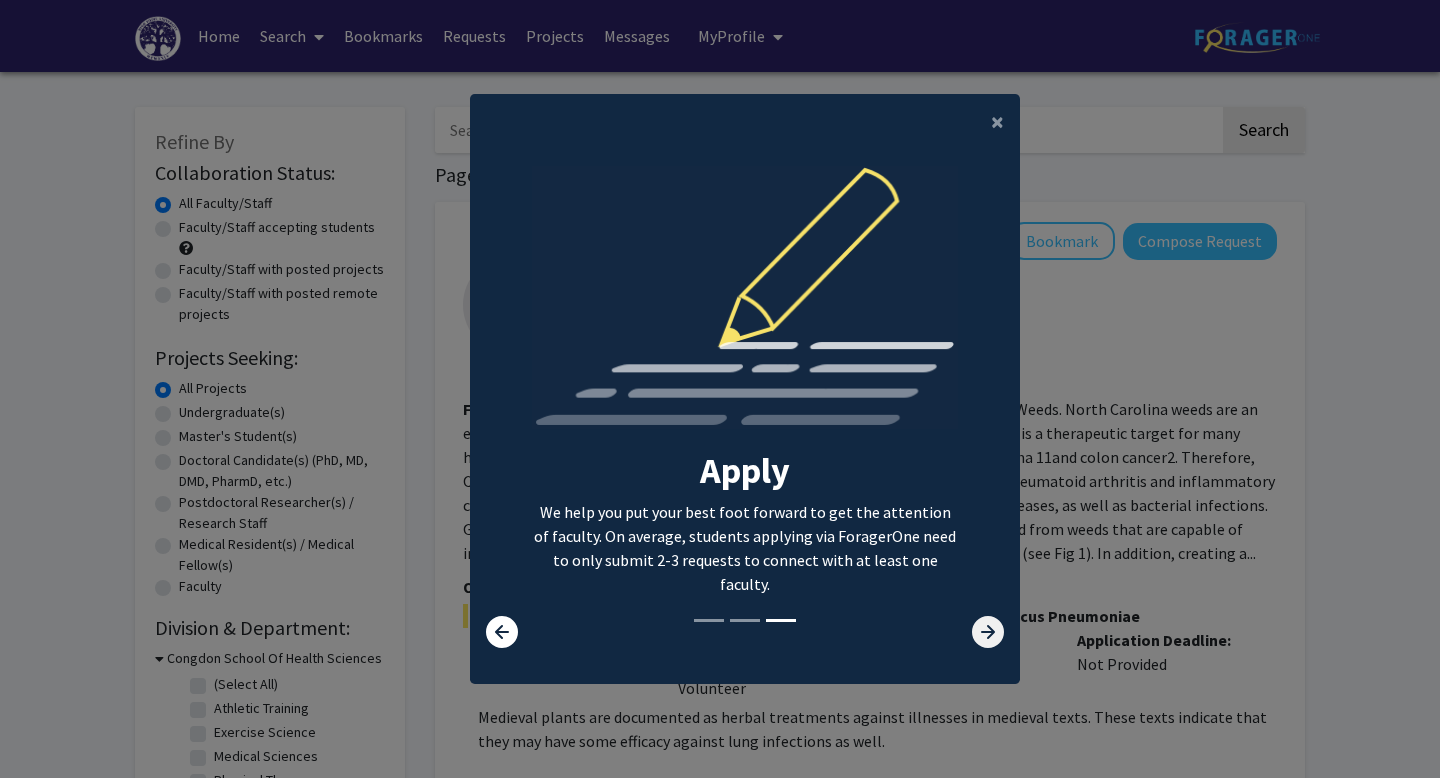 click 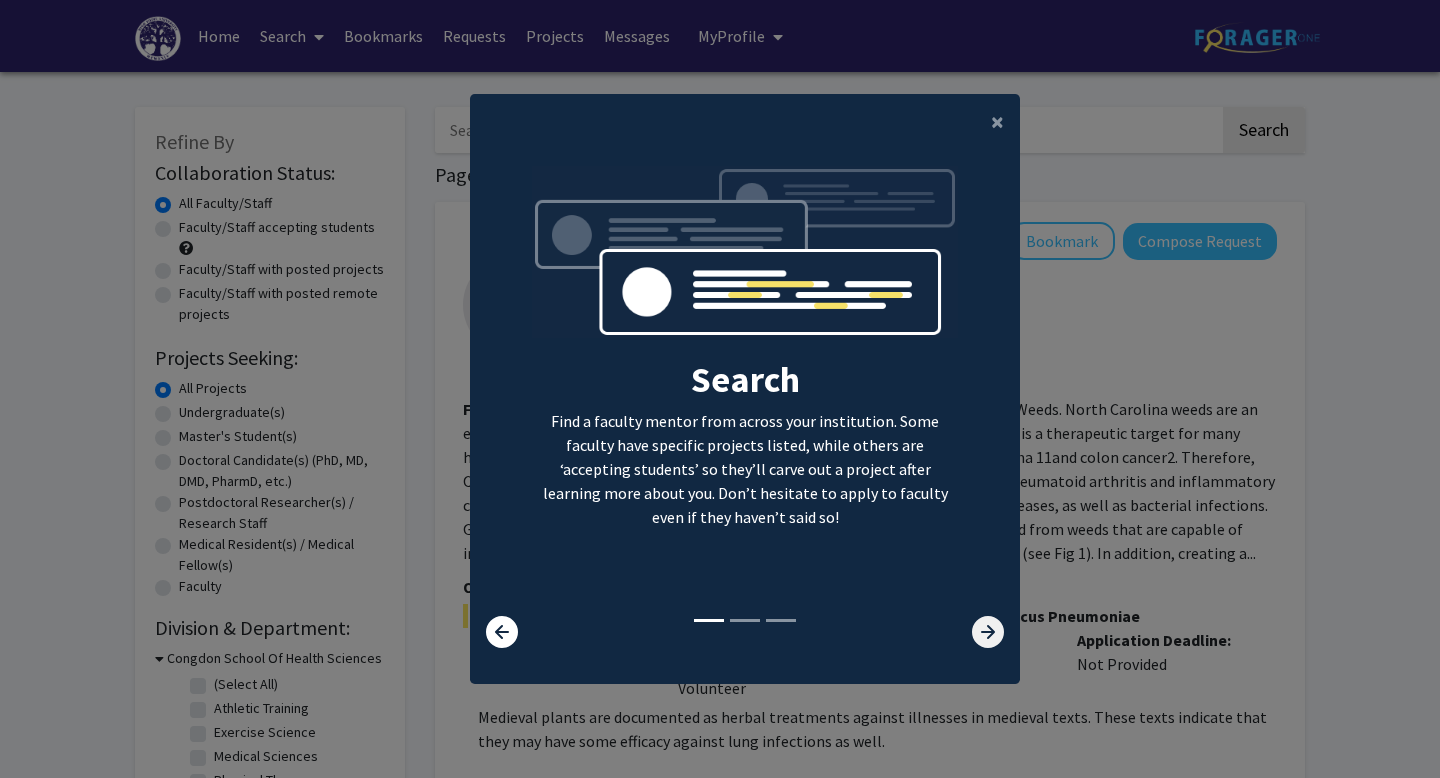 click 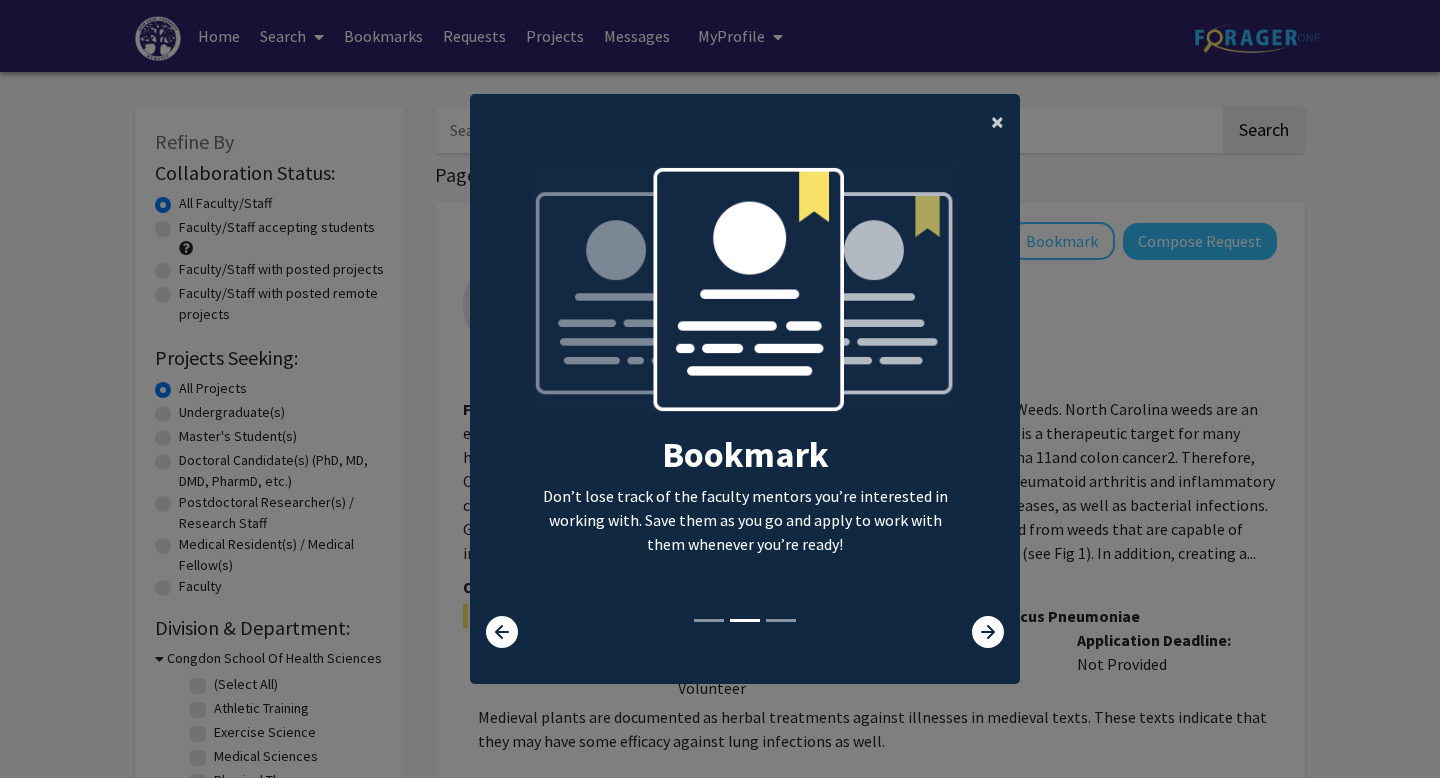 click on "×" 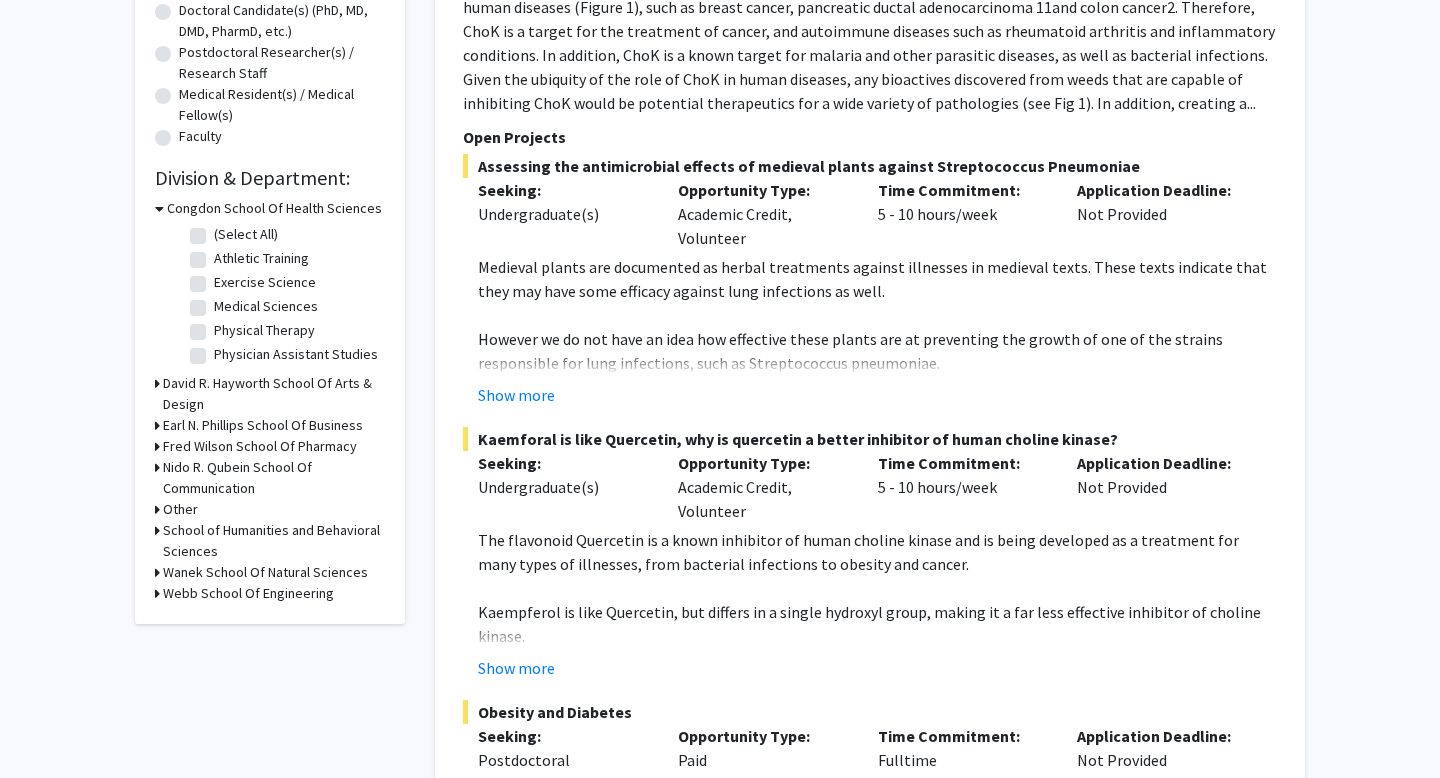scroll, scrollTop: 453, scrollLeft: 0, axis: vertical 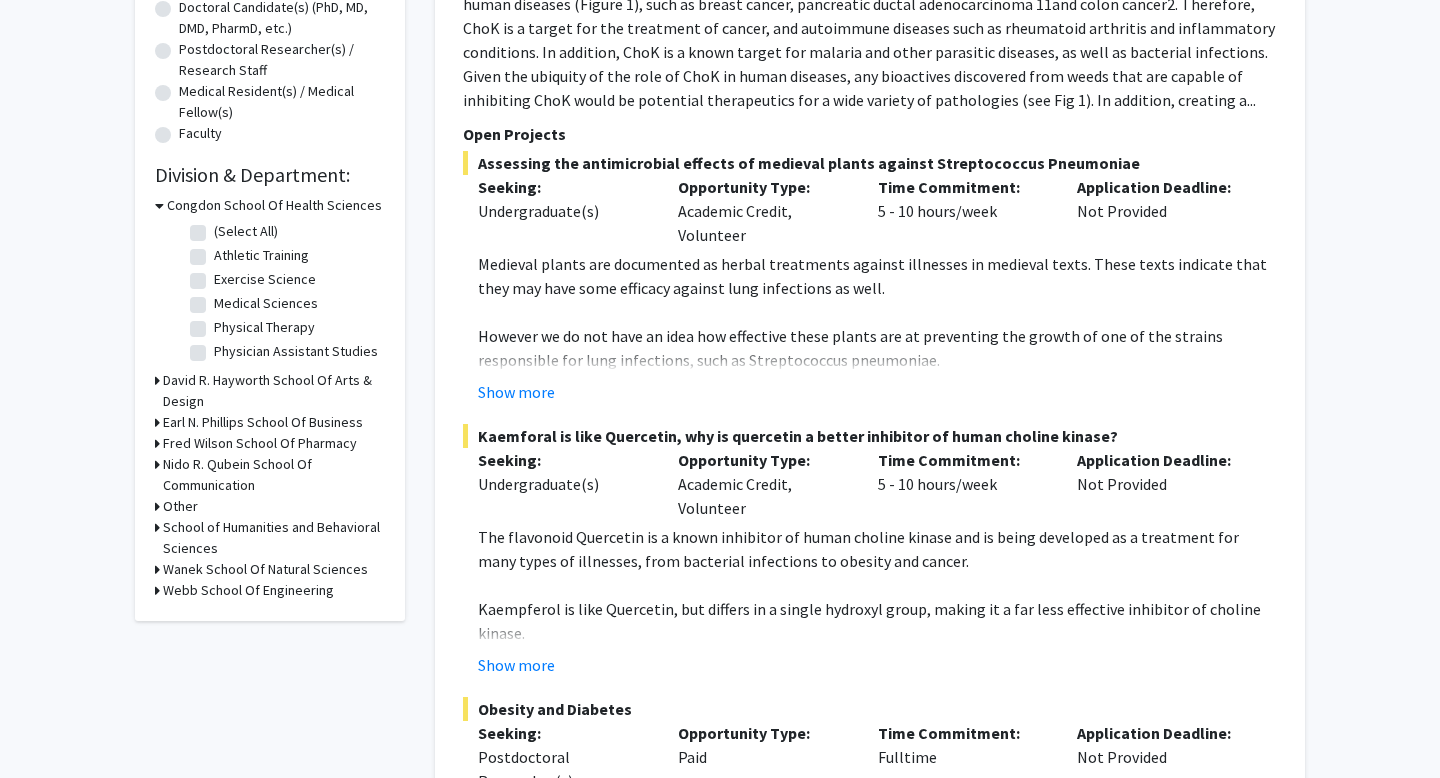 click on "Congdon School Of Health Sciences" at bounding box center [274, 205] 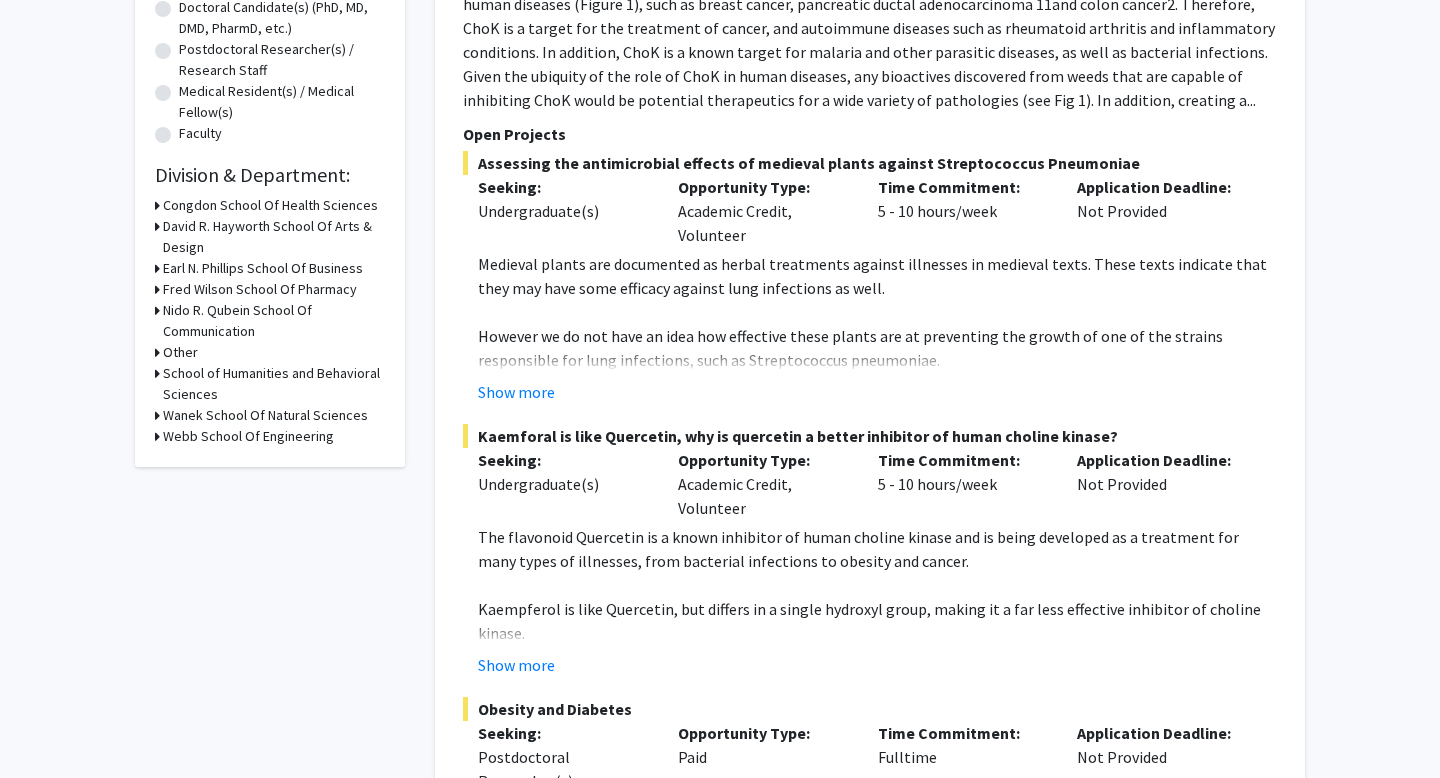 click on "School of Humanities and Behavioral Sciences" at bounding box center (274, 384) 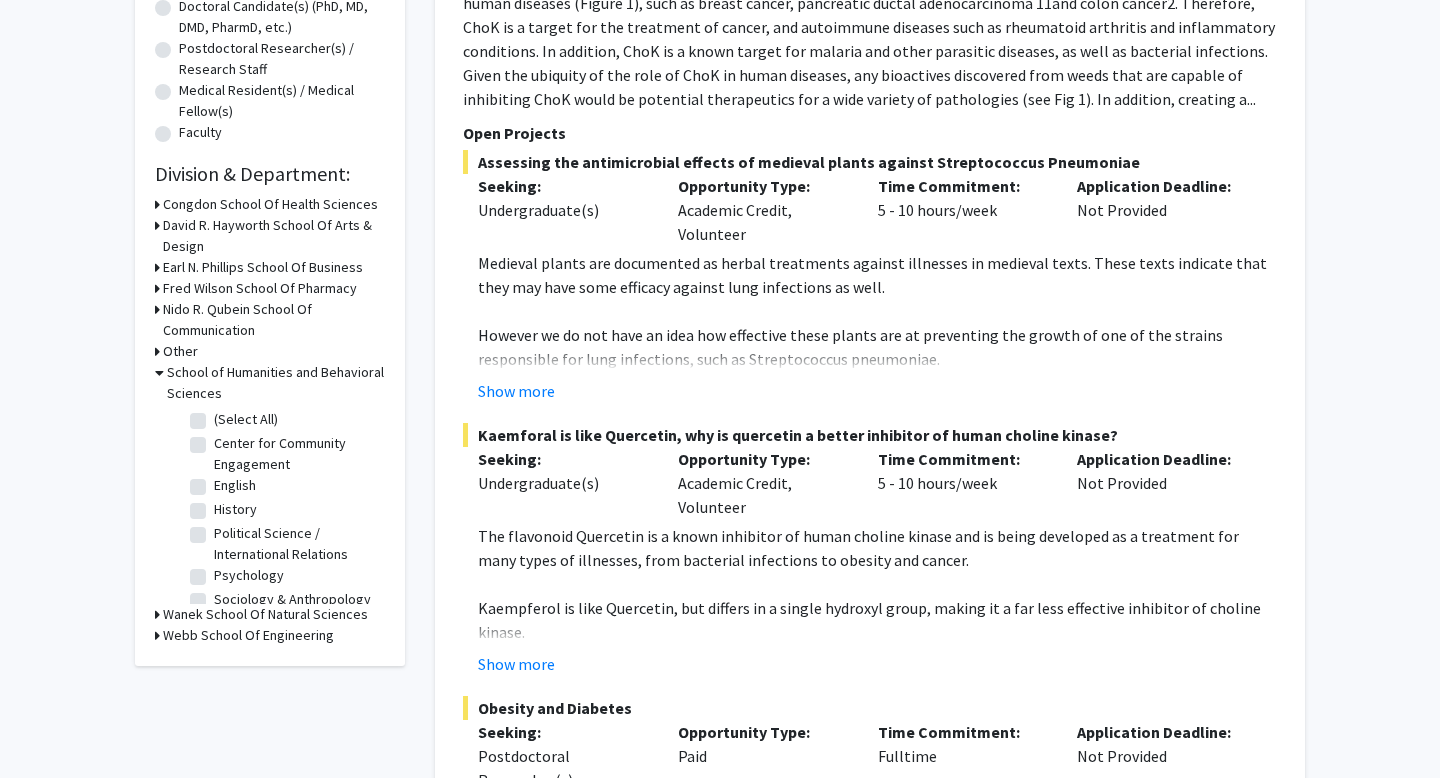 scroll, scrollTop: 471, scrollLeft: 0, axis: vertical 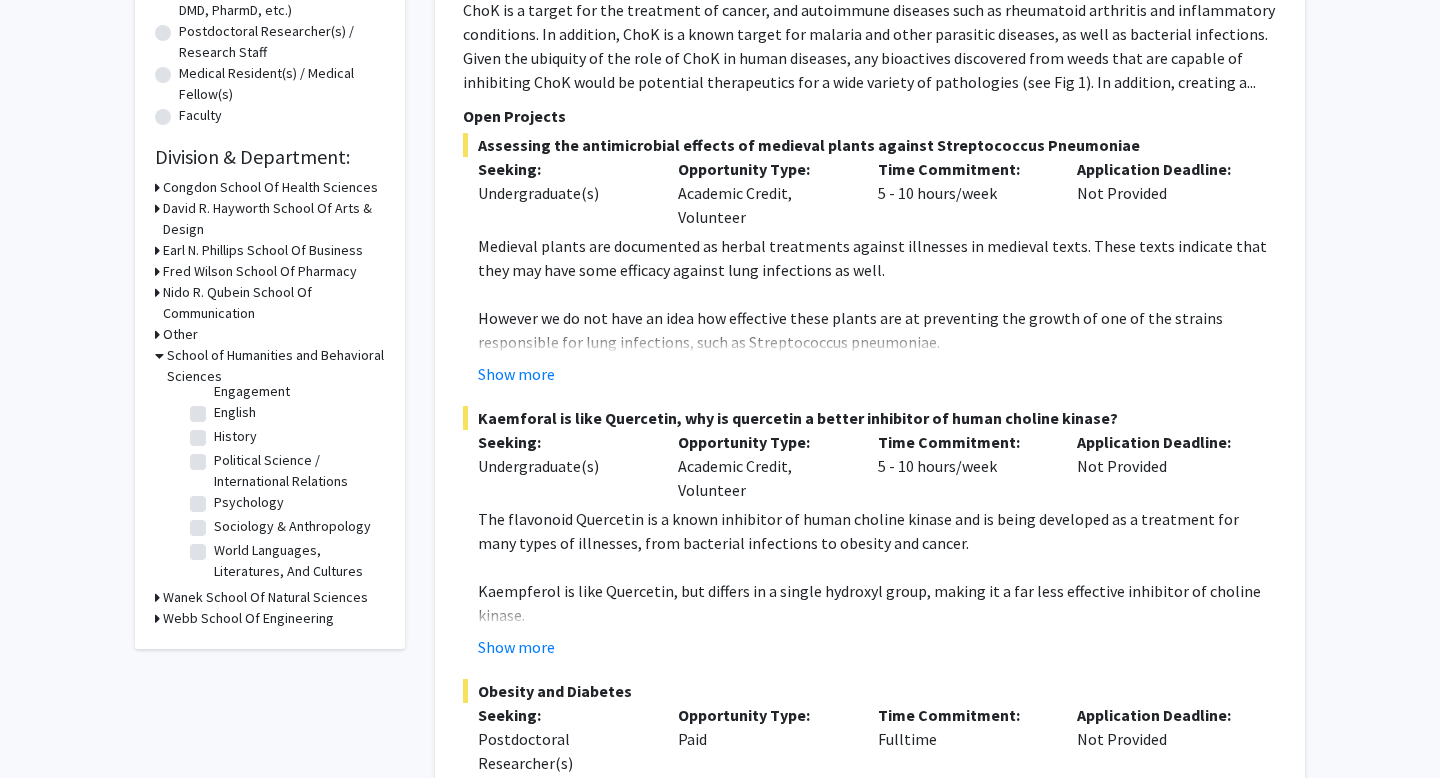 click on "Psychology" 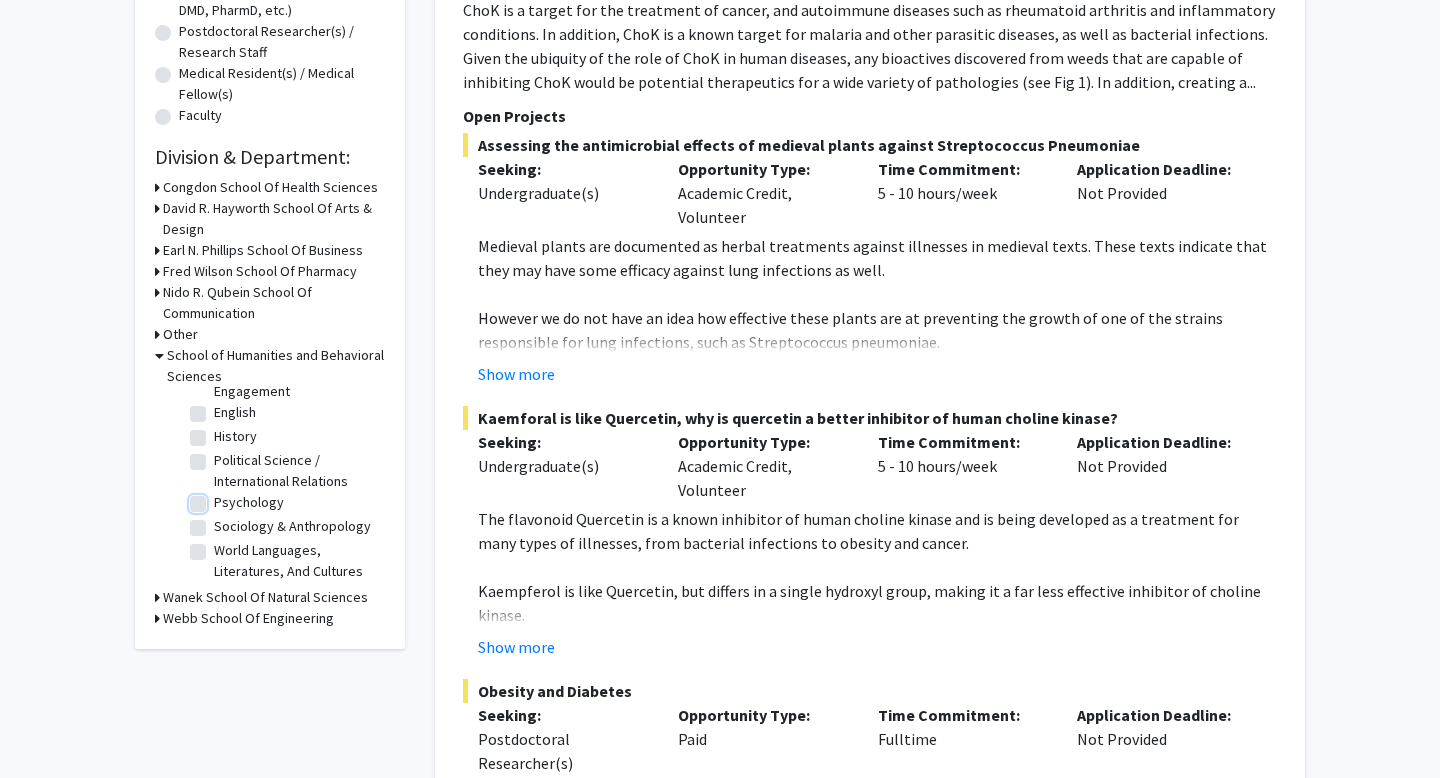 click on "Psychology" at bounding box center (220, 498) 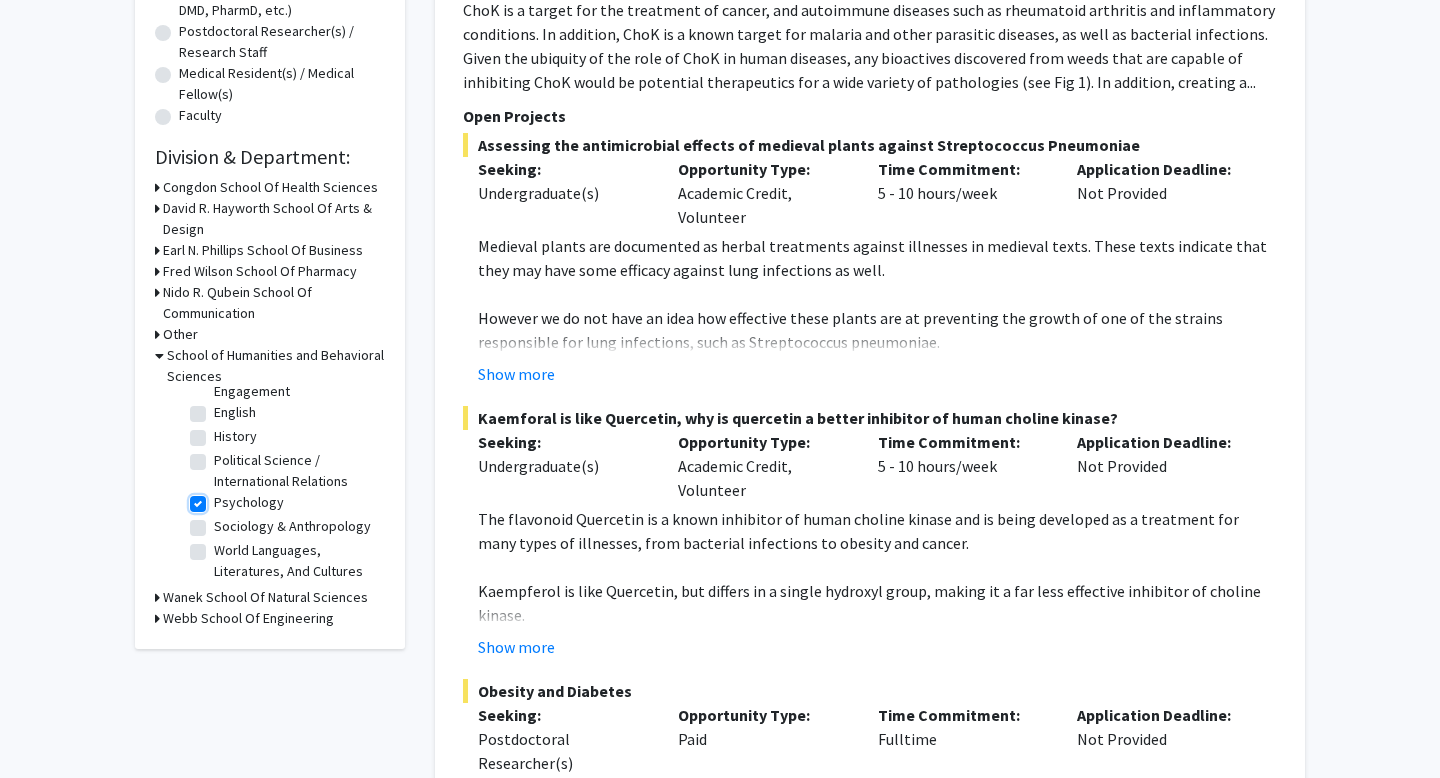 checkbox on "true" 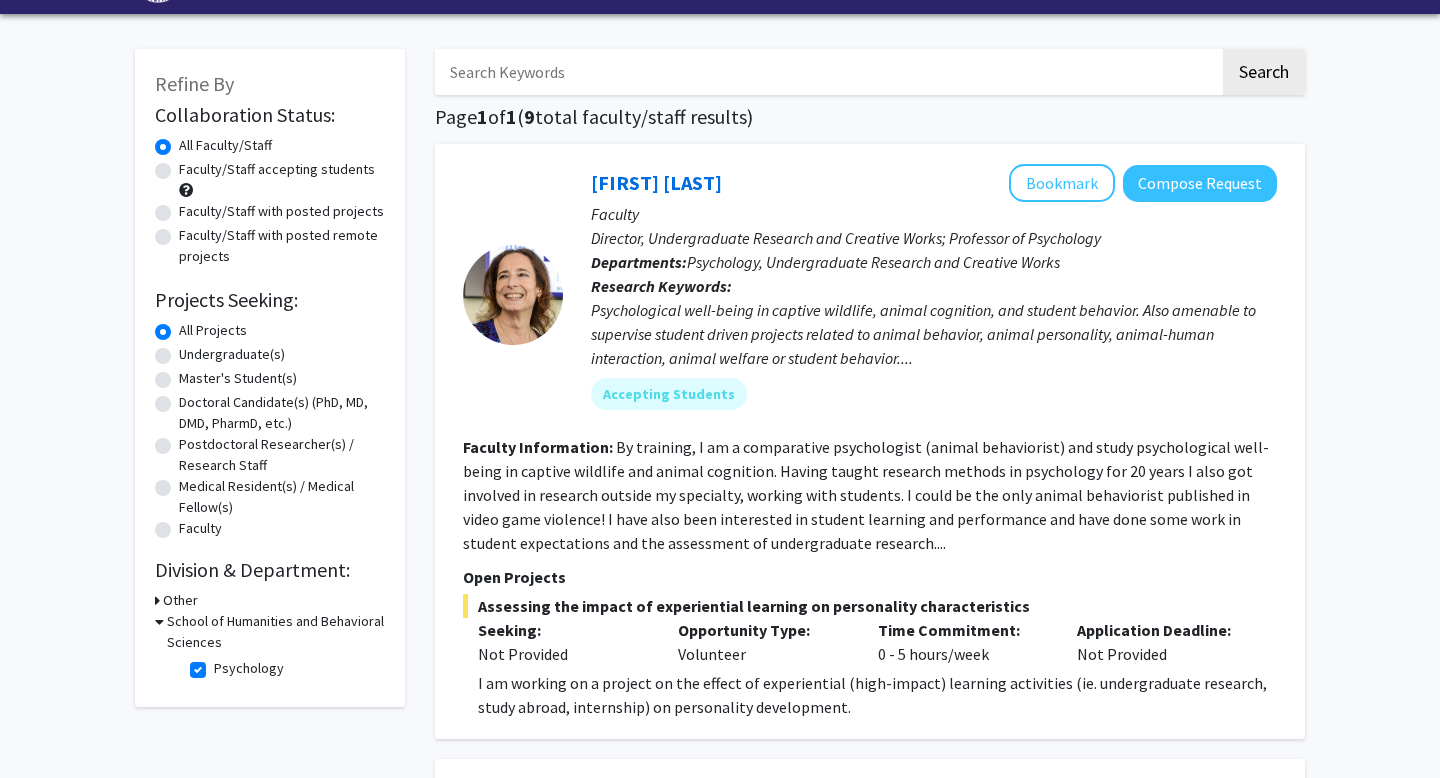scroll, scrollTop: 59, scrollLeft: 0, axis: vertical 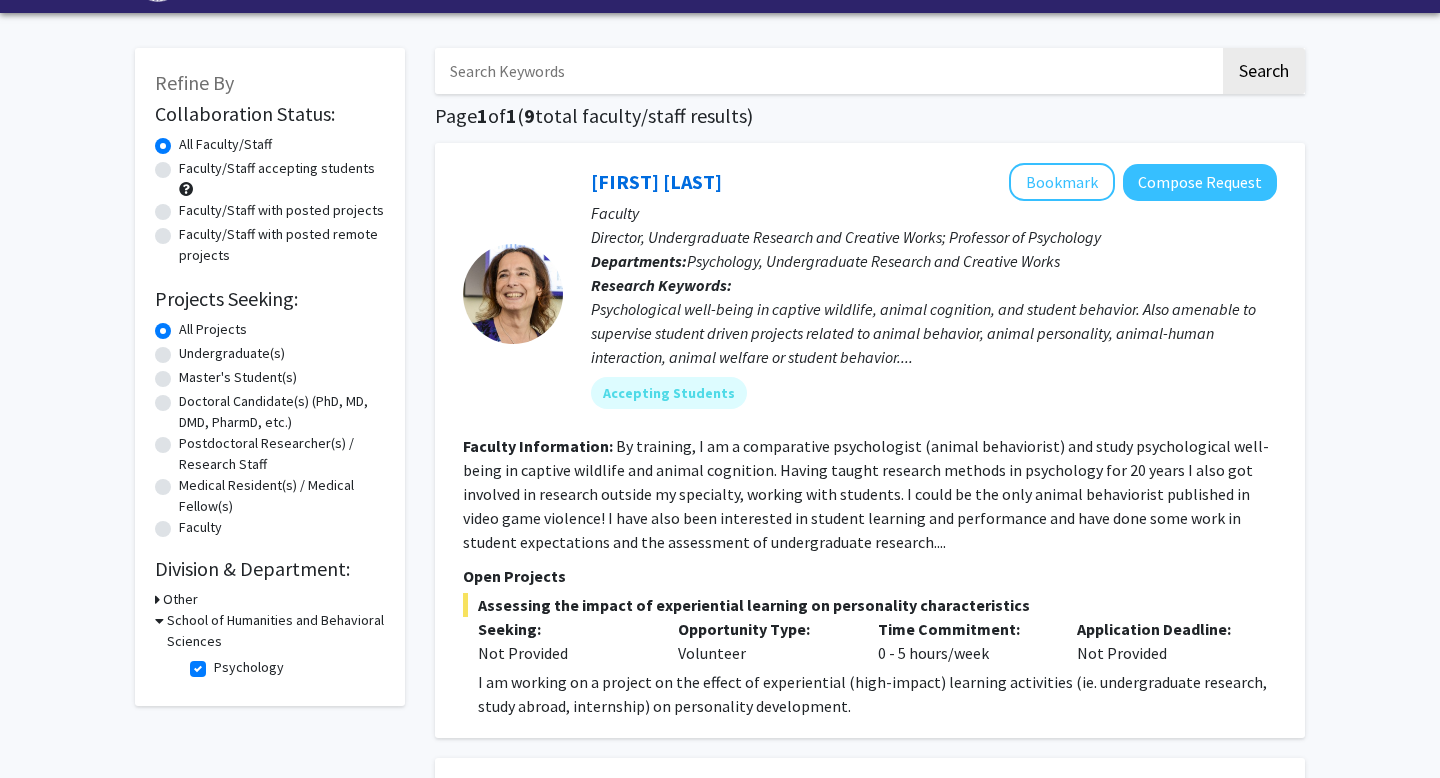 click on "Other" at bounding box center (180, 599) 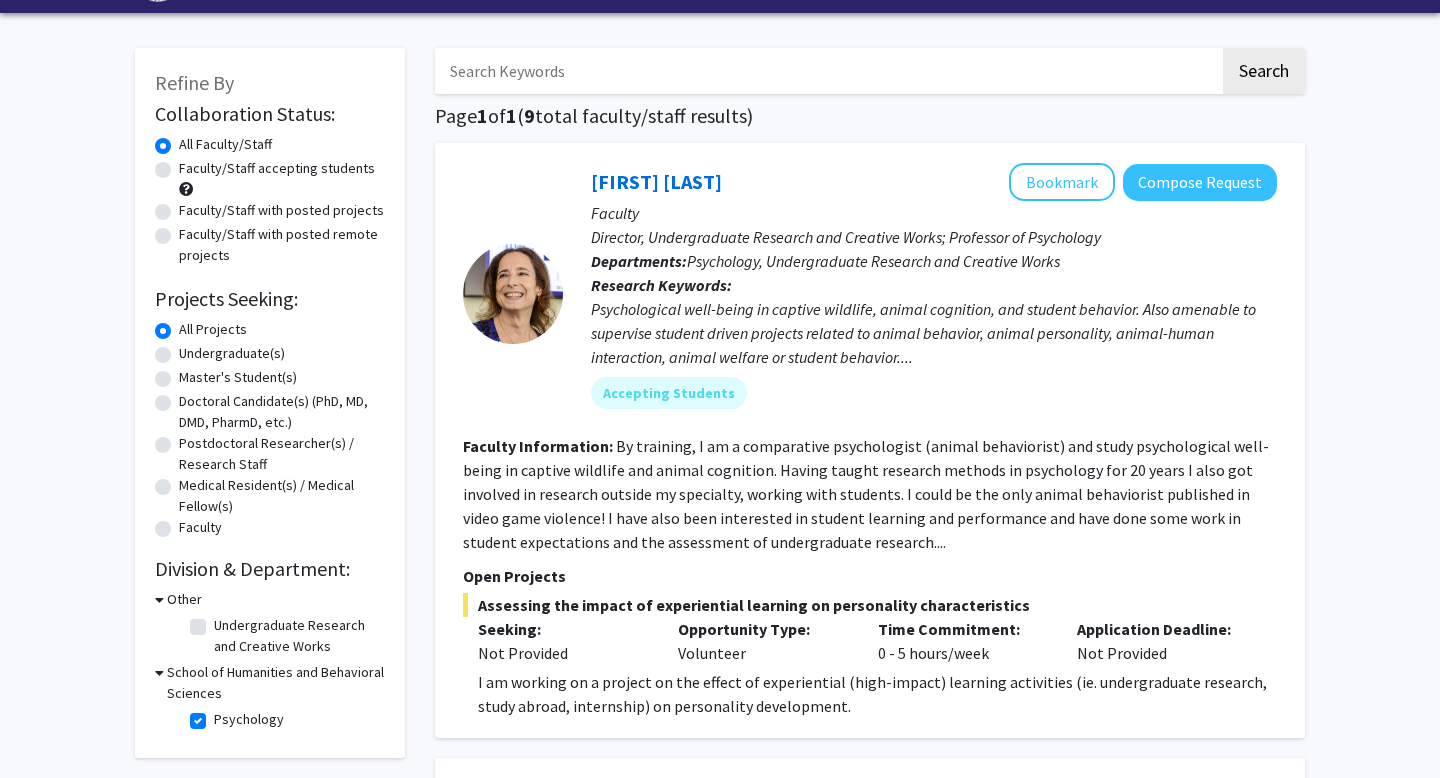 click on "Other" at bounding box center (184, 599) 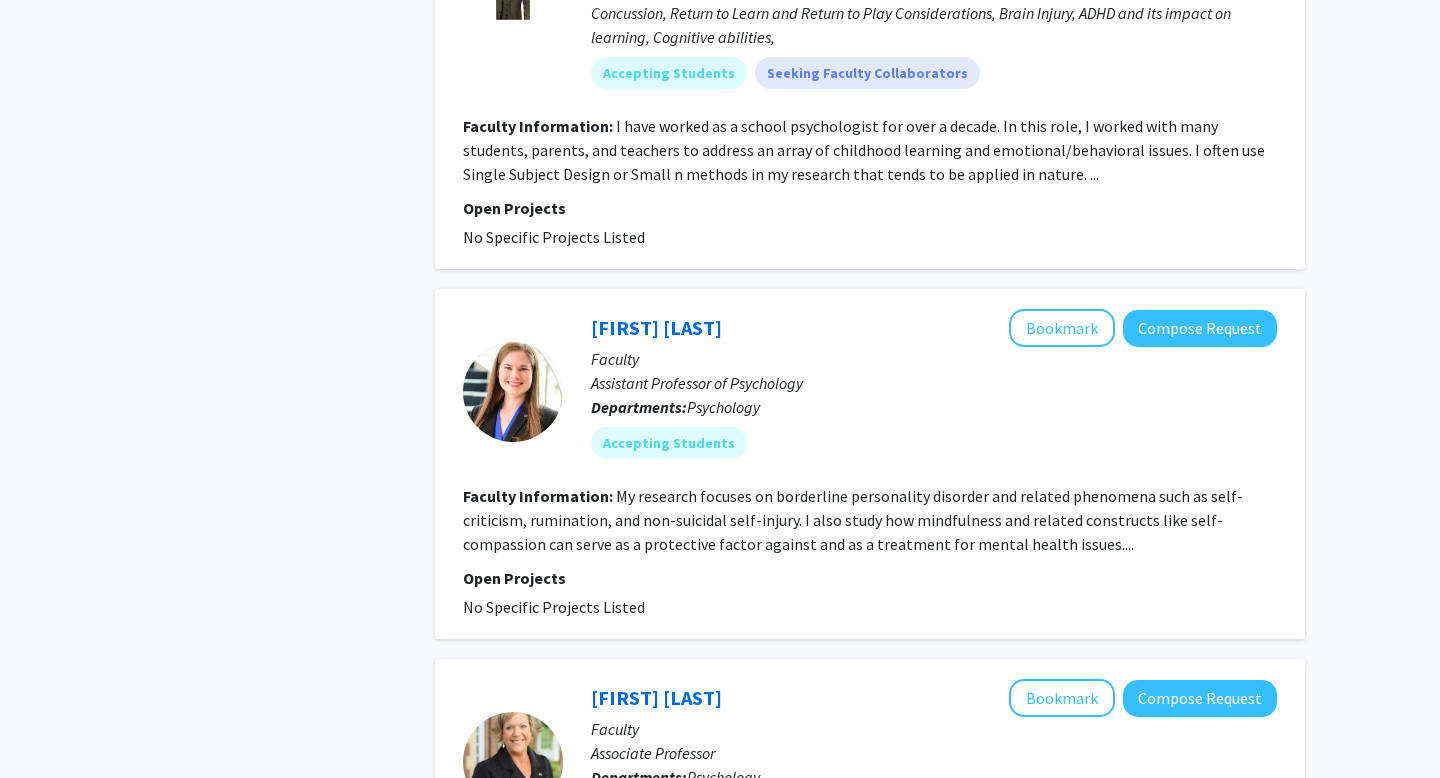 scroll, scrollTop: 2463, scrollLeft: 0, axis: vertical 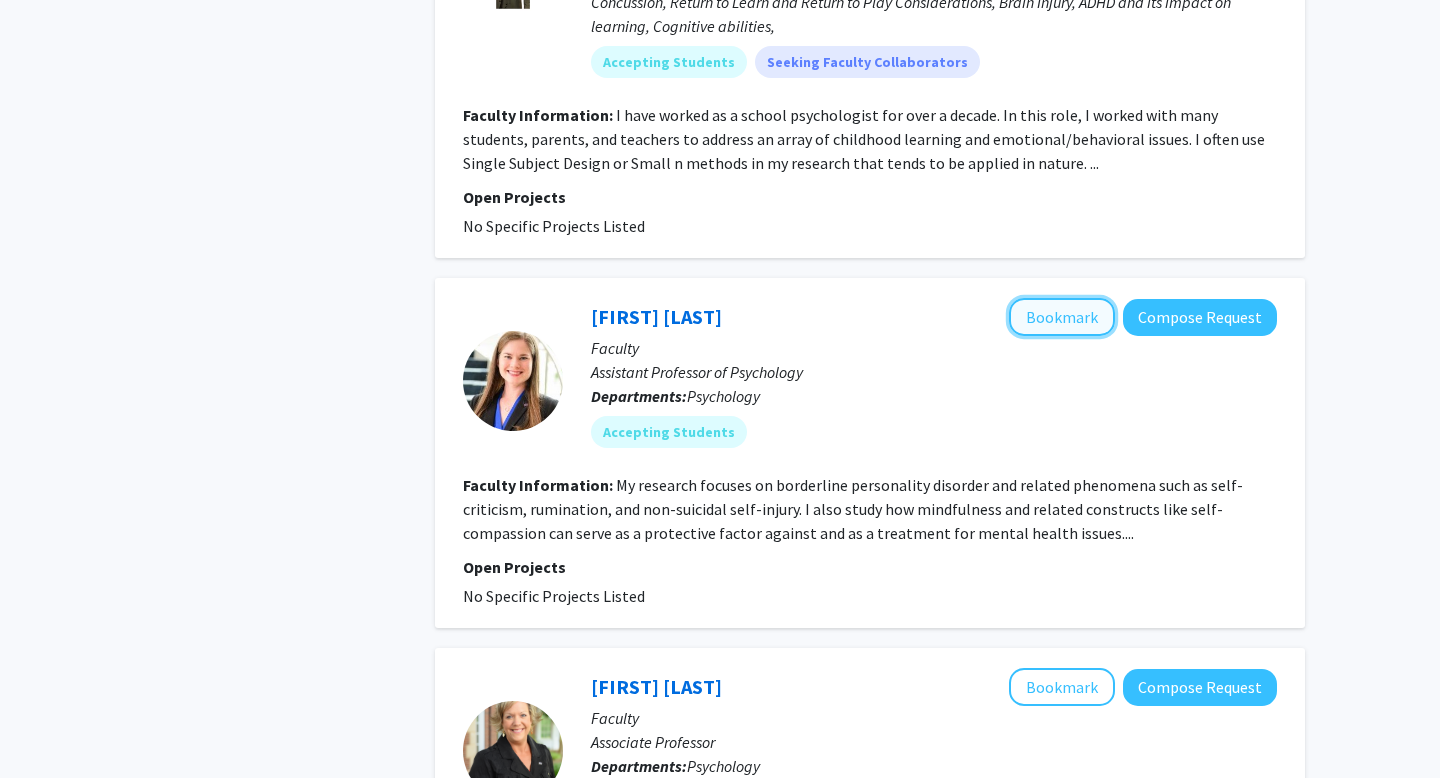 click on "Bookmark" 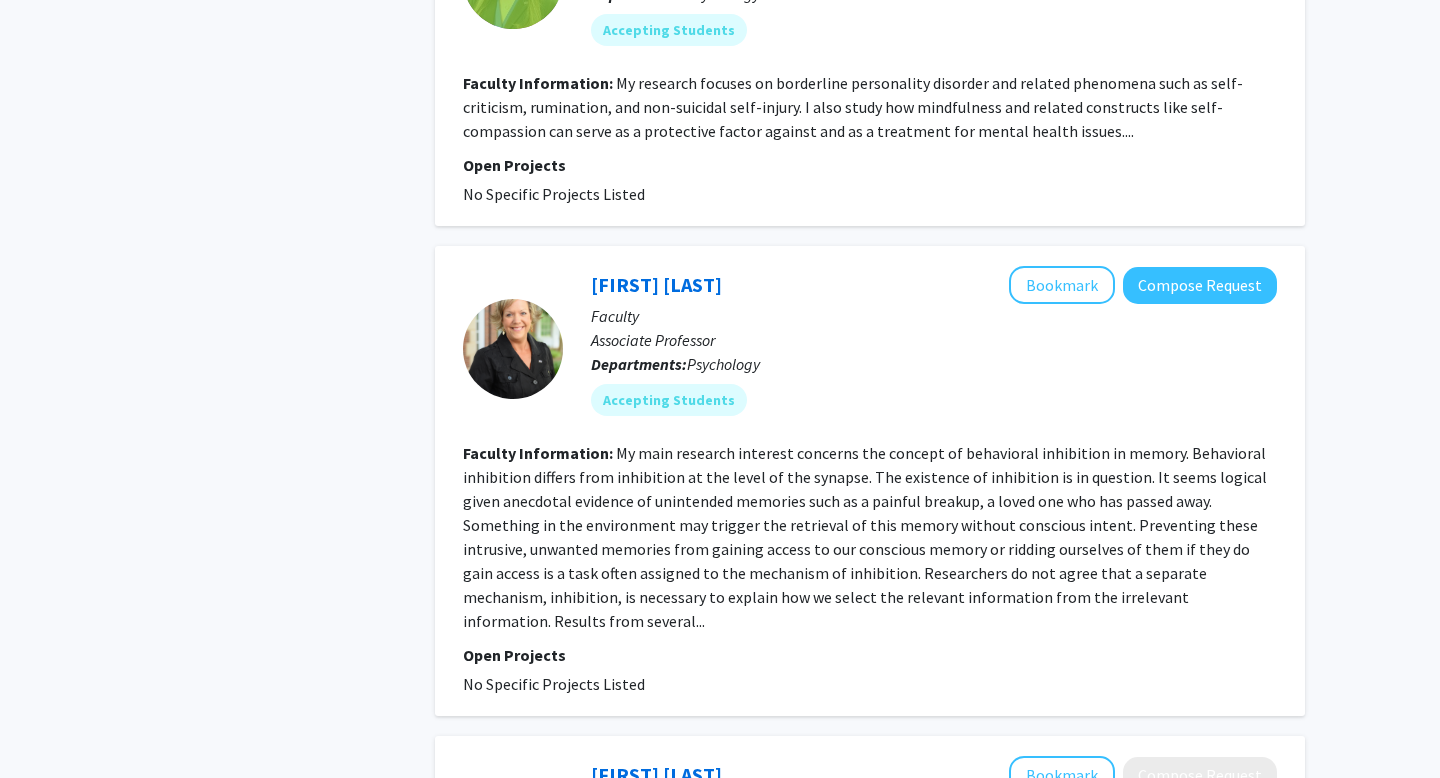 scroll, scrollTop: 2867, scrollLeft: 0, axis: vertical 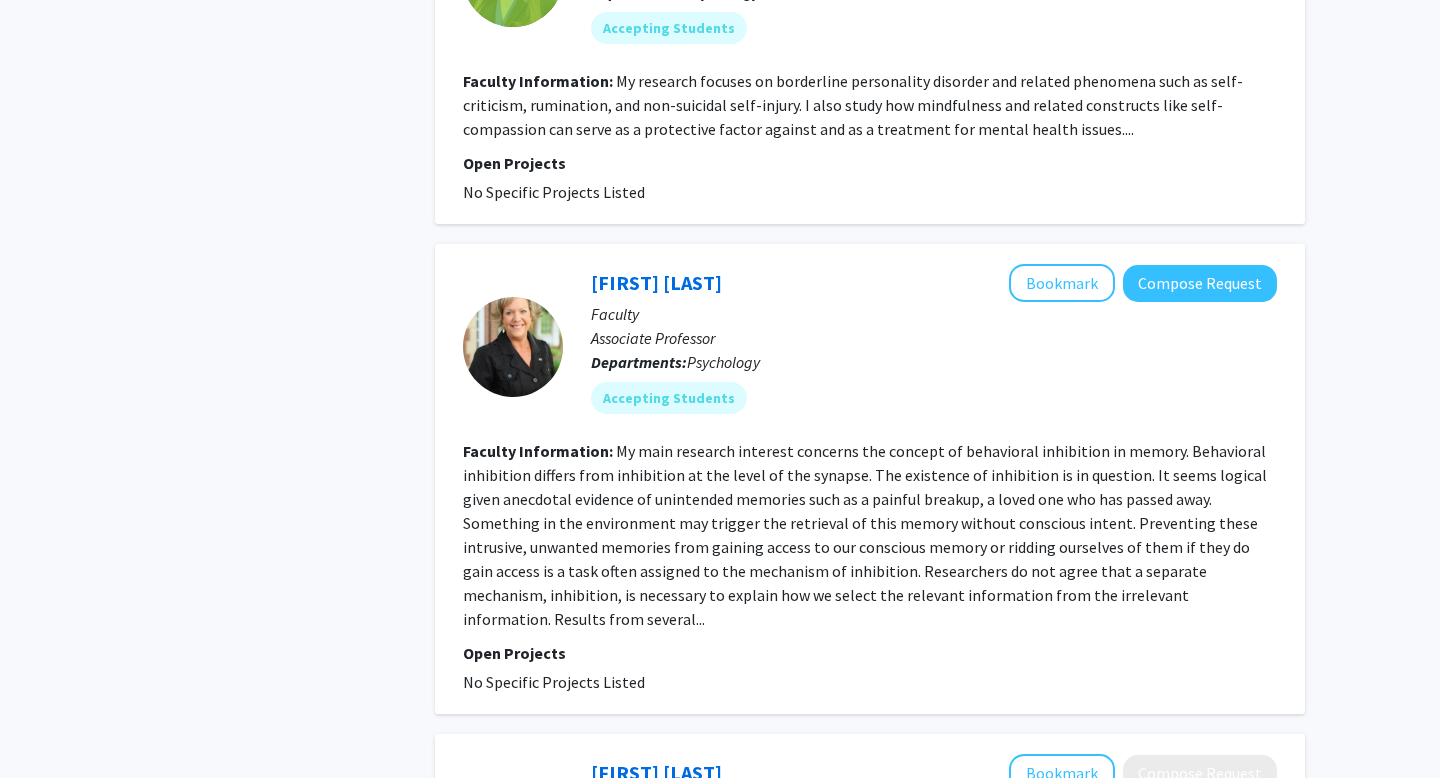 click on "My main research interest concerns the concept of behavioral inhibition in memory. Behavioral inhibition differs from inhibition at the level of the synapse. The existence of inhibition is in question. It seems logical given anecdotal evidence of unintended memories such as a painful breakup, a loved one who has passed away. Something in the environment may trigger the retrieval of this memory without conscious intent. Preventing these intrusive, unwanted memories from gaining access to our conscious memory or ridding ourselves of them if they do gain access is a task often assigned to the mechanism of inhibition. Researchers do not agree that a separate mechanism, inhibition, is necessary to explain how we select the relevant information from the irrelevant information. Results from several..." 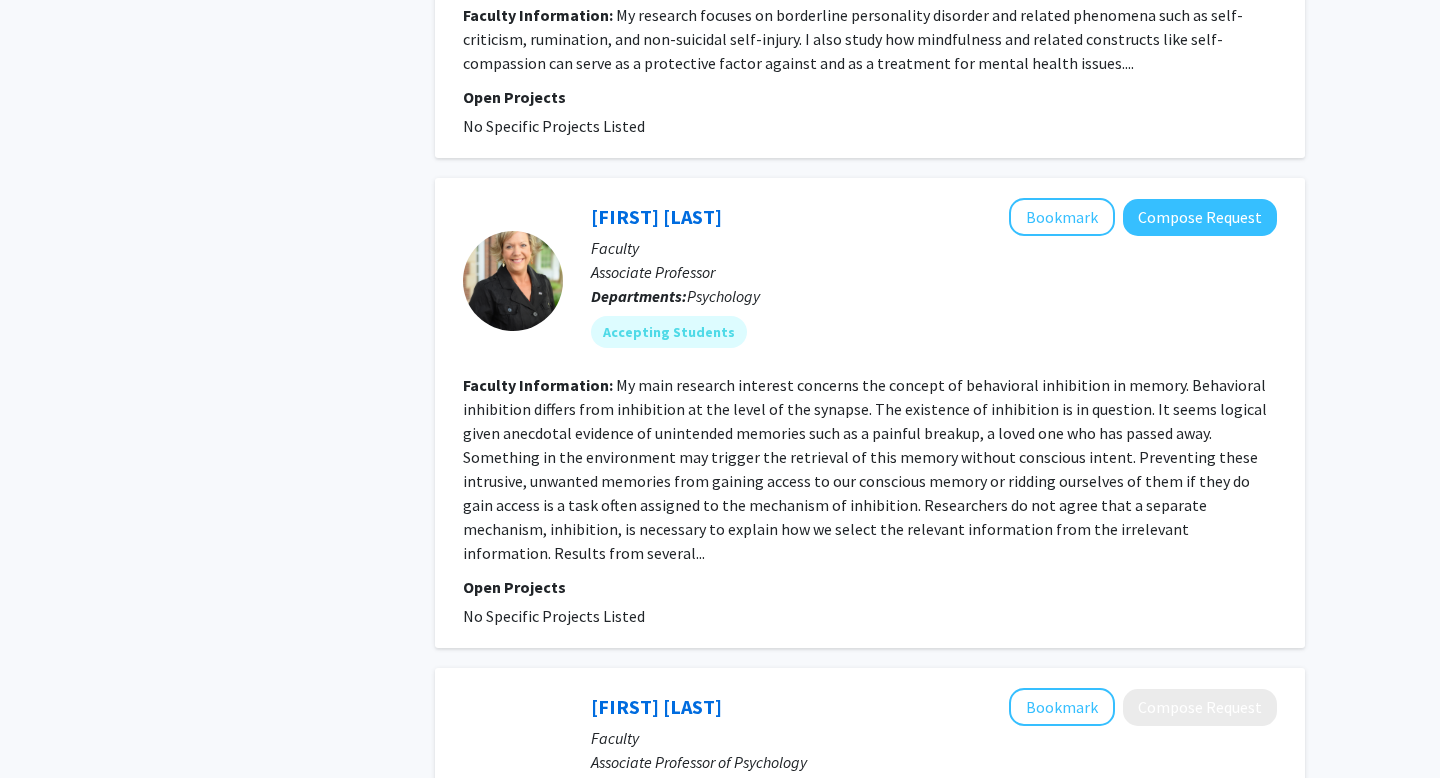 scroll, scrollTop: 2952, scrollLeft: 0, axis: vertical 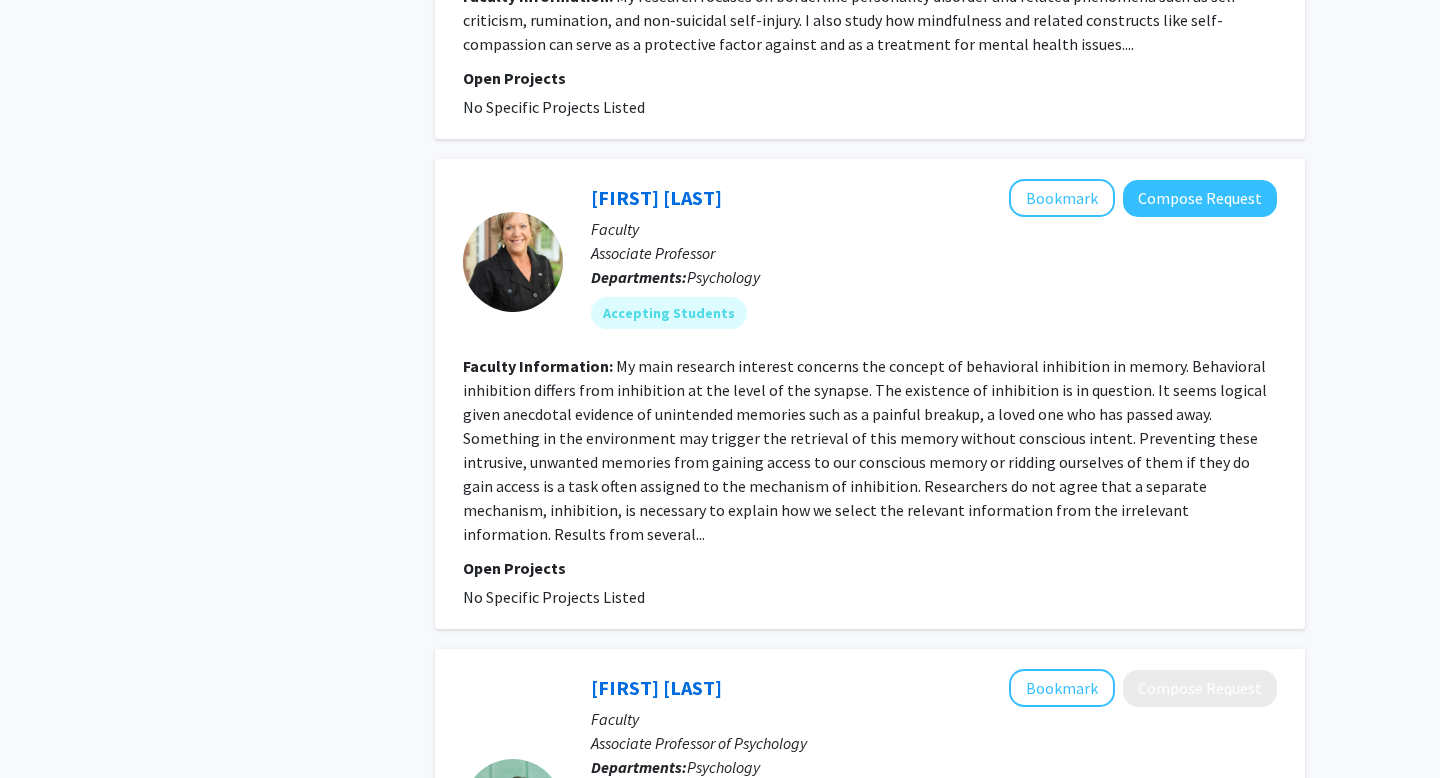 click on "My main research interest concerns the concept of behavioral inhibition in memory. Behavioral inhibition differs from inhibition at the level of the synapse. The existence of inhibition is in question. It seems logical given anecdotal evidence of unintended memories such as a painful breakup, a loved one who has passed away. Something in the environment may trigger the retrieval of this memory without conscious intent. Preventing these intrusive, unwanted memories from gaining access to our conscious memory or ridding ourselves of them if they do gain access is a task often assigned to the mechanism of inhibition. Researchers do not agree that a separate mechanism, inhibition, is necessary to explain how we select the relevant information from the irrelevant information. Results from several..." 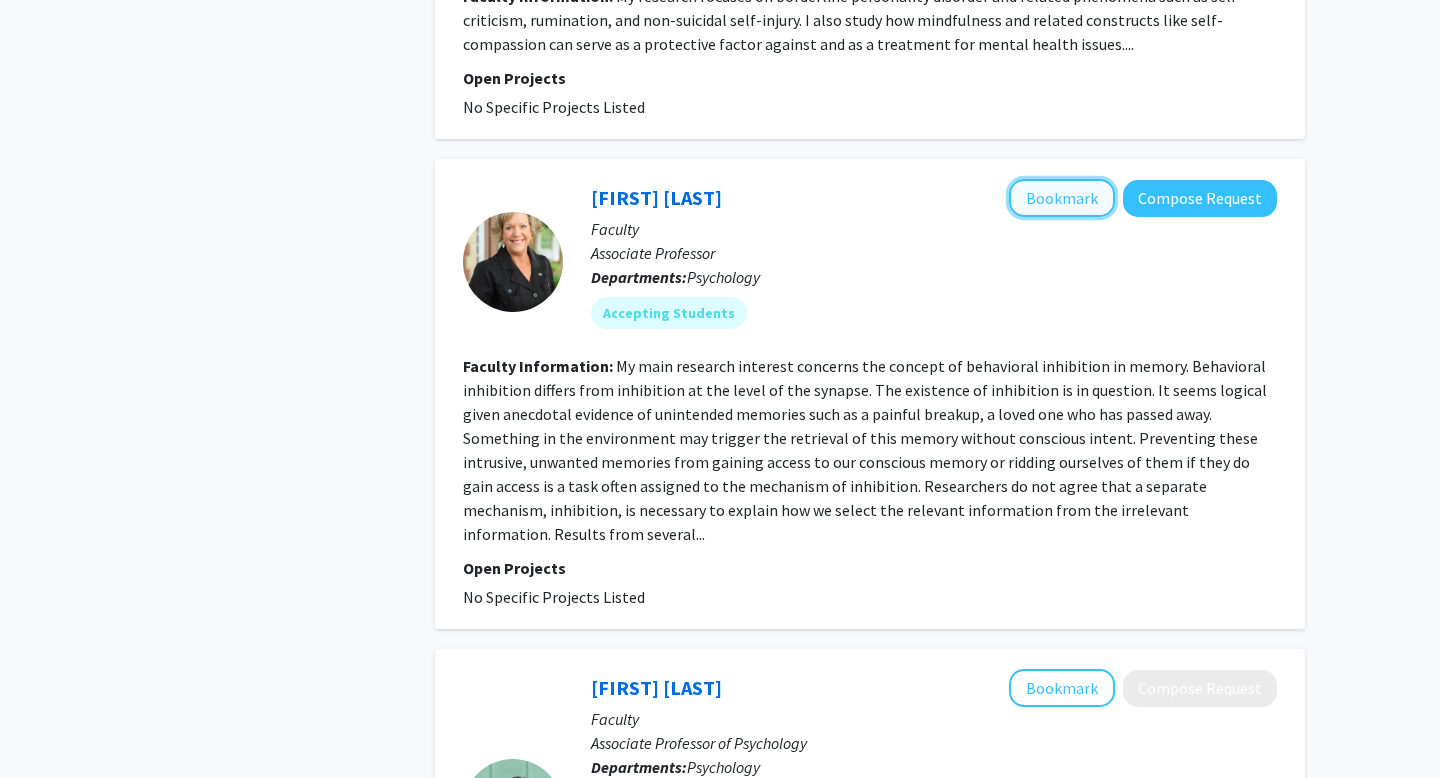 click on "Bookmark" 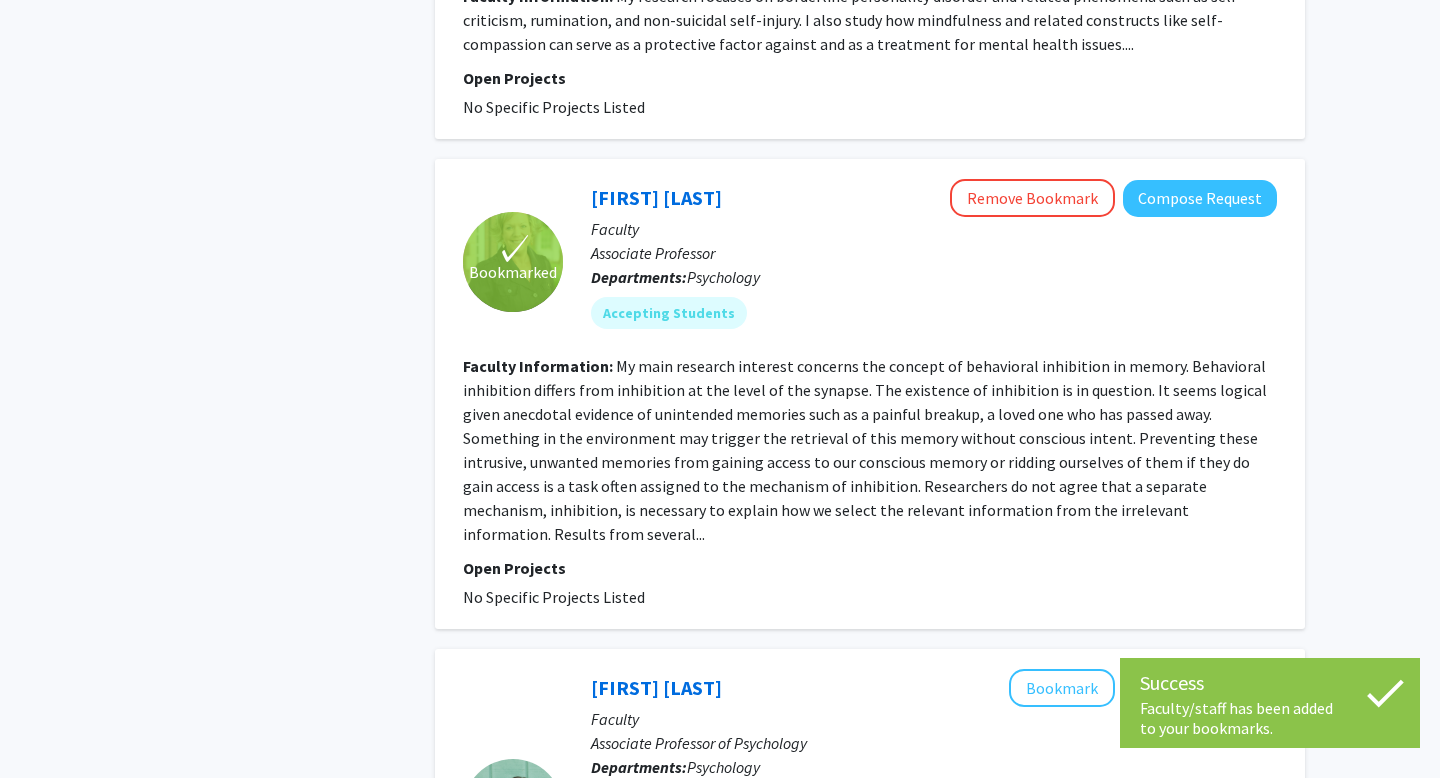 click on "My main research interest concerns the concept of behavioral inhibition in memory. Behavioral inhibition differs from inhibition at the level of the synapse. The existence of inhibition is in question. It seems logical given anecdotal evidence of unintended memories such as a painful breakup, a loved one who has passed away. Something in the environment may trigger the retrieval of this memory without conscious intent. Preventing these intrusive, unwanted memories from gaining access to our conscious memory or ridding ourselves of them if they do gain access is a task often assigned to the mechanism of inhibition. Researchers do not agree that a separate mechanism, inhibition, is necessary to explain how we select the relevant information from the irrelevant information. Results from several..." 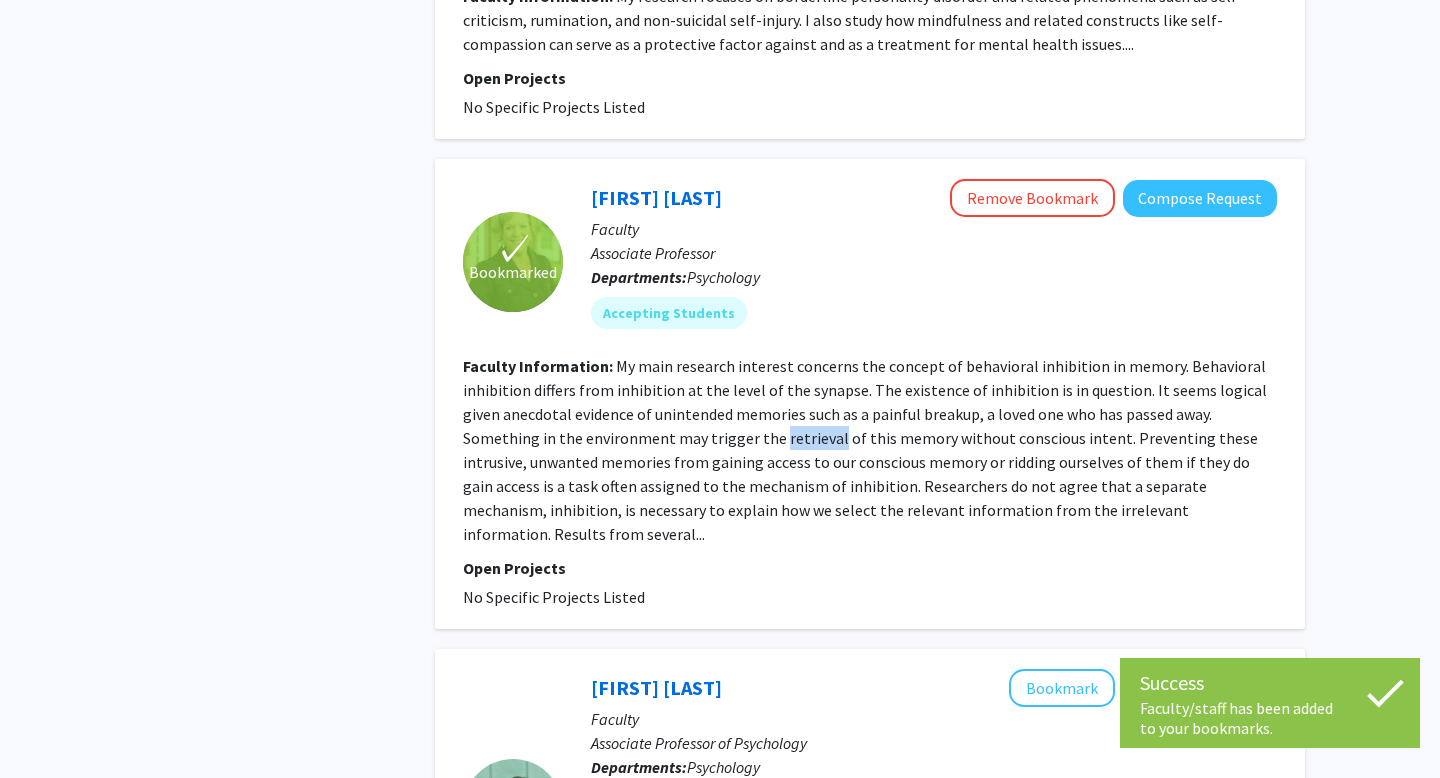 click on "My main research interest concerns the concept of behavioral inhibition in memory. Behavioral inhibition differs from inhibition at the level of the synapse. The existence of inhibition is in question. It seems logical given anecdotal evidence of unintended memories such as a painful breakup, a loved one who has passed away. Something in the environment may trigger the retrieval of this memory without conscious intent. Preventing these intrusive, unwanted memories from gaining access to our conscious memory or ridding ourselves of them if they do gain access is a task often assigned to the mechanism of inhibition. Researchers do not agree that a separate mechanism, inhibition, is necessary to explain how we select the relevant information from the irrelevant information. Results from several..." 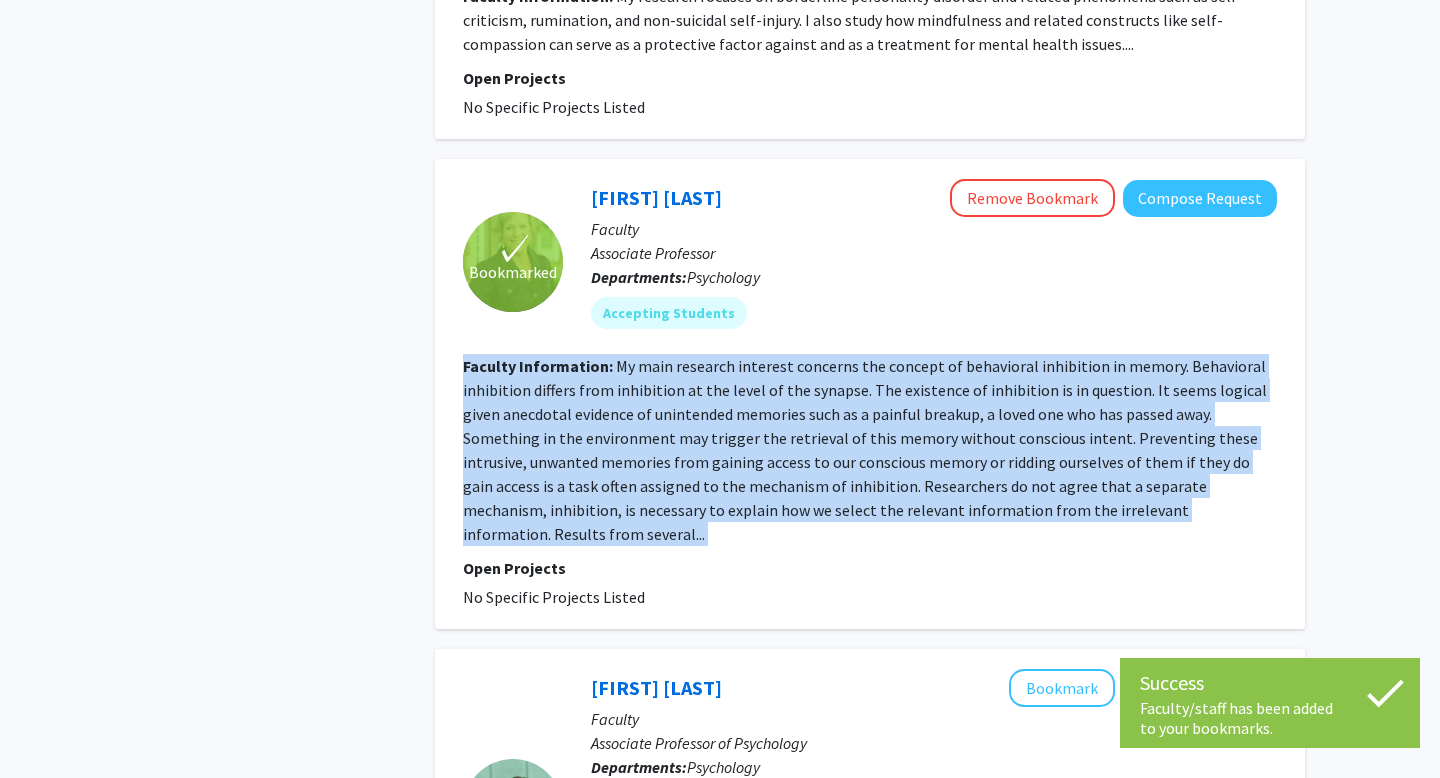 click on "My main research interest concerns the concept of behavioral inhibition in memory. Behavioral inhibition differs from inhibition at the level of the synapse. The existence of inhibition is in question. It seems logical given anecdotal evidence of unintended memories such as a painful breakup, a loved one who has passed away. Something in the environment may trigger the retrieval of this memory without conscious intent. Preventing these intrusive, unwanted memories from gaining access to our conscious memory or ridding ourselves of them if they do gain access is a task often assigned to the mechanism of inhibition. Researchers do not agree that a separate mechanism, inhibition, is necessary to explain how we select the relevant information from the irrelevant information. Results from several..." 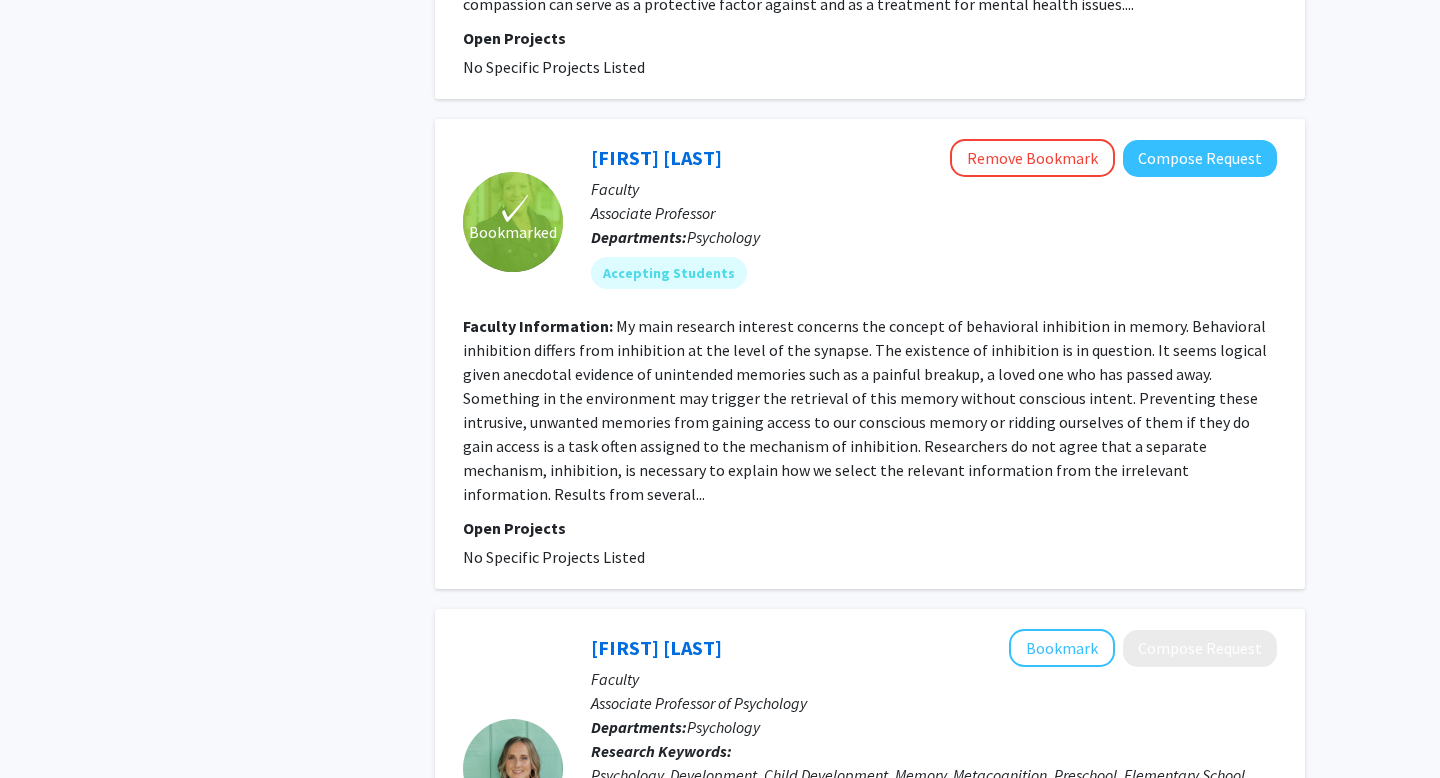 click on "My main research interest concerns the concept of behavioral inhibition in memory. Behavioral inhibition differs from inhibition at the level of the synapse. The existence of inhibition is in question. It seems logical given anecdotal evidence of unintended memories such as a painful breakup, a loved one who has passed away. Something in the environment may trigger the retrieval of this memory without conscious intent. Preventing these intrusive, unwanted memories from gaining access to our conscious memory or ridding ourselves of them if they do gain access is a task often assigned to the mechanism of inhibition. Researchers do not agree that a separate mechanism, inhibition, is necessary to explain how we select the relevant information from the irrelevant information. Results from several..." 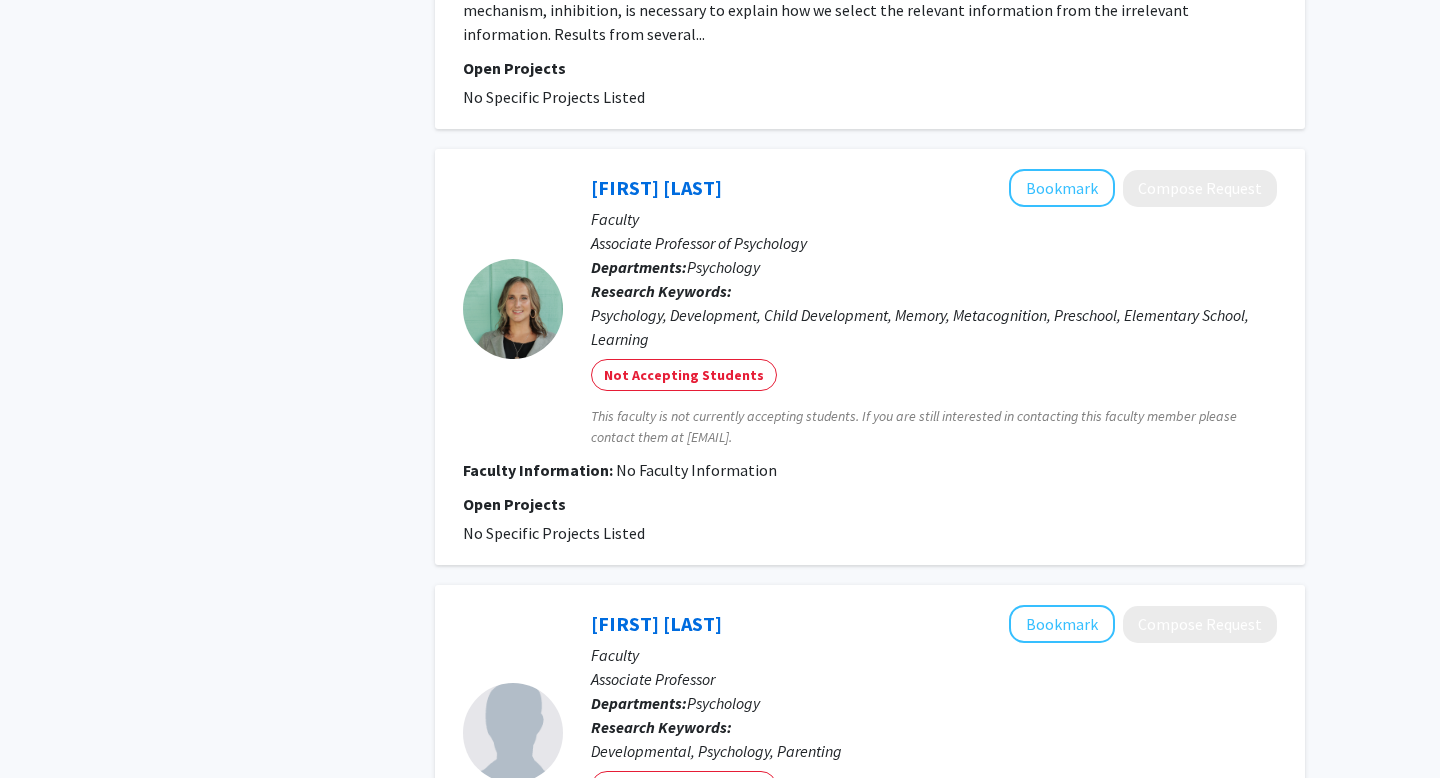 scroll, scrollTop: 3459, scrollLeft: 0, axis: vertical 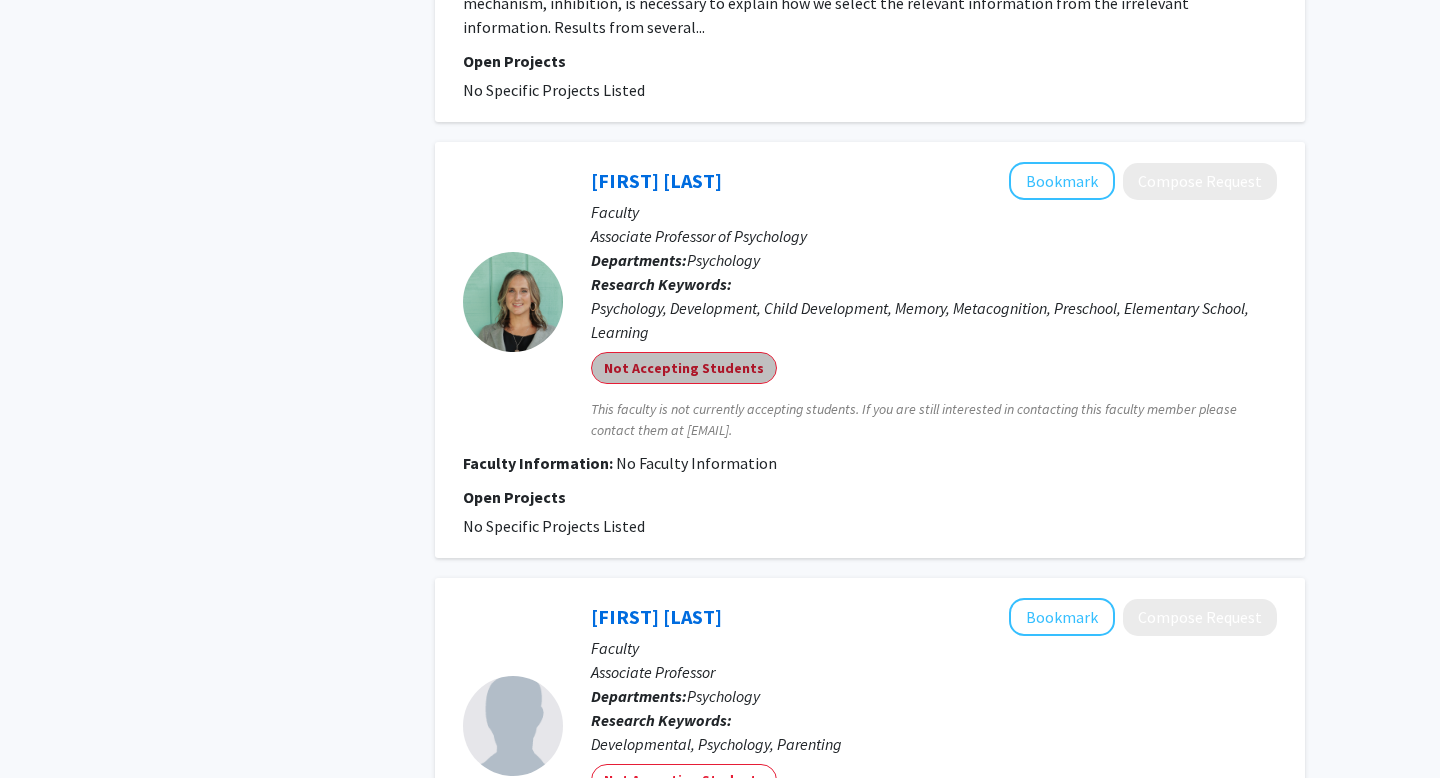 click on "Not Accepting Students" at bounding box center (684, 368) 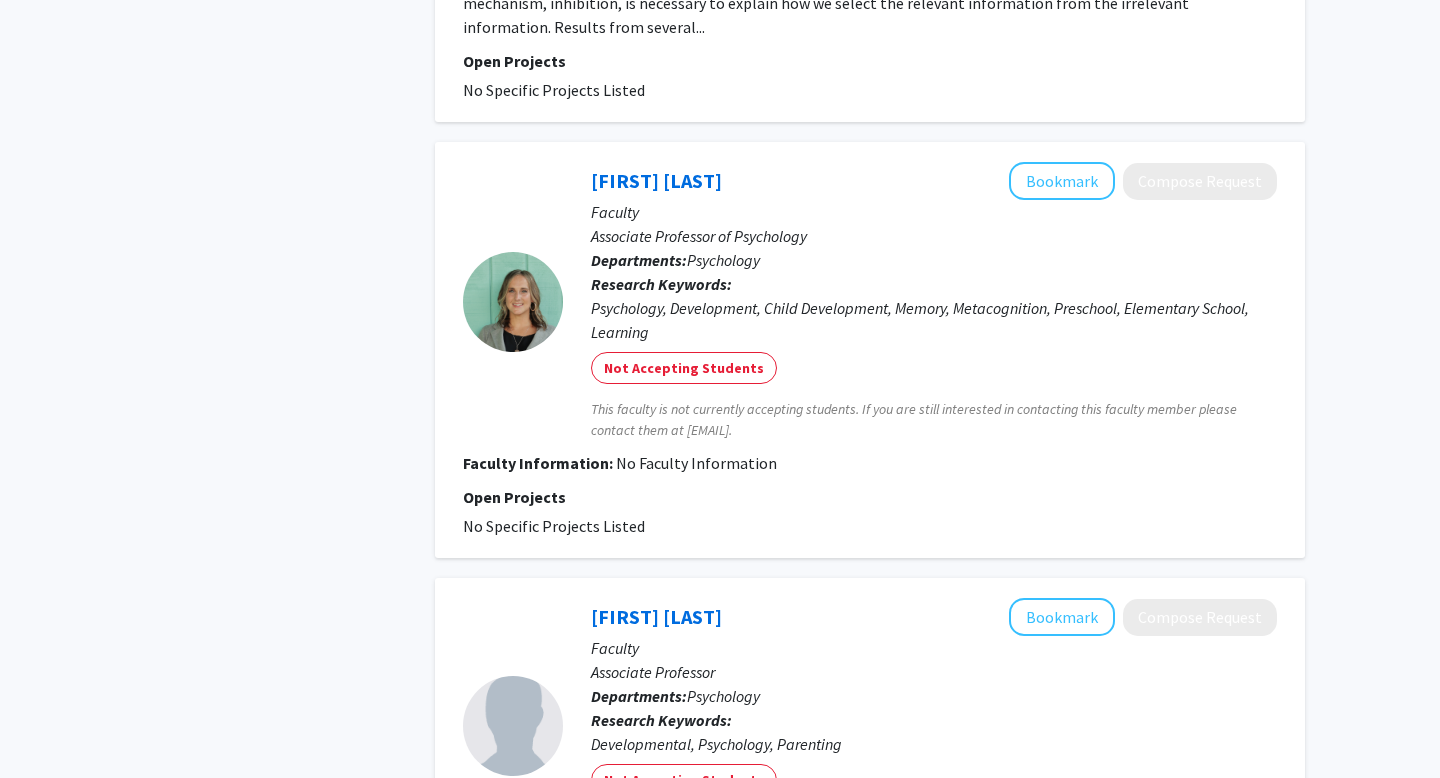 click on "This faculty is not currently accepting students. If you are still interested in contacting this faculty member please contact them at [EMAIL]." 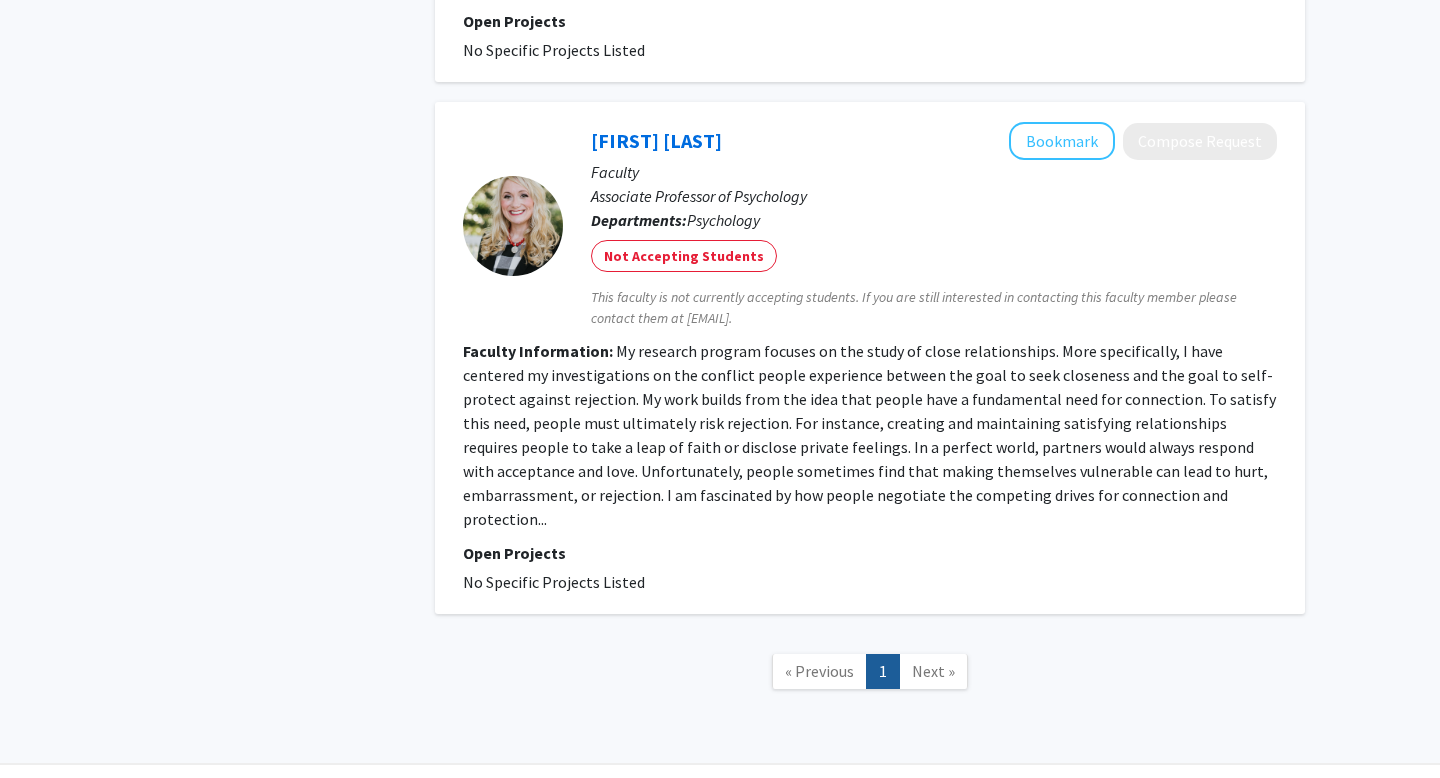 scroll, scrollTop: 4428, scrollLeft: 0, axis: vertical 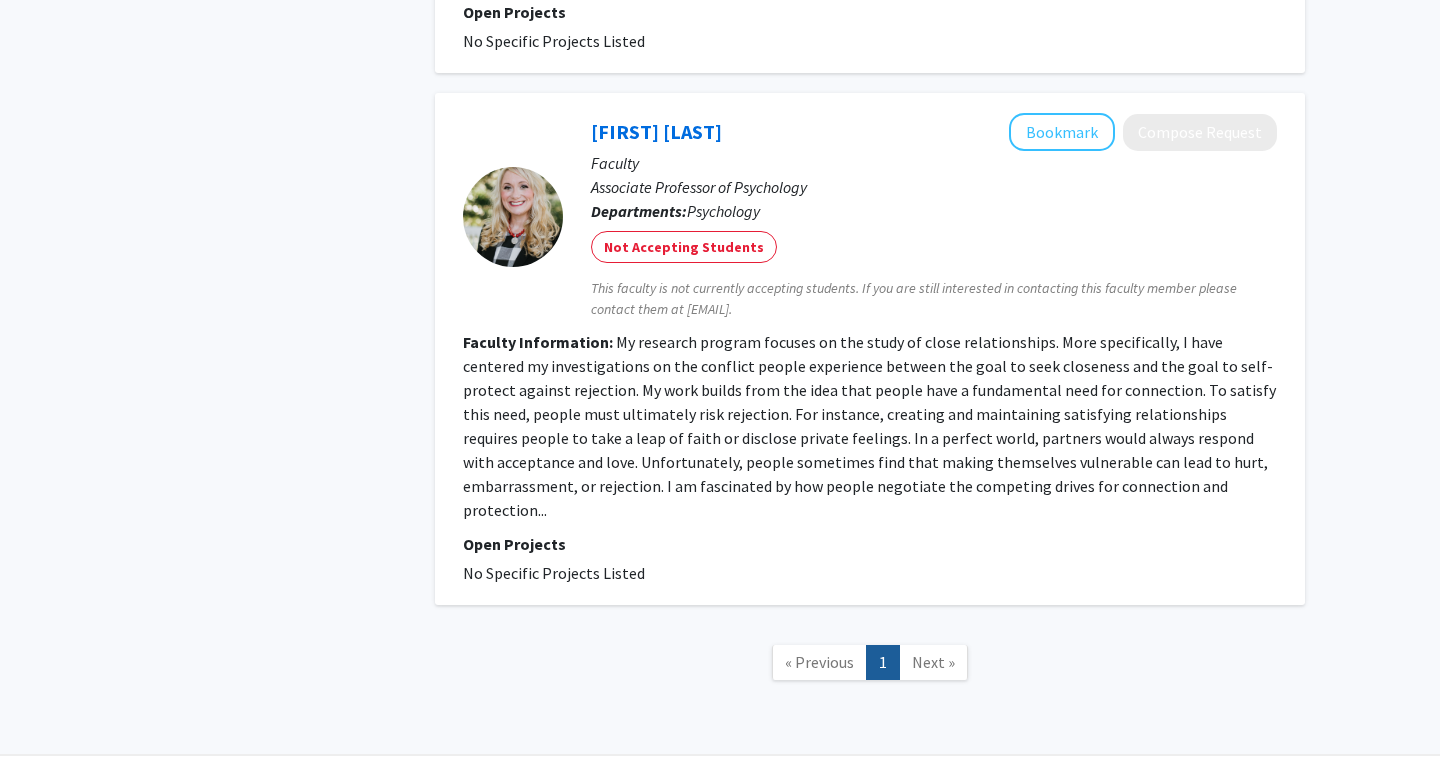 click on "Next »" 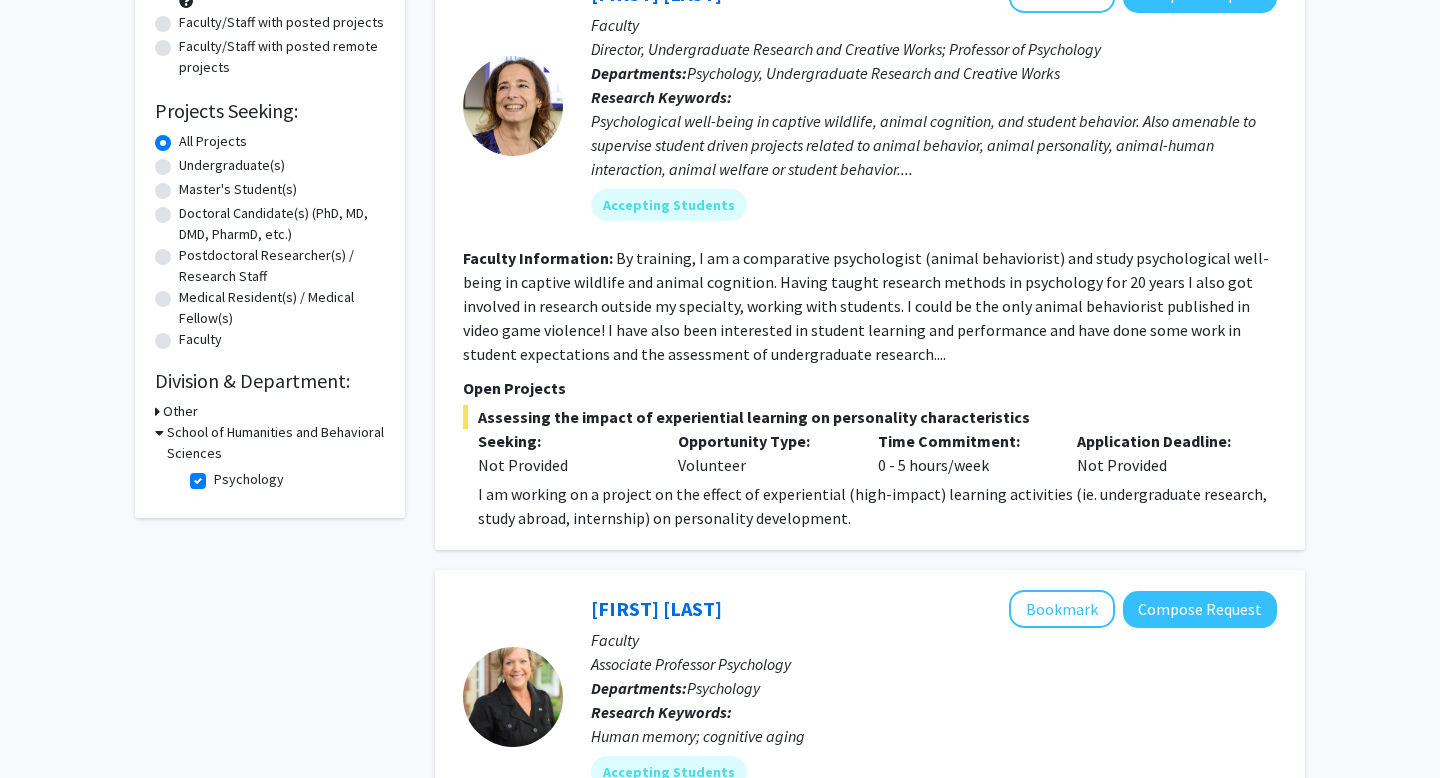 scroll, scrollTop: 312, scrollLeft: 0, axis: vertical 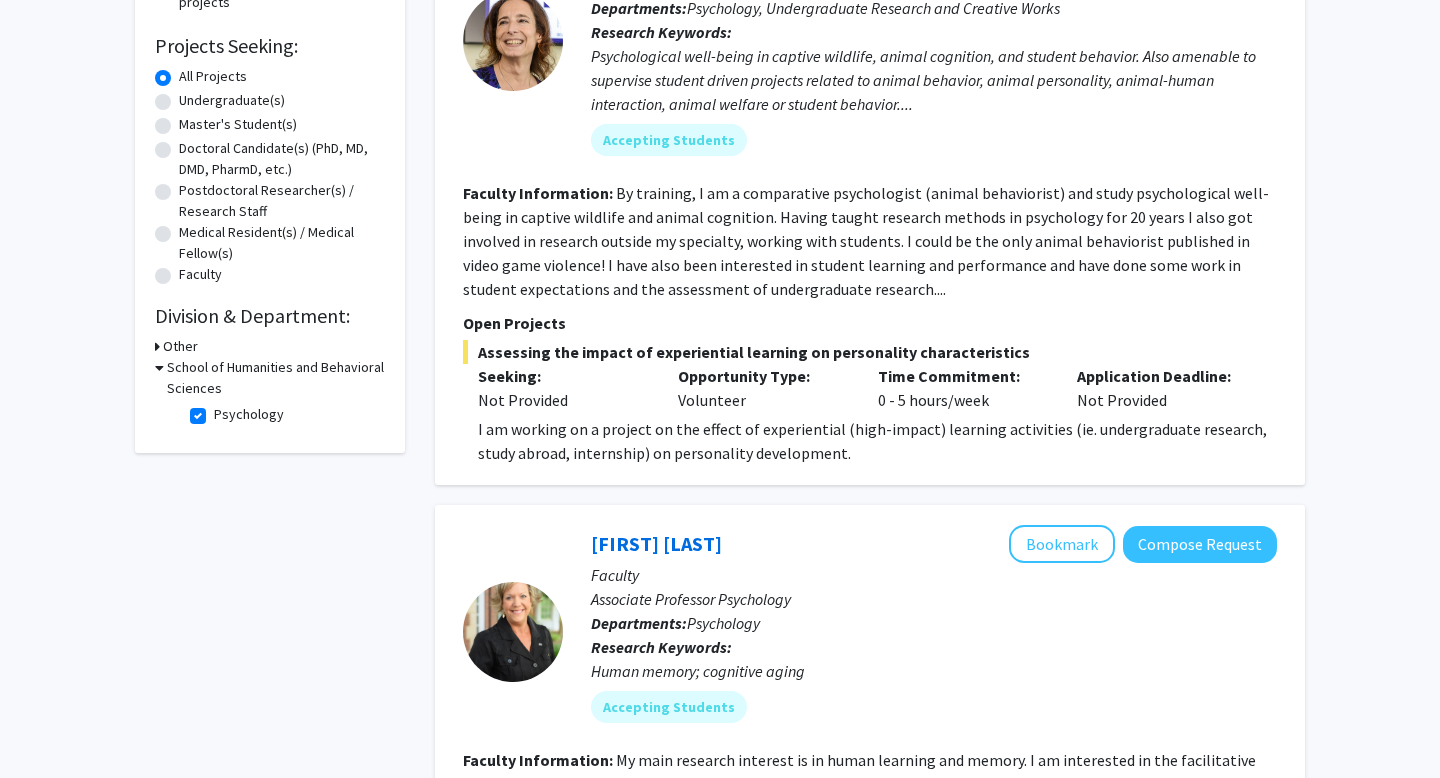 click on "School of Humanities and Behavioral Sciences" at bounding box center [276, 378] 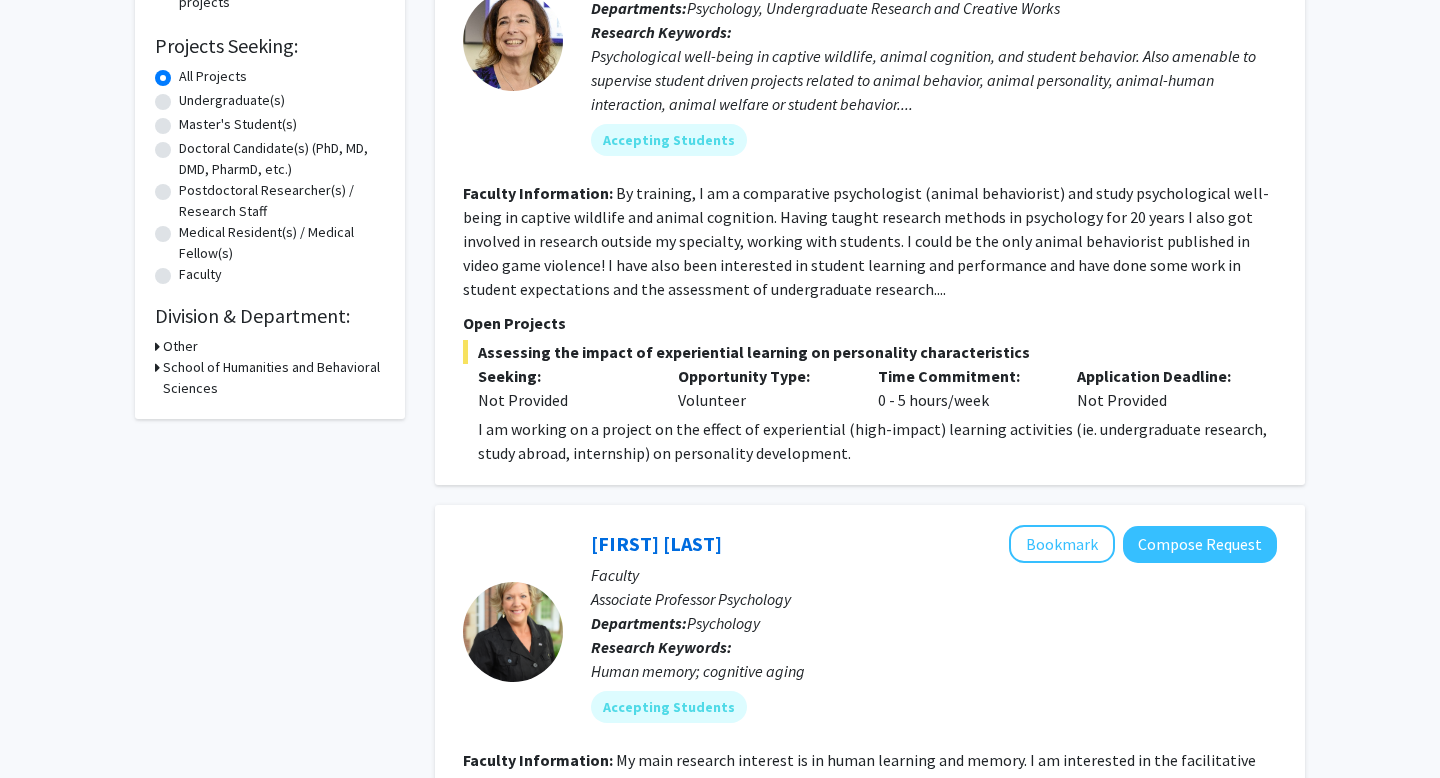 click on "Other" at bounding box center (180, 346) 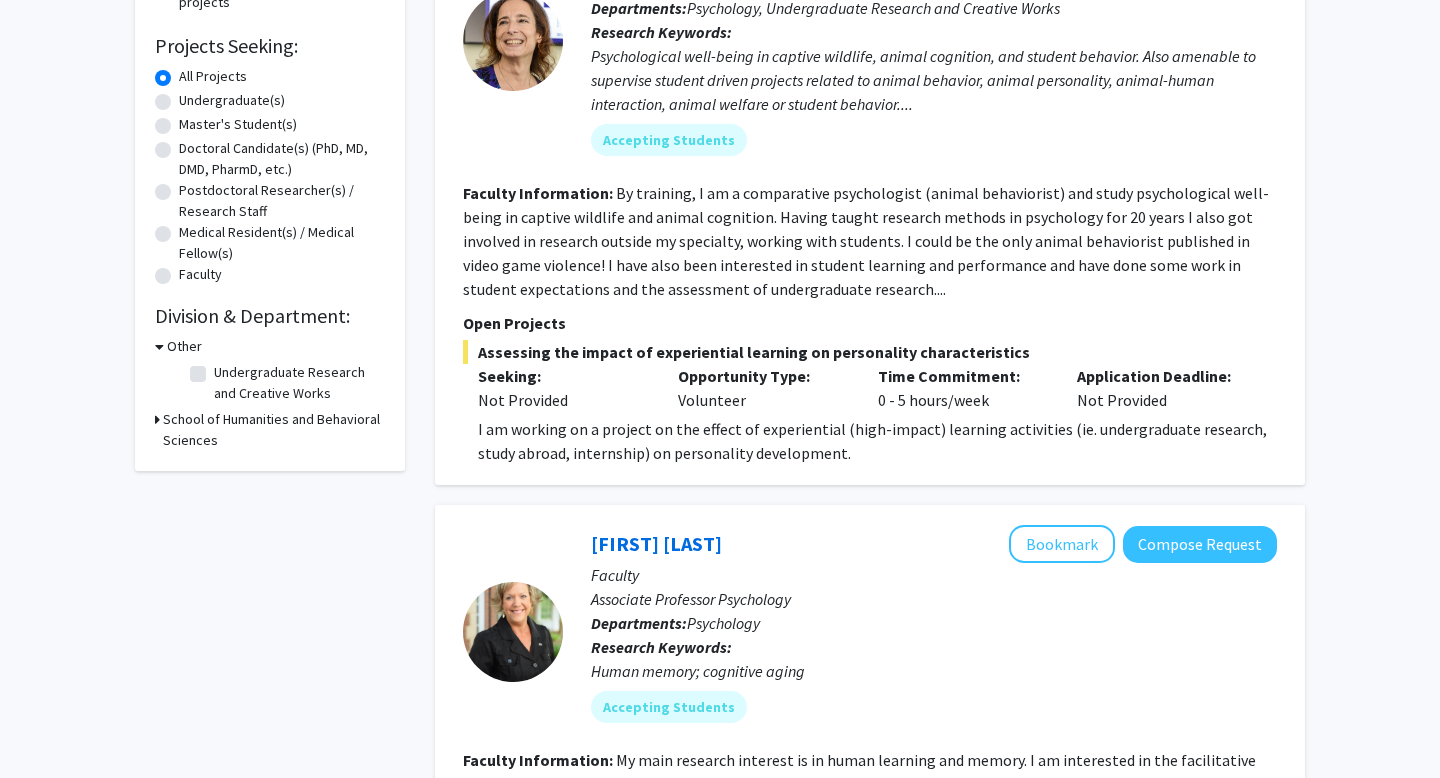 click on "Refine By Collaboration Status: Collaboration Status  All Faculty/Staff    Collaboration Status  Faculty/Staff accepting students    Collaboration Status  Faculty/Staff with posted projects    Collaboration Status  Faculty/Staff with posted remote projects    Projects Seeking: Projects Seeking Level  All Projects    Projects Seeking Level  Undergraduate(s)    Projects Seeking Level  Master's Student(s)    Projects Seeking Level  Doctoral Candidate(s) (PhD, MD, DMD, PharmD, etc.)    Projects Seeking Level  Postdoctoral Researcher(s) / Research Staff    Projects Seeking Level  Medical Resident(s) / Medical Fellow(s)    Projects Seeking Level  Faculty    Division & Department:      Other  Undergraduate Research and Creative Works  Undergraduate Research and Creative Works       School of Humanities and Behavioral Sciences" 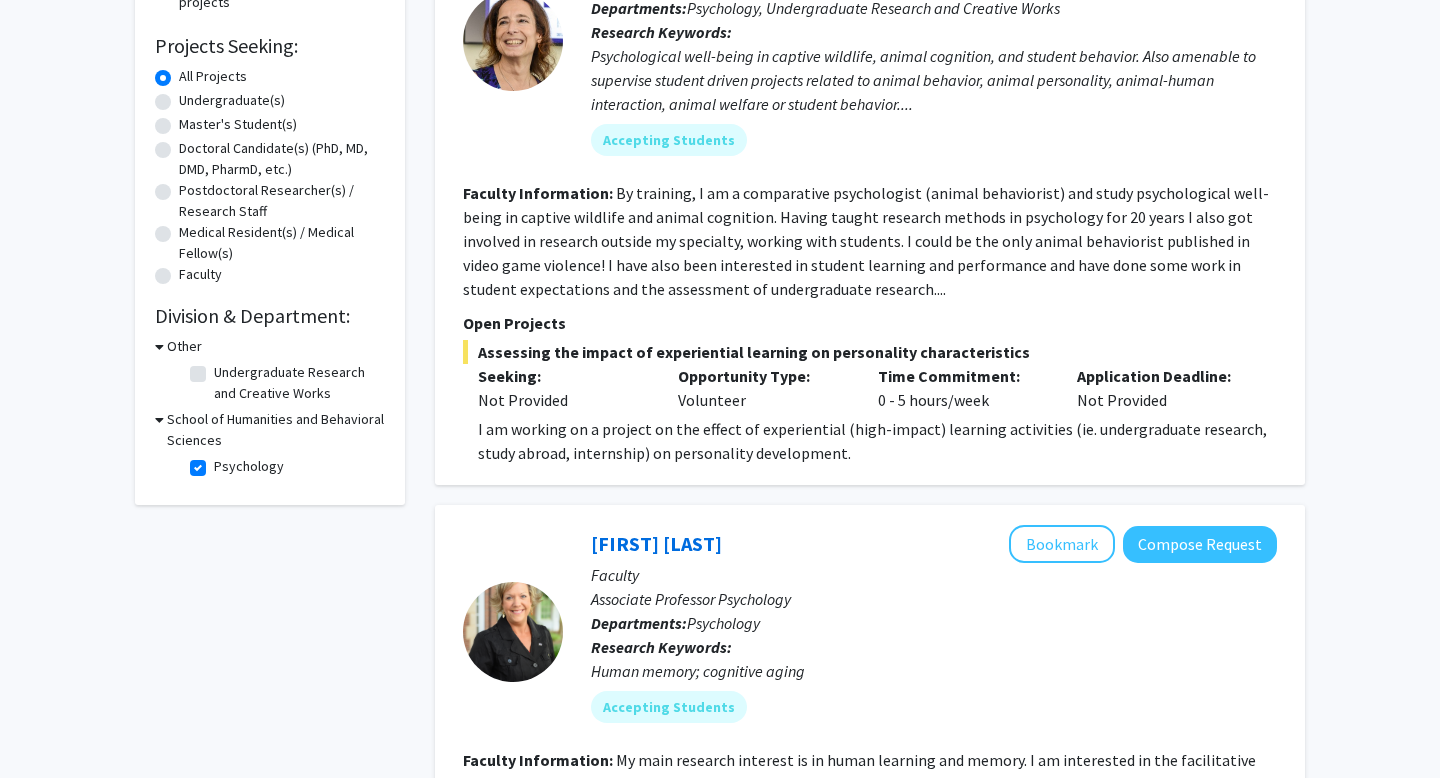 click on "Undergraduate Research and Creative Works" 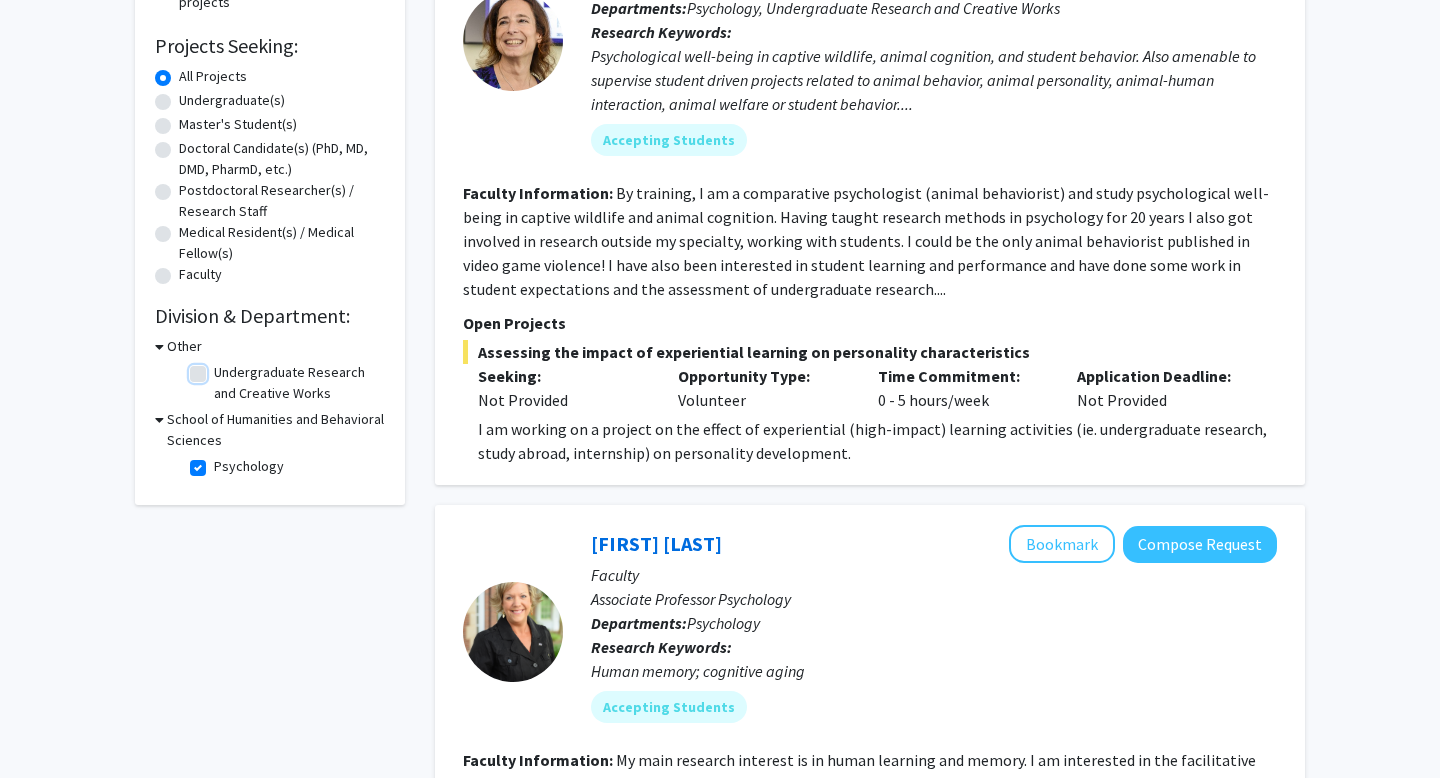 click on "Undergraduate Research and Creative Works" at bounding box center [220, 368] 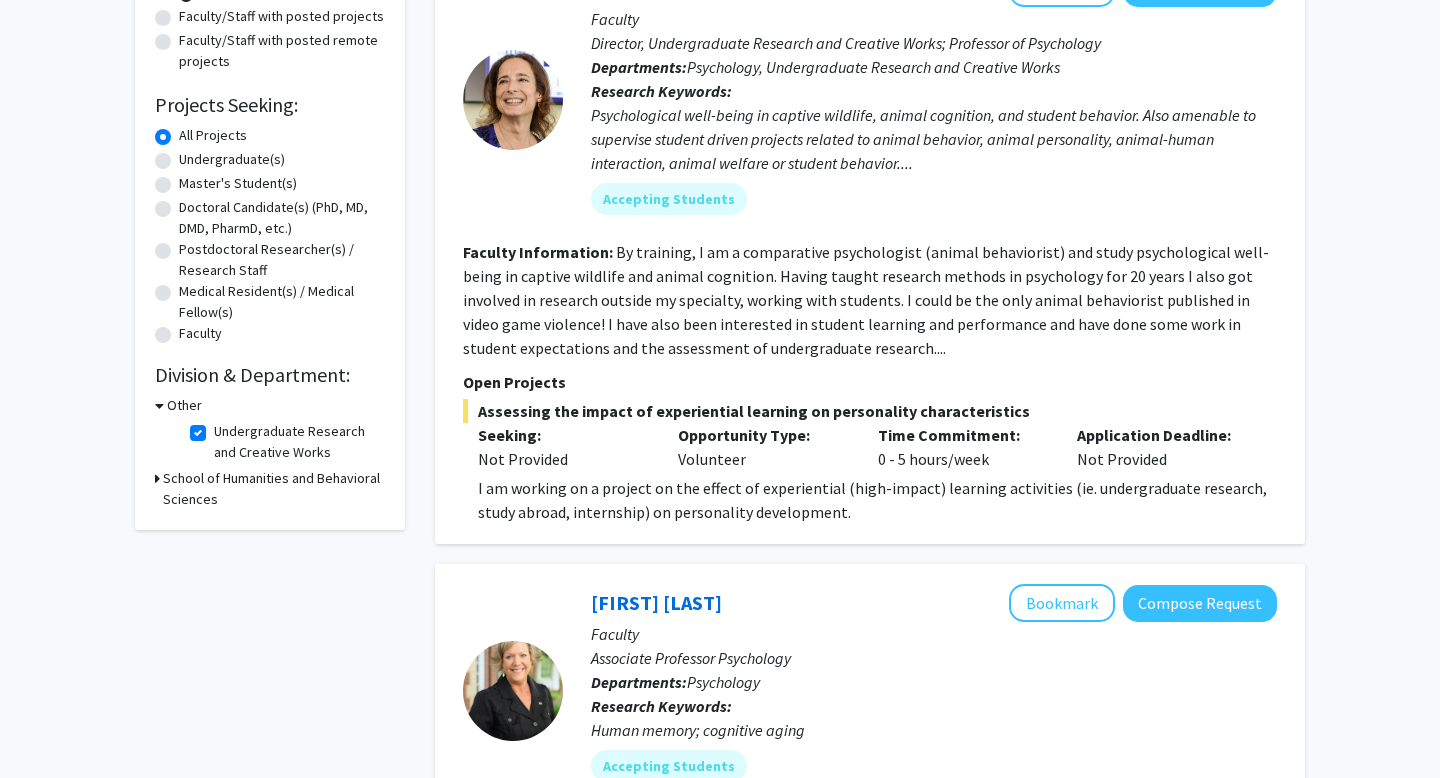scroll, scrollTop: 228, scrollLeft: 0, axis: vertical 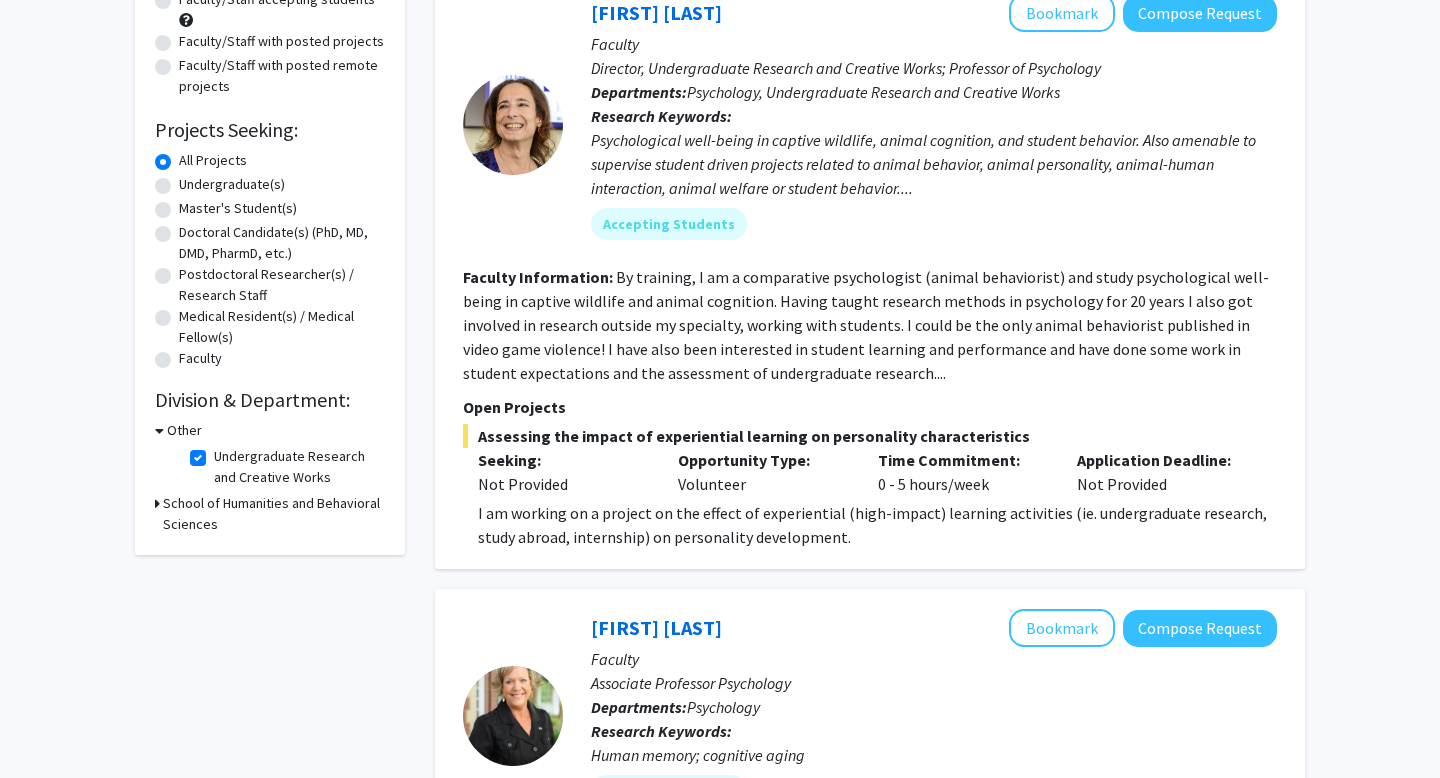click on "Undergraduate Research and Creative Works  Undergraduate Research and Creative Works" 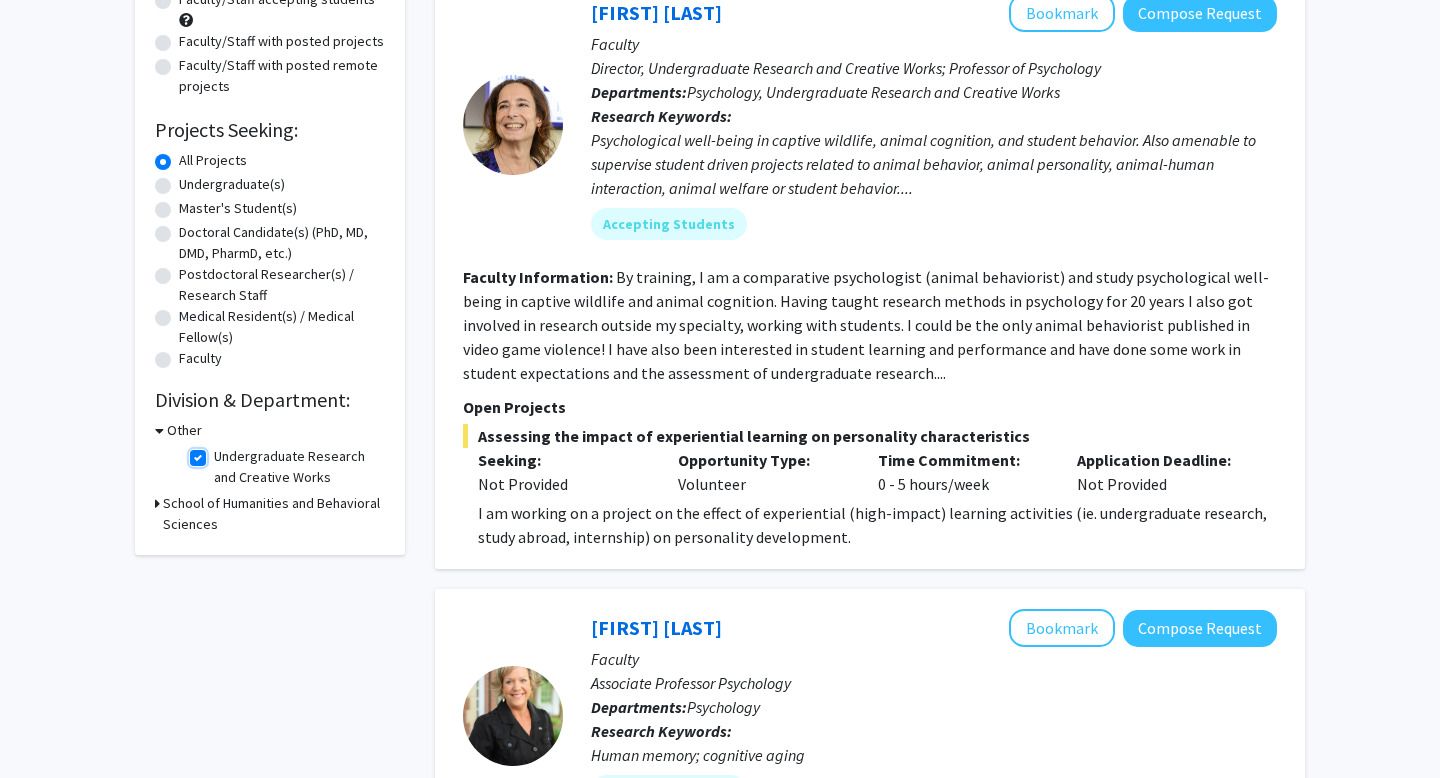 click on "Undergraduate Research and Creative Works" at bounding box center (220, 452) 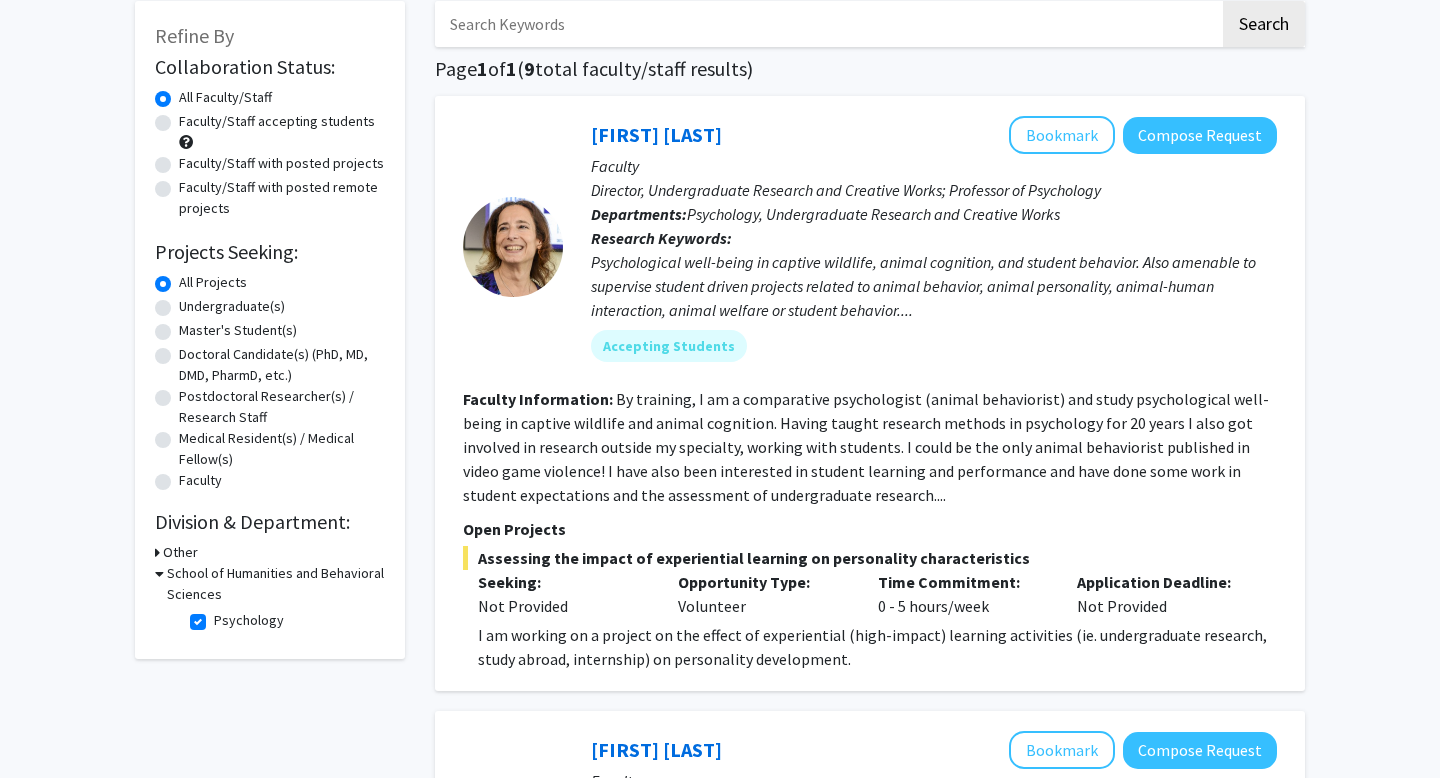 scroll, scrollTop: 252, scrollLeft: 0, axis: vertical 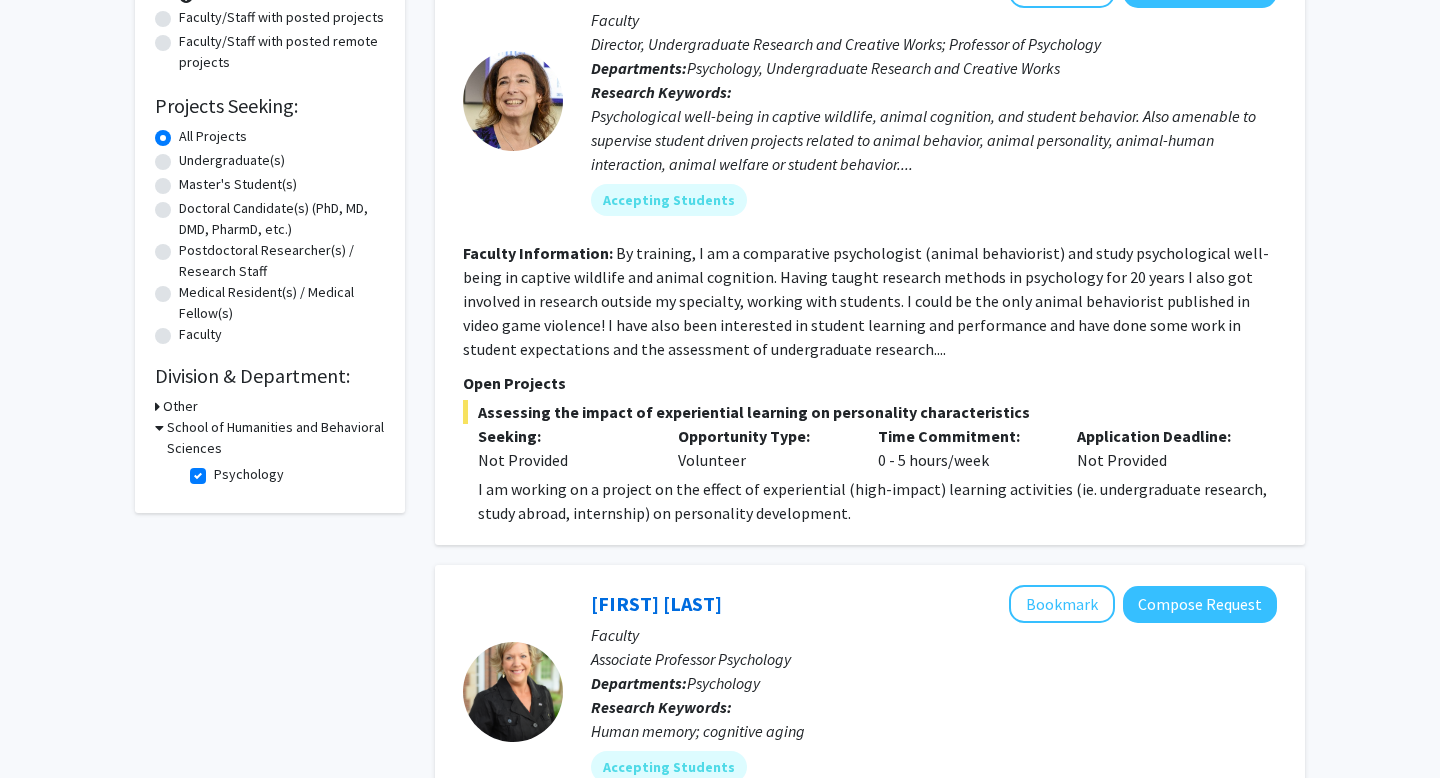 click on "Psychology" 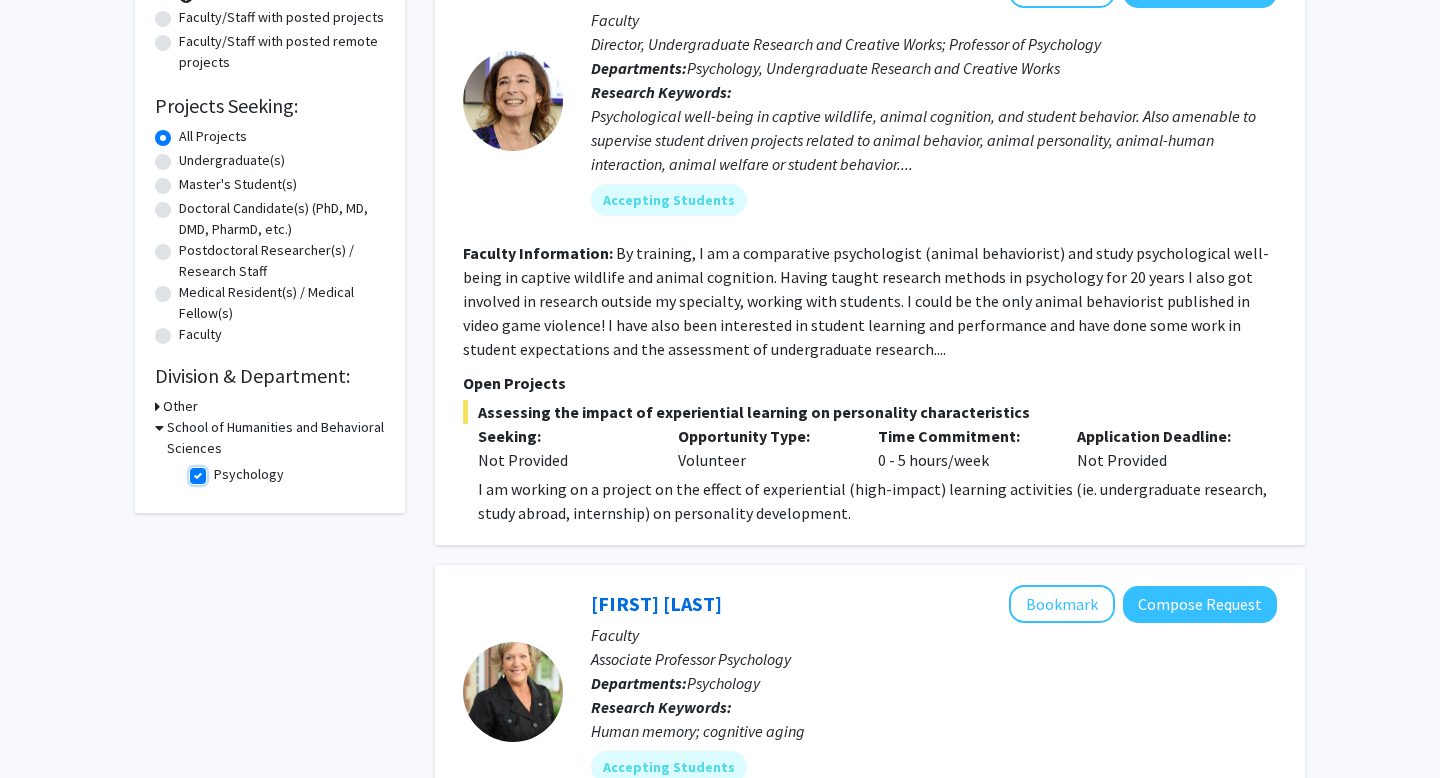 click on "Psychology" at bounding box center (220, 470) 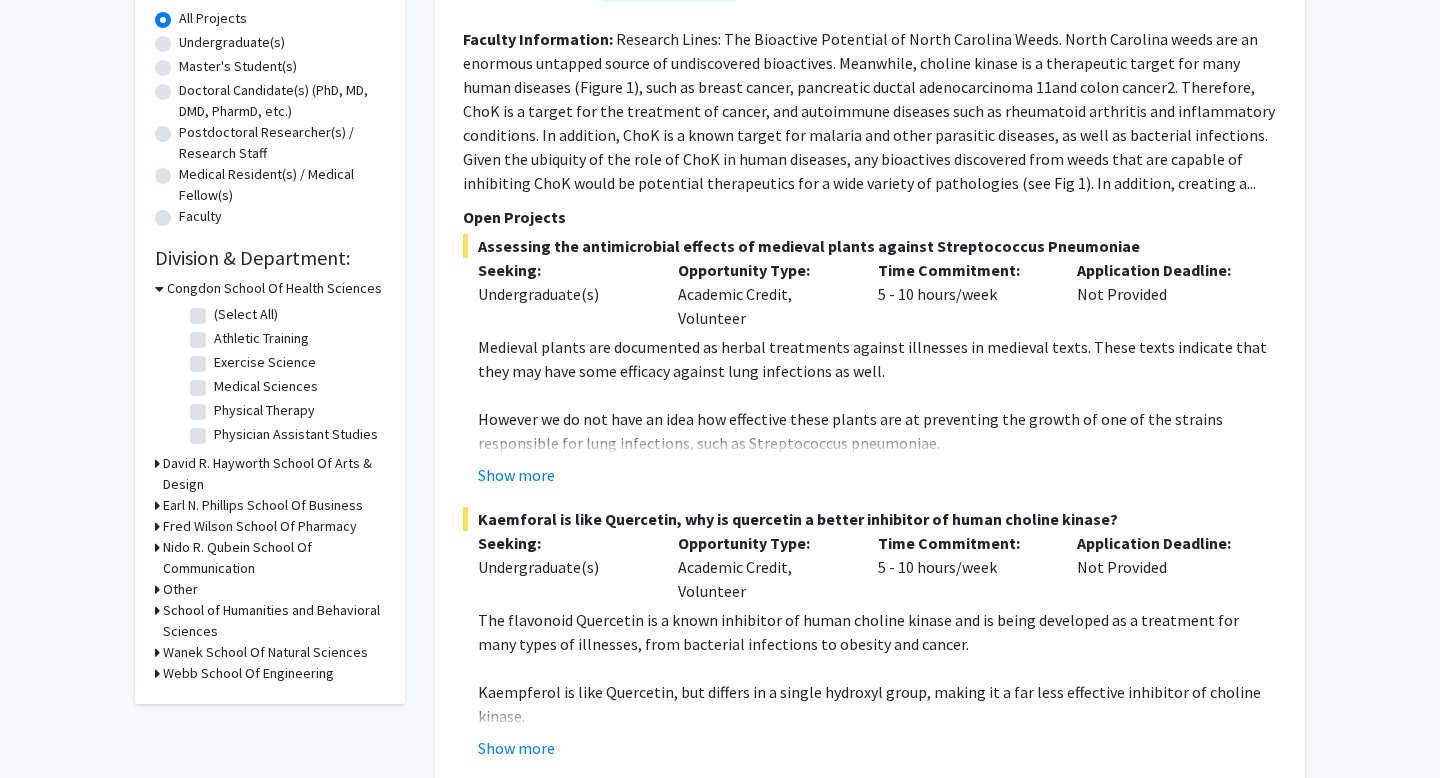 scroll, scrollTop: 371, scrollLeft: 0, axis: vertical 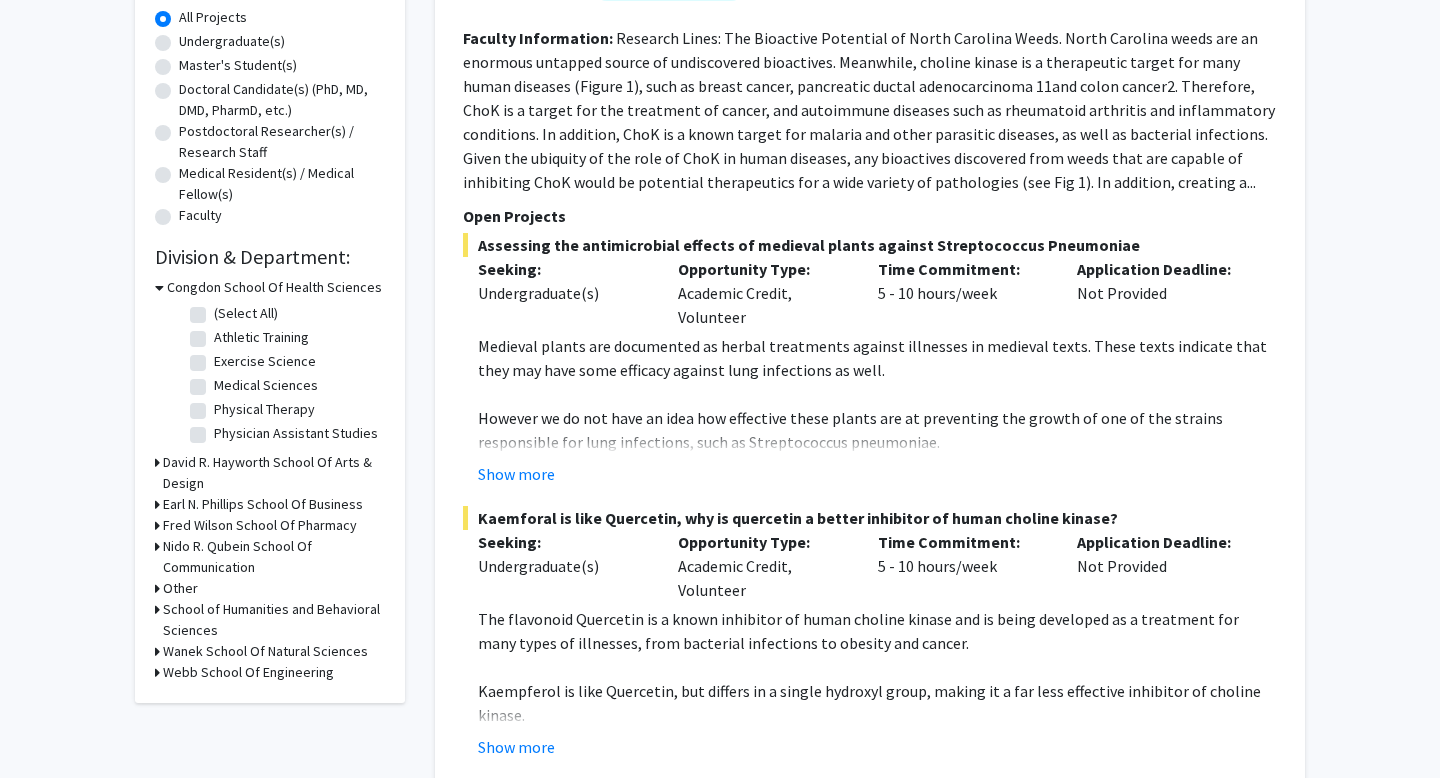 click on "Congdon School Of Health Sciences" at bounding box center (274, 287) 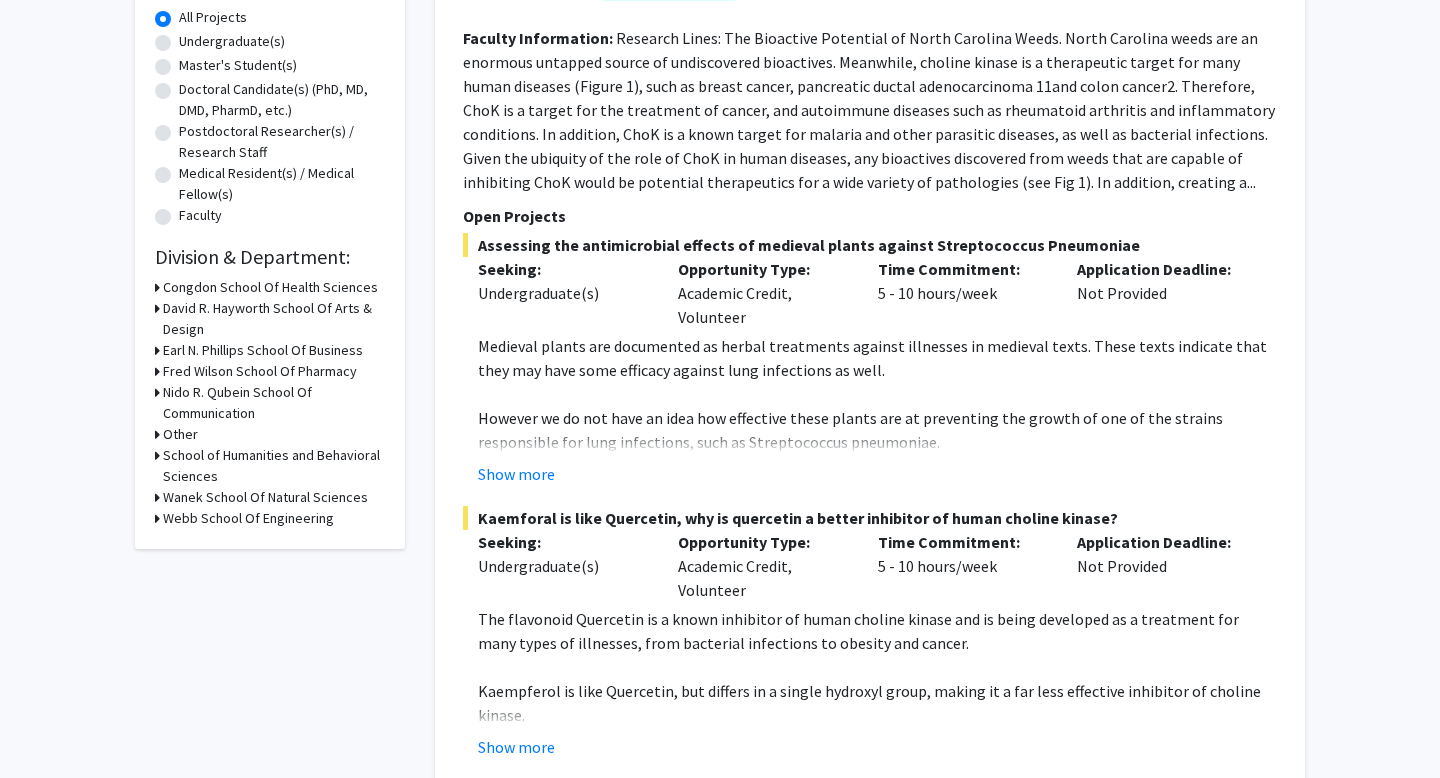 click on "David R. Hayworth School Of Arts & Design" at bounding box center (274, 319) 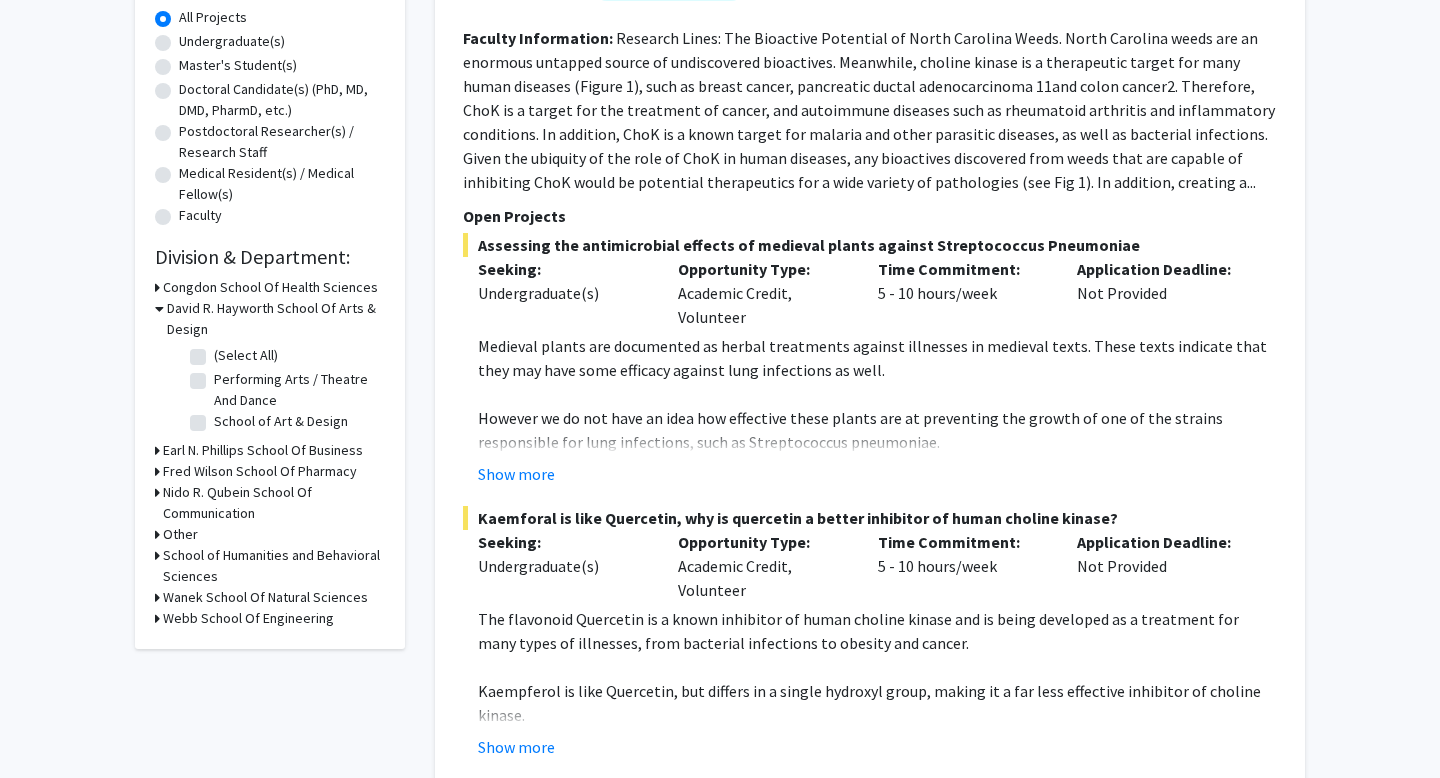click on "David R. Hayworth School Of Arts & Design" at bounding box center [276, 319] 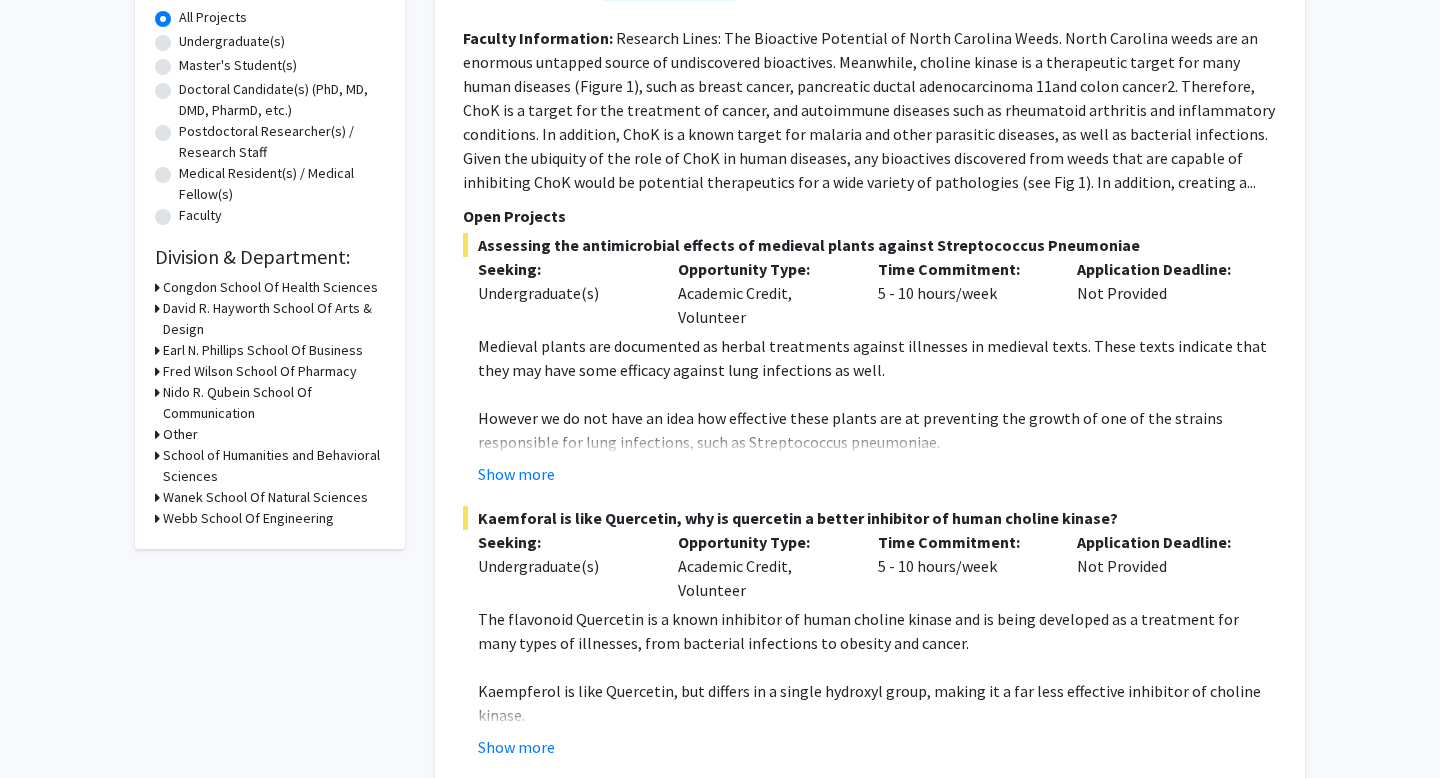 click on "Earl N. Phillips School Of Business" at bounding box center (263, 350) 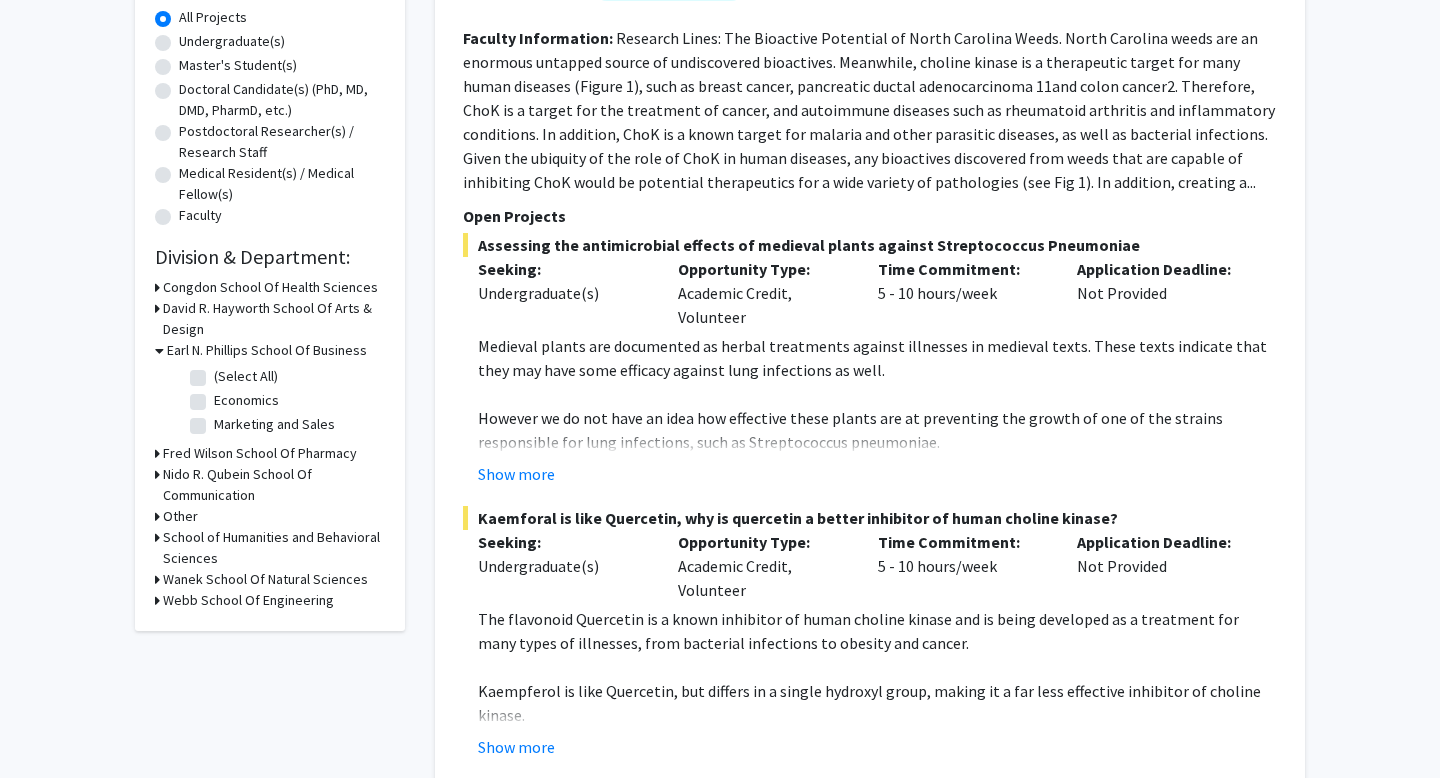 click on "Earl N. Phillips School Of Business" at bounding box center (267, 350) 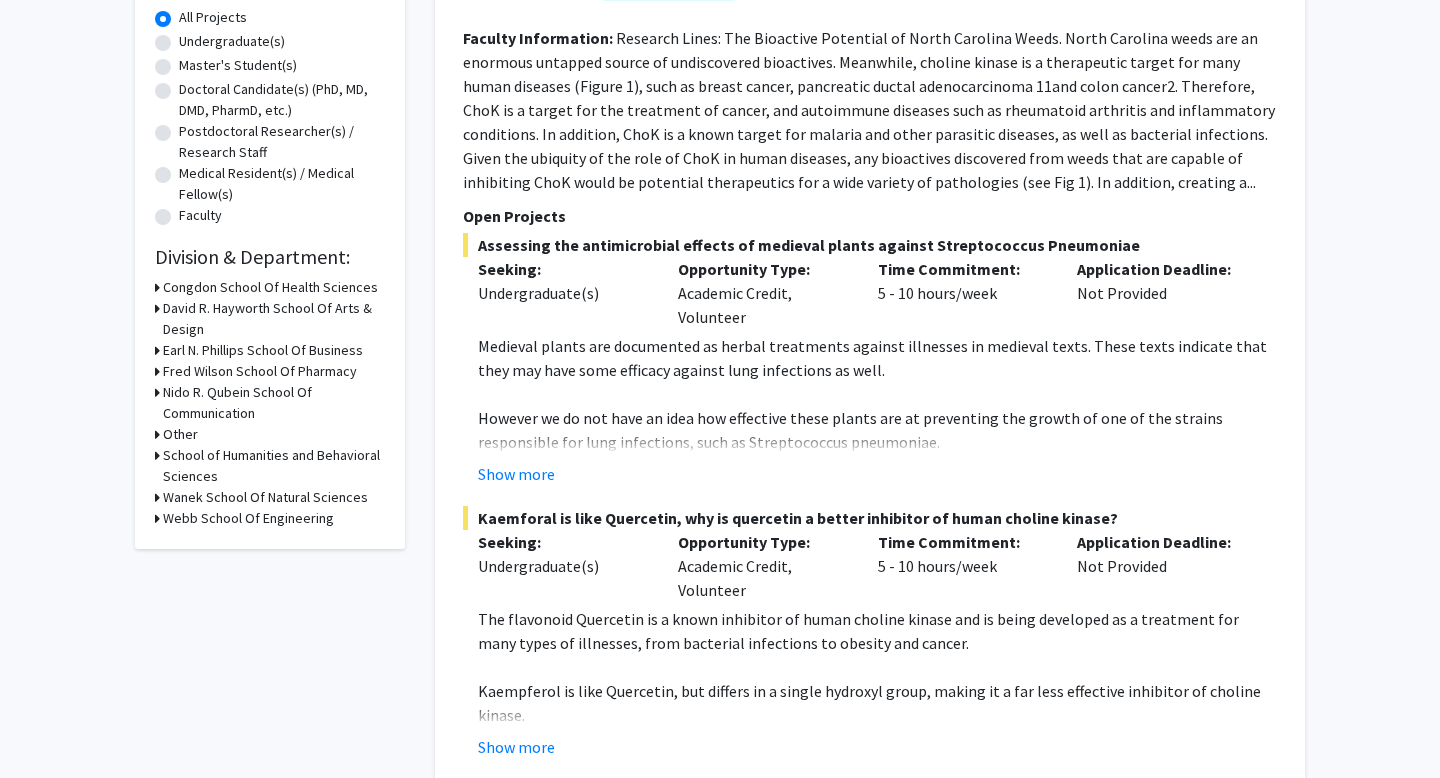 click on "Fred Wilson School Of Pharmacy" at bounding box center [260, 371] 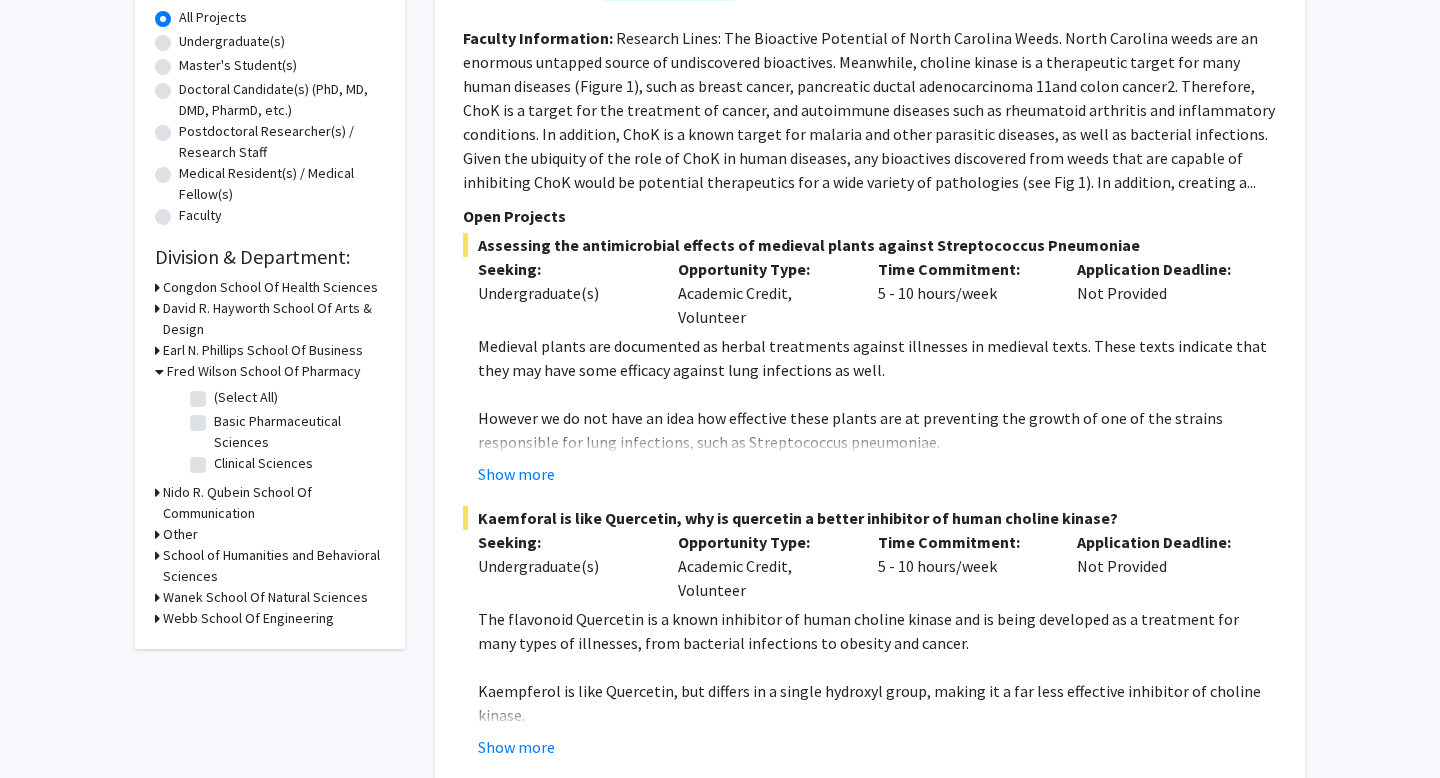 click on "Clinical Sciences" 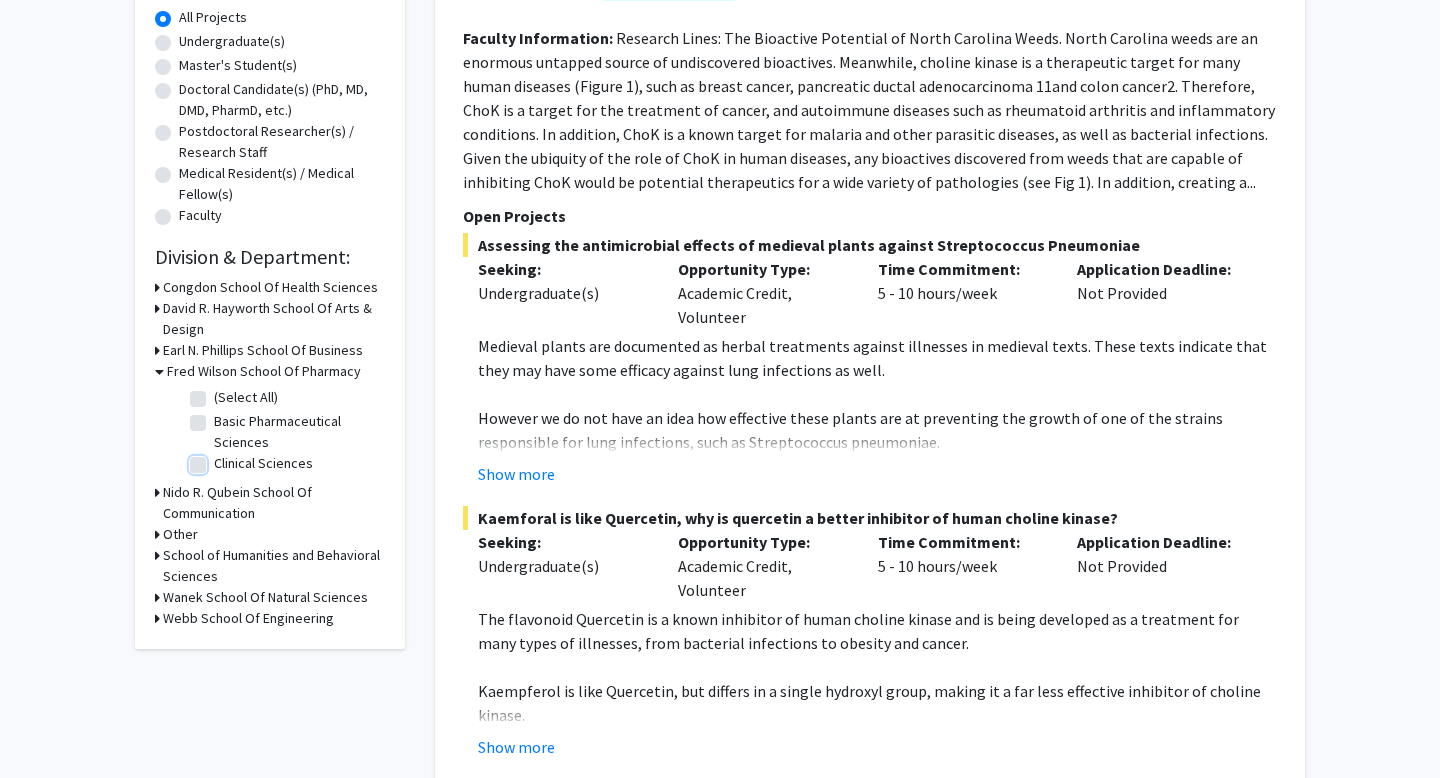 click on "Clinical Sciences" at bounding box center (220, 459) 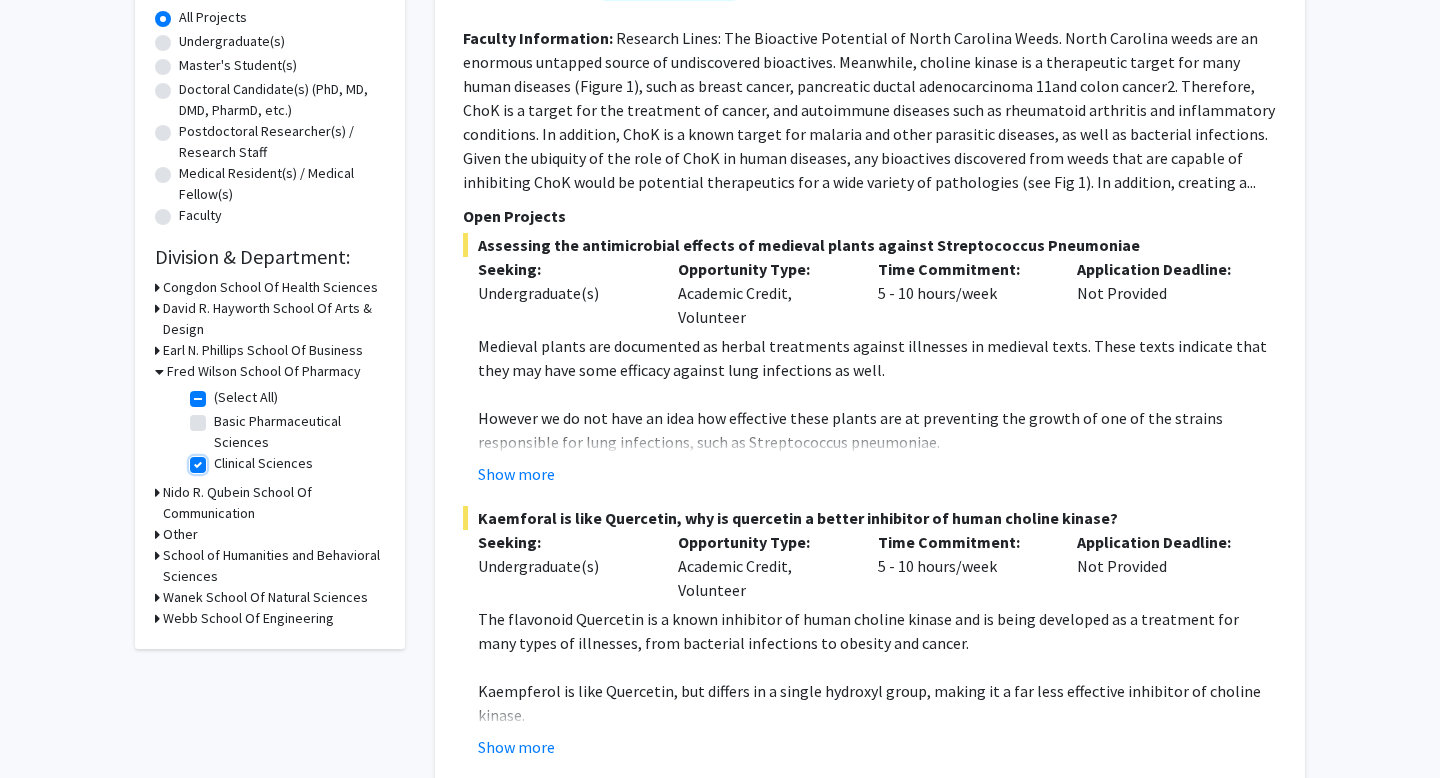 checkbox on "true" 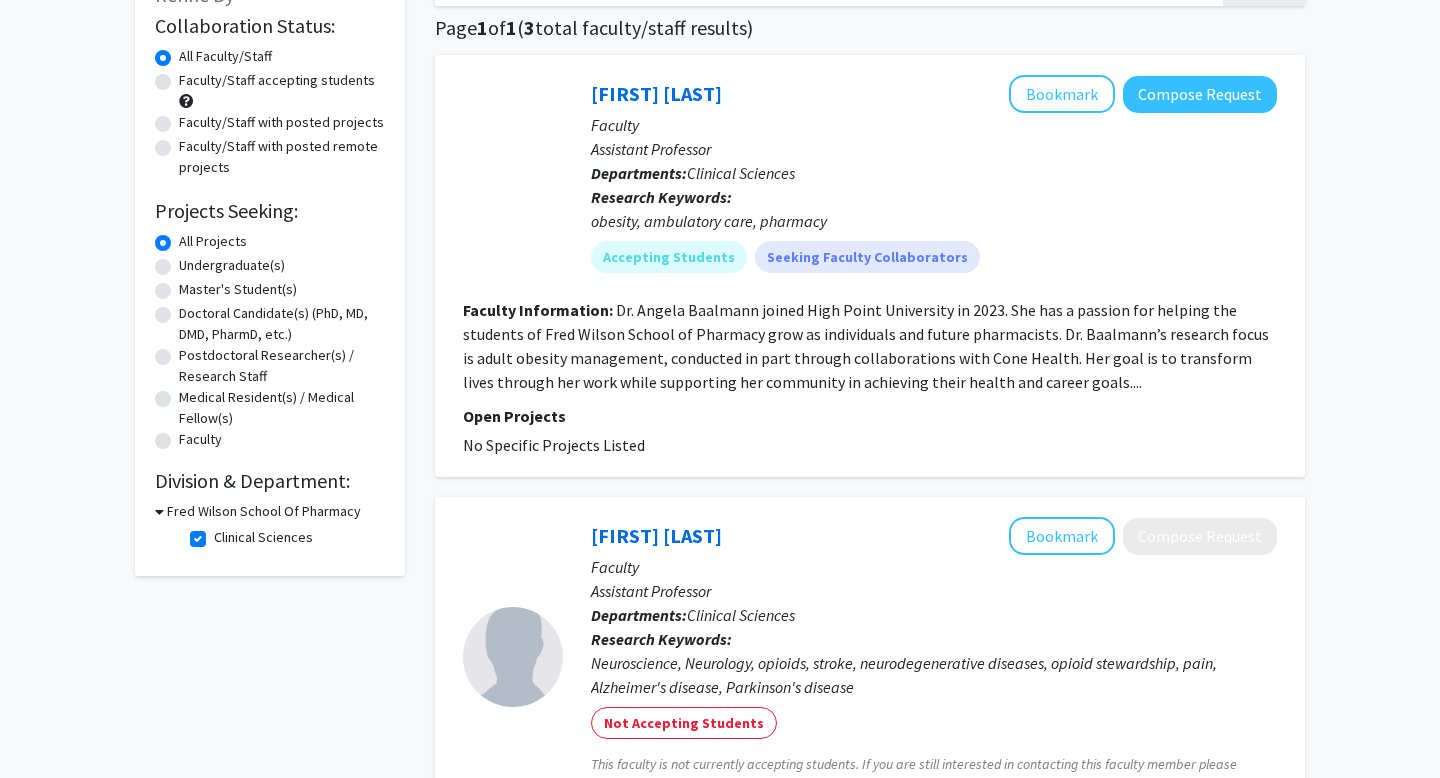 scroll, scrollTop: 76, scrollLeft: 0, axis: vertical 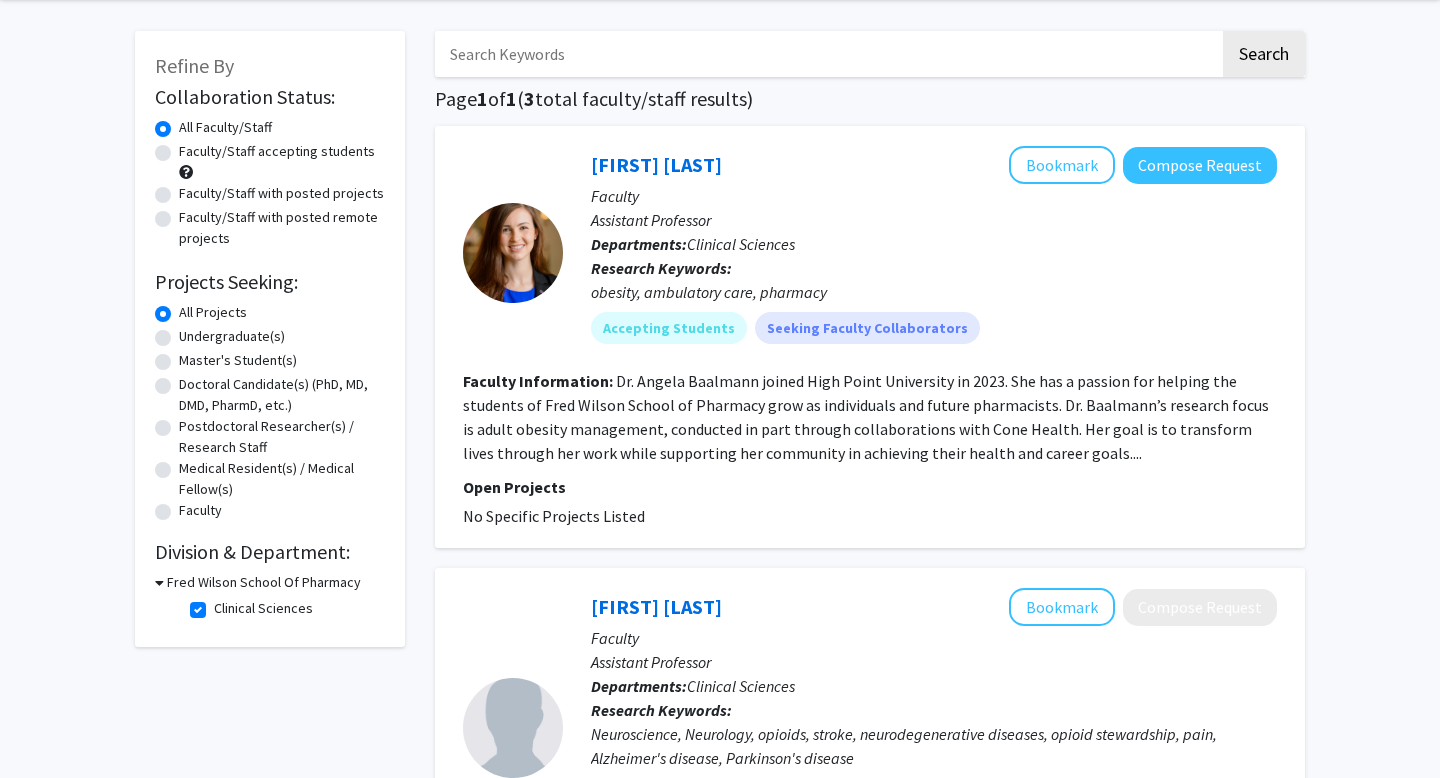 click on "Clinical Sciences" 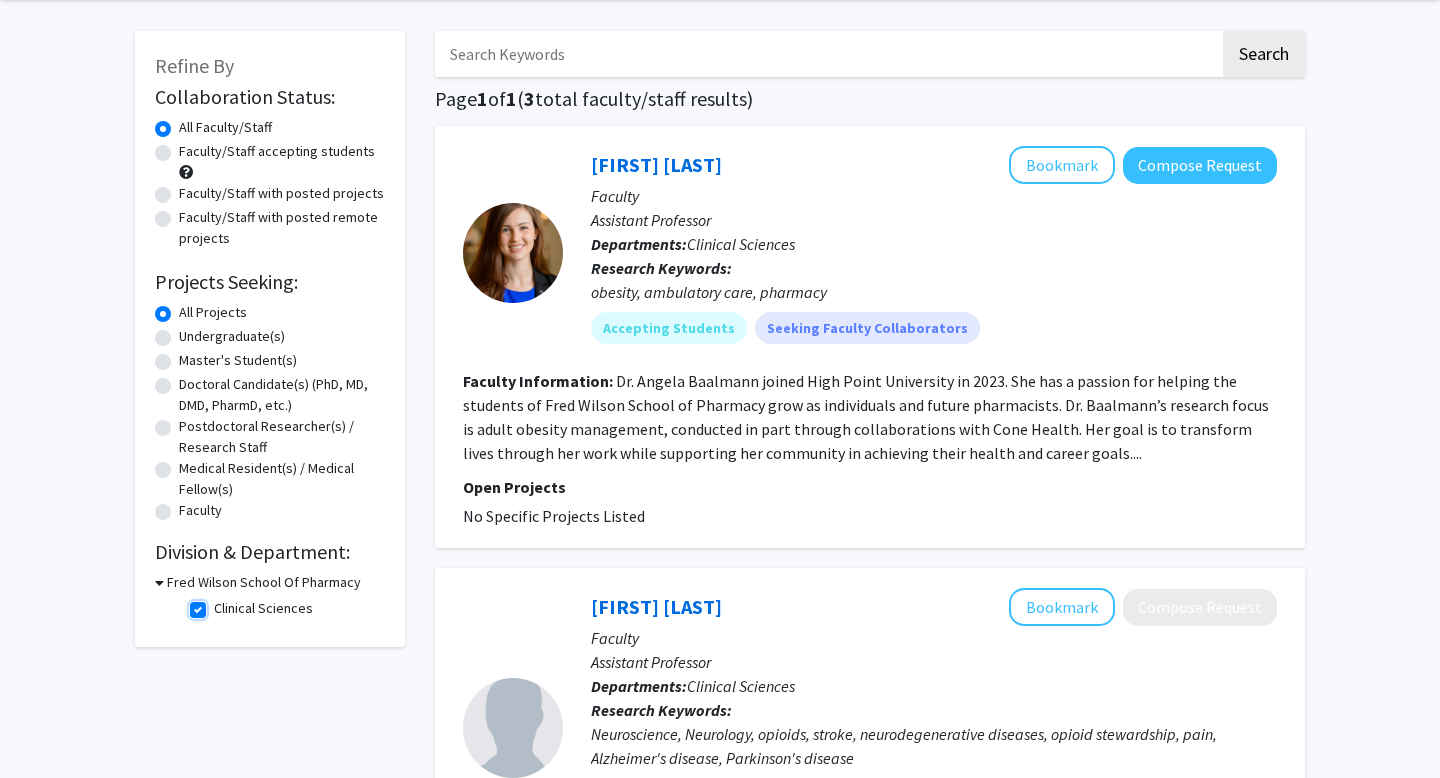 click on "Clinical Sciences" at bounding box center [220, 604] 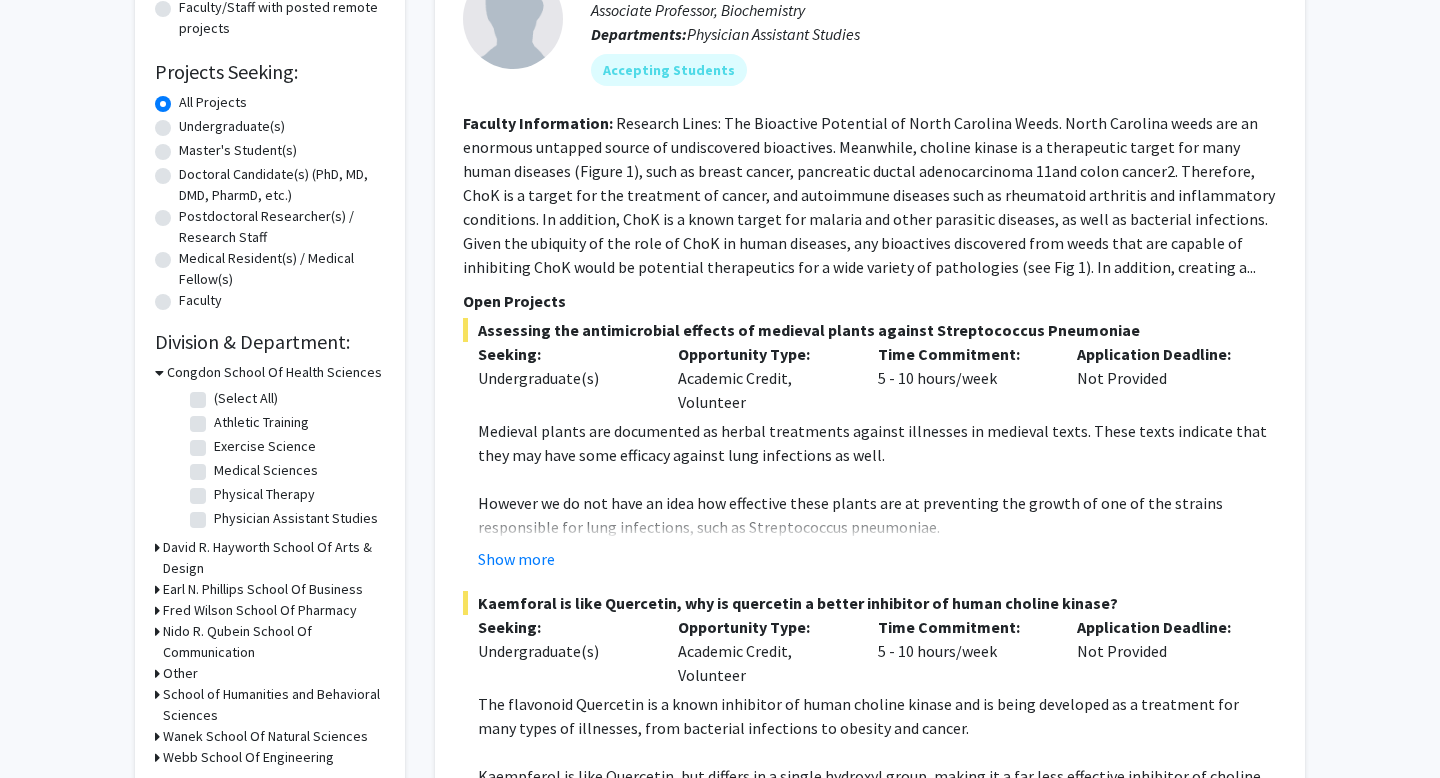 scroll, scrollTop: 289, scrollLeft: 0, axis: vertical 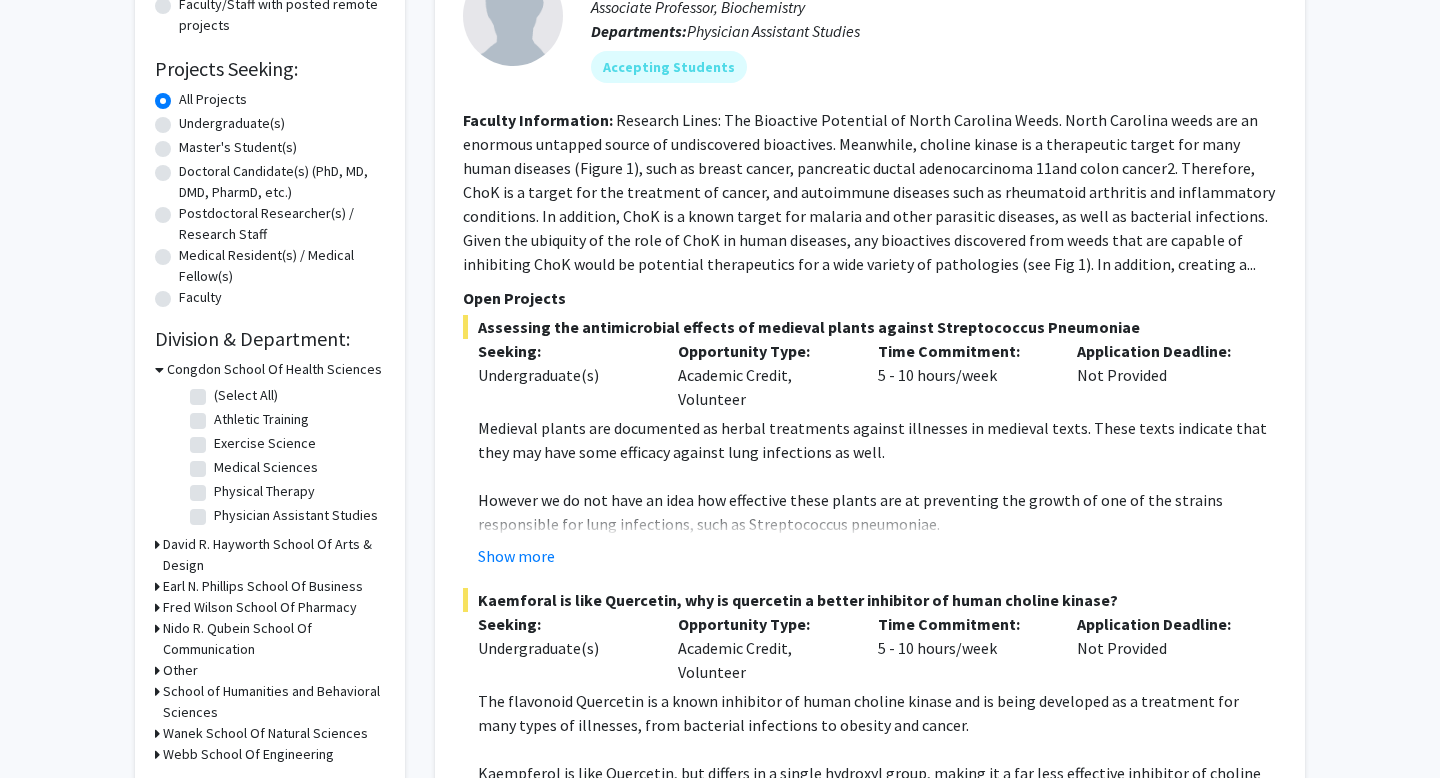 click on "Congdon School Of Health Sciences" at bounding box center (274, 369) 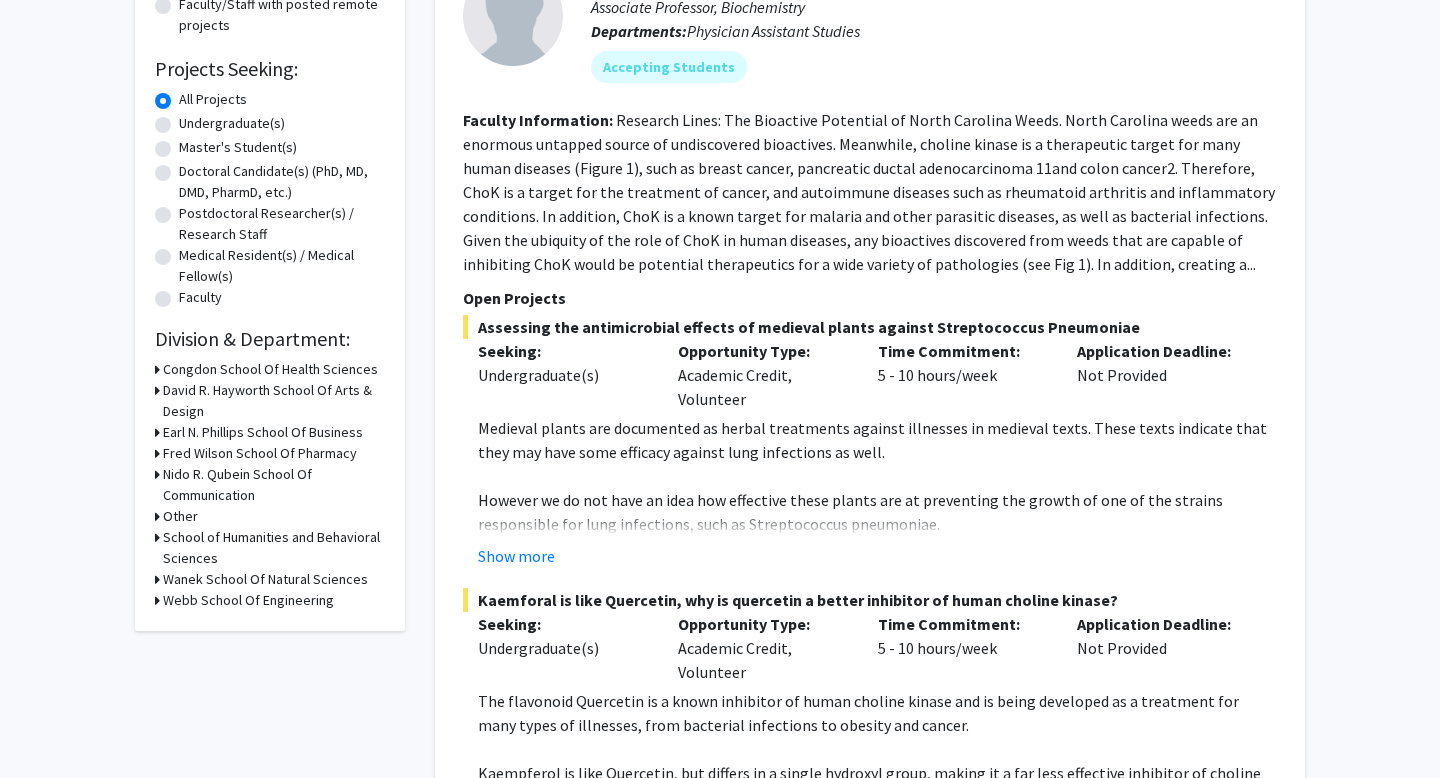 click on "Nido R. Qubein School Of Communication" at bounding box center [274, 485] 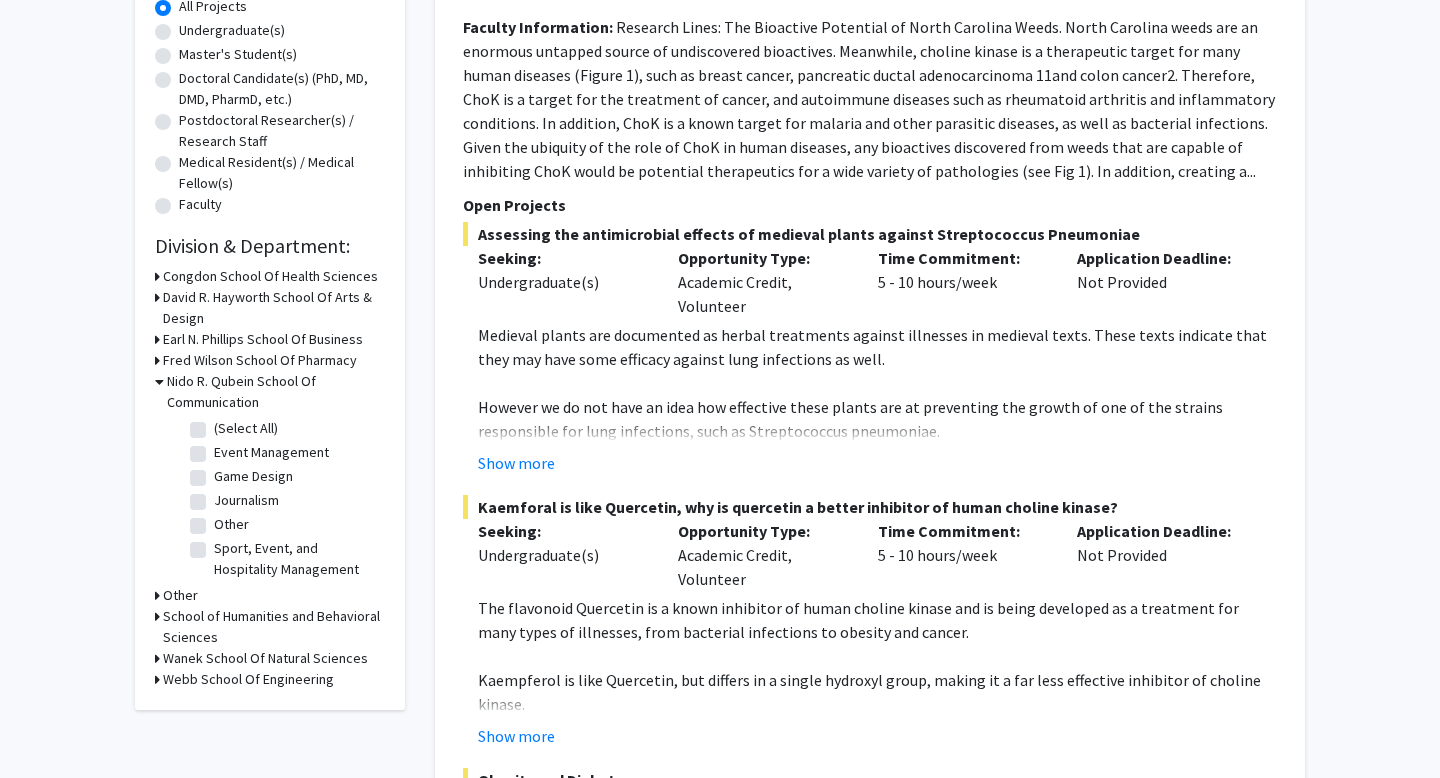 scroll, scrollTop: 387, scrollLeft: 0, axis: vertical 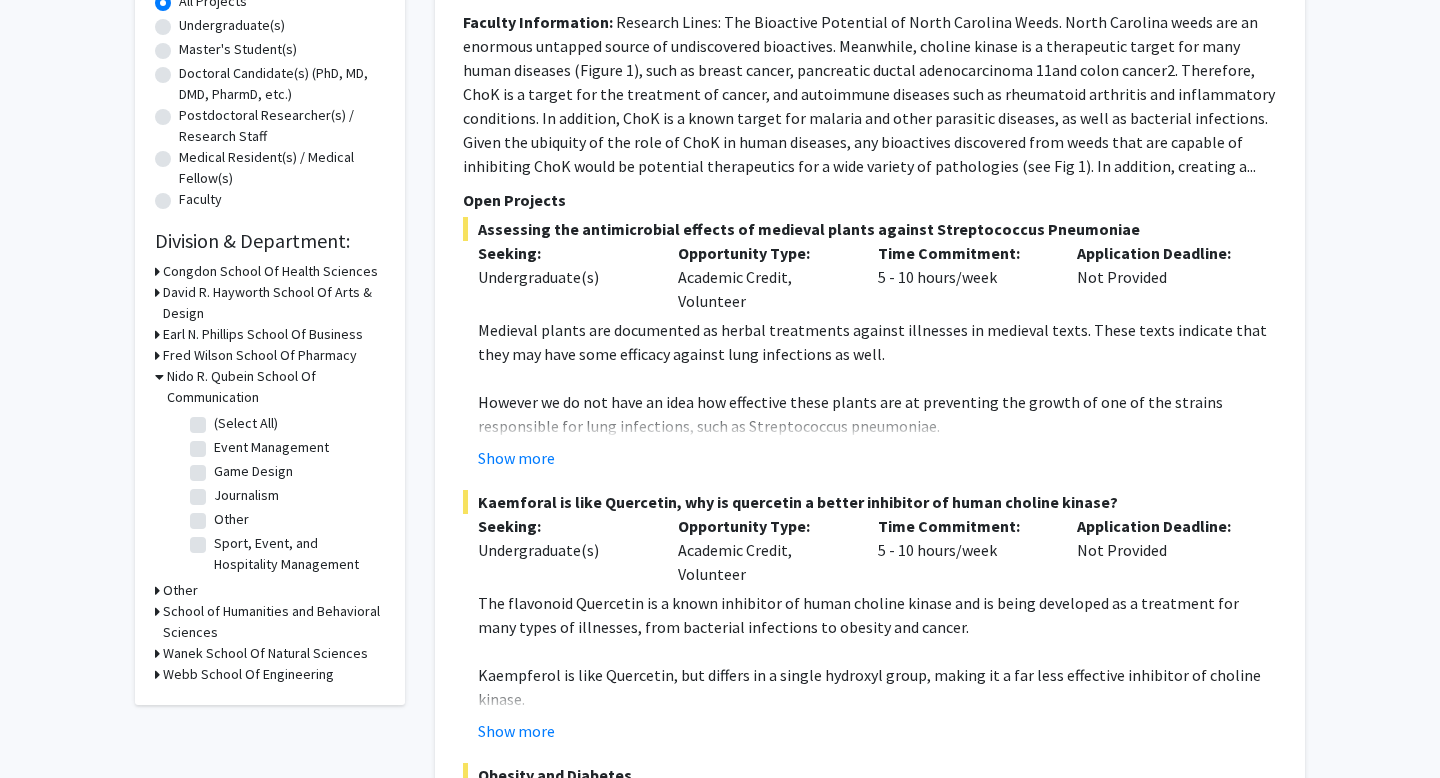 click on "Nido R. Qubein School Of Communication" at bounding box center [276, 387] 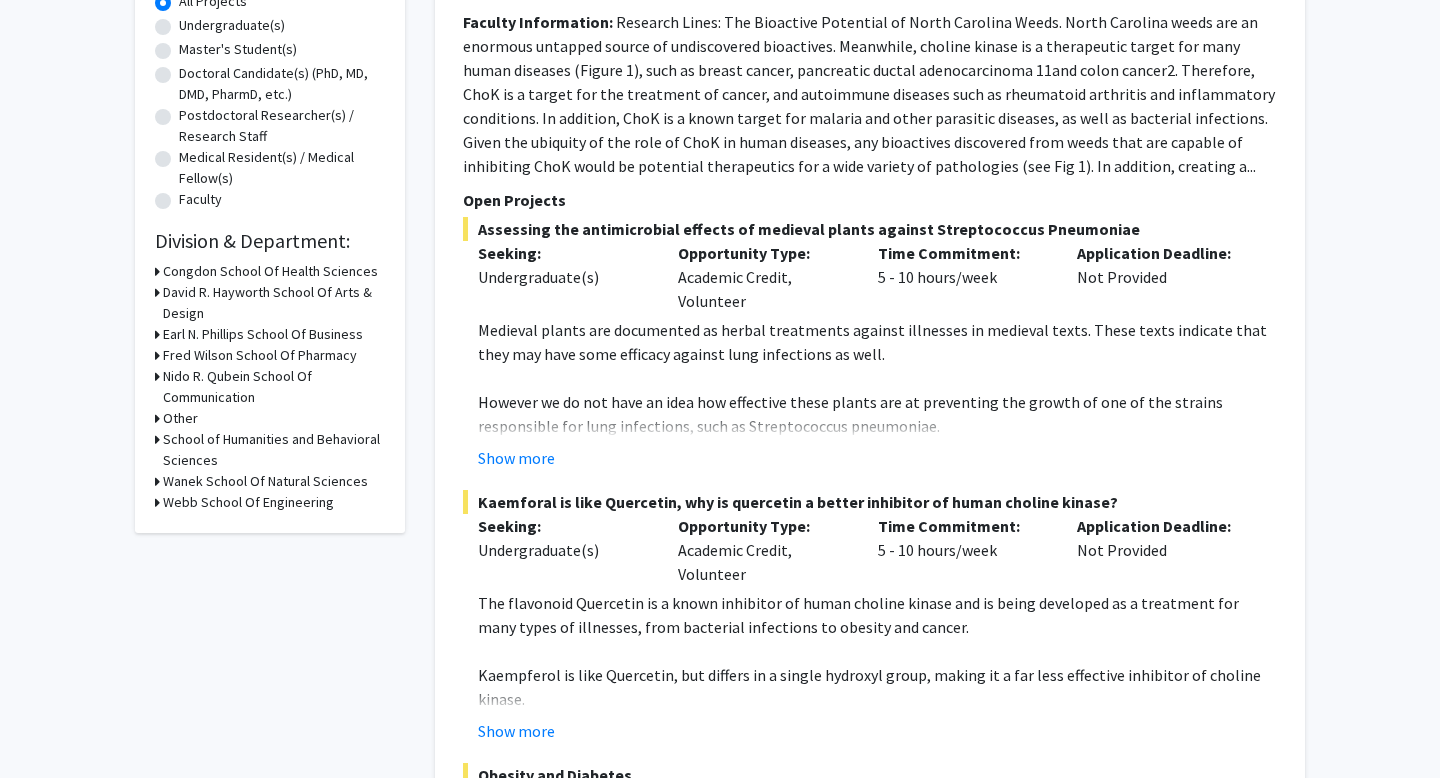 click on "Other" at bounding box center (180, 418) 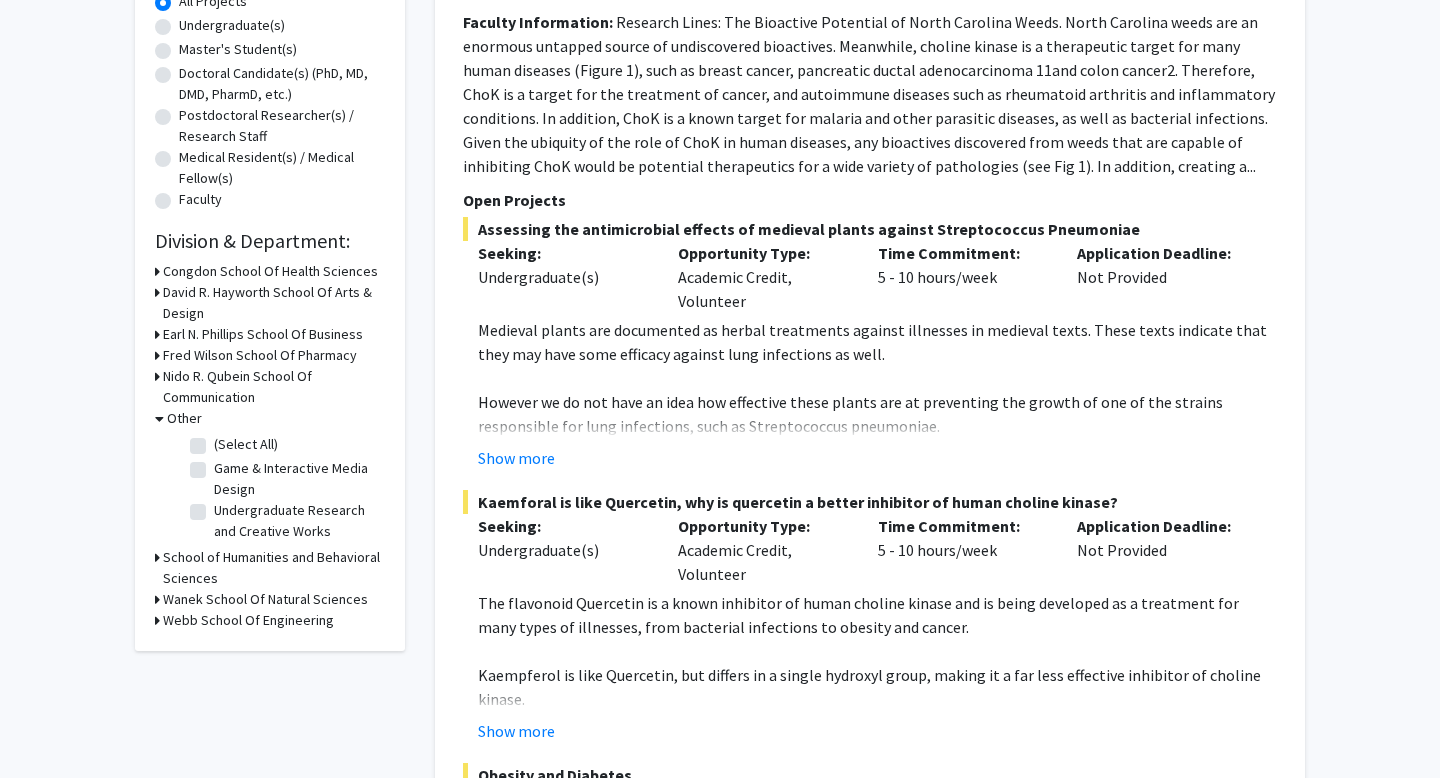 click on "Other" at bounding box center (184, 418) 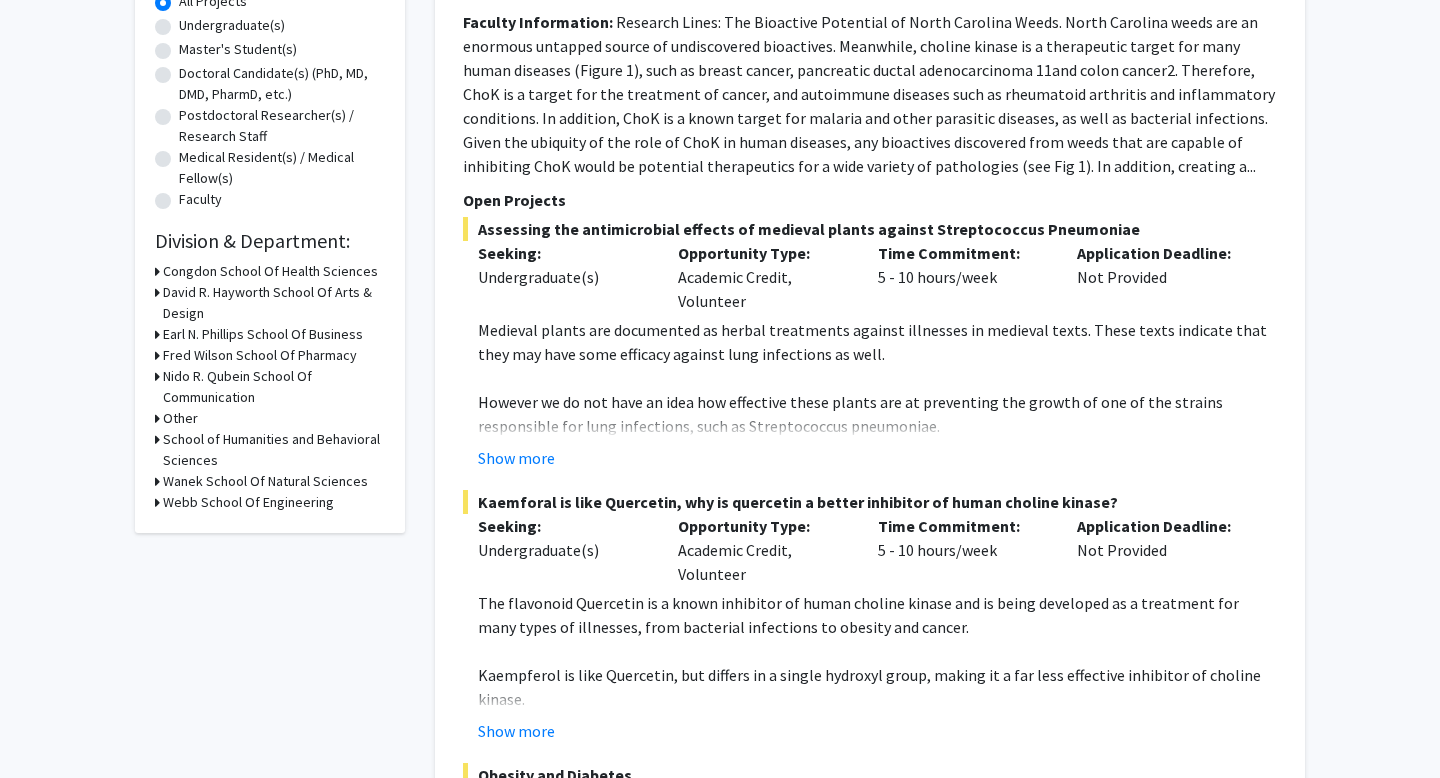 click on "School of Humanities and Behavioral Sciences" at bounding box center [274, 450] 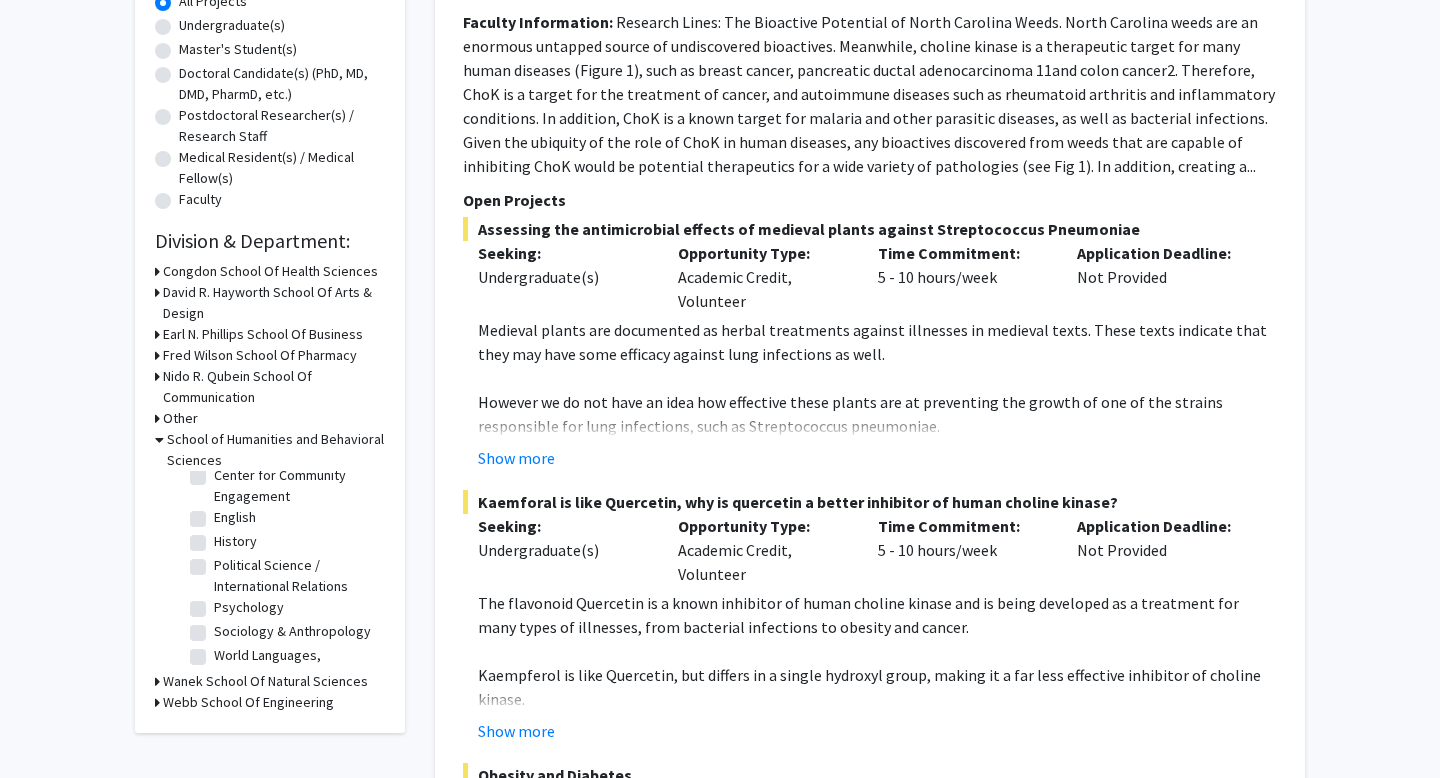 scroll, scrollTop: 56, scrollLeft: 0, axis: vertical 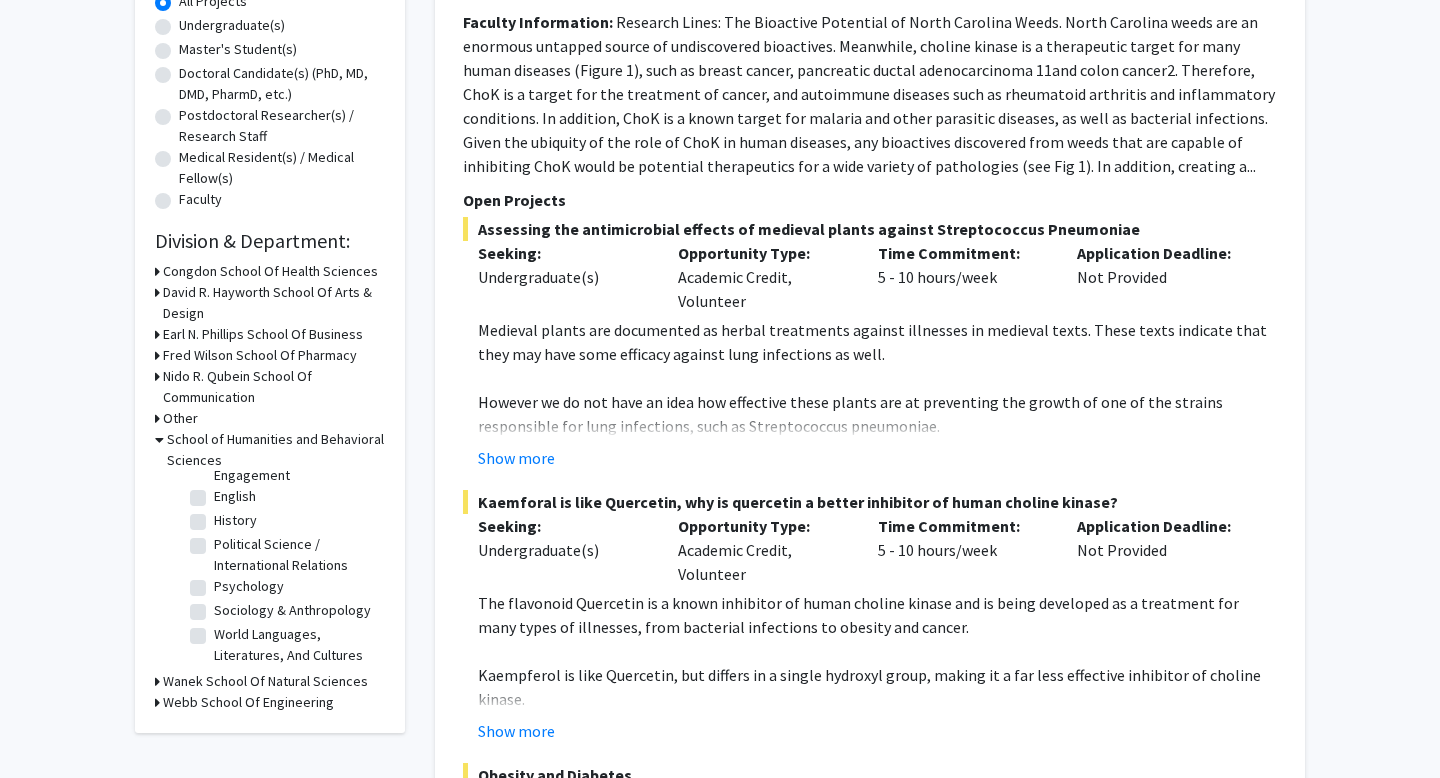 click on "School of Humanities and Behavioral Sciences" at bounding box center [276, 450] 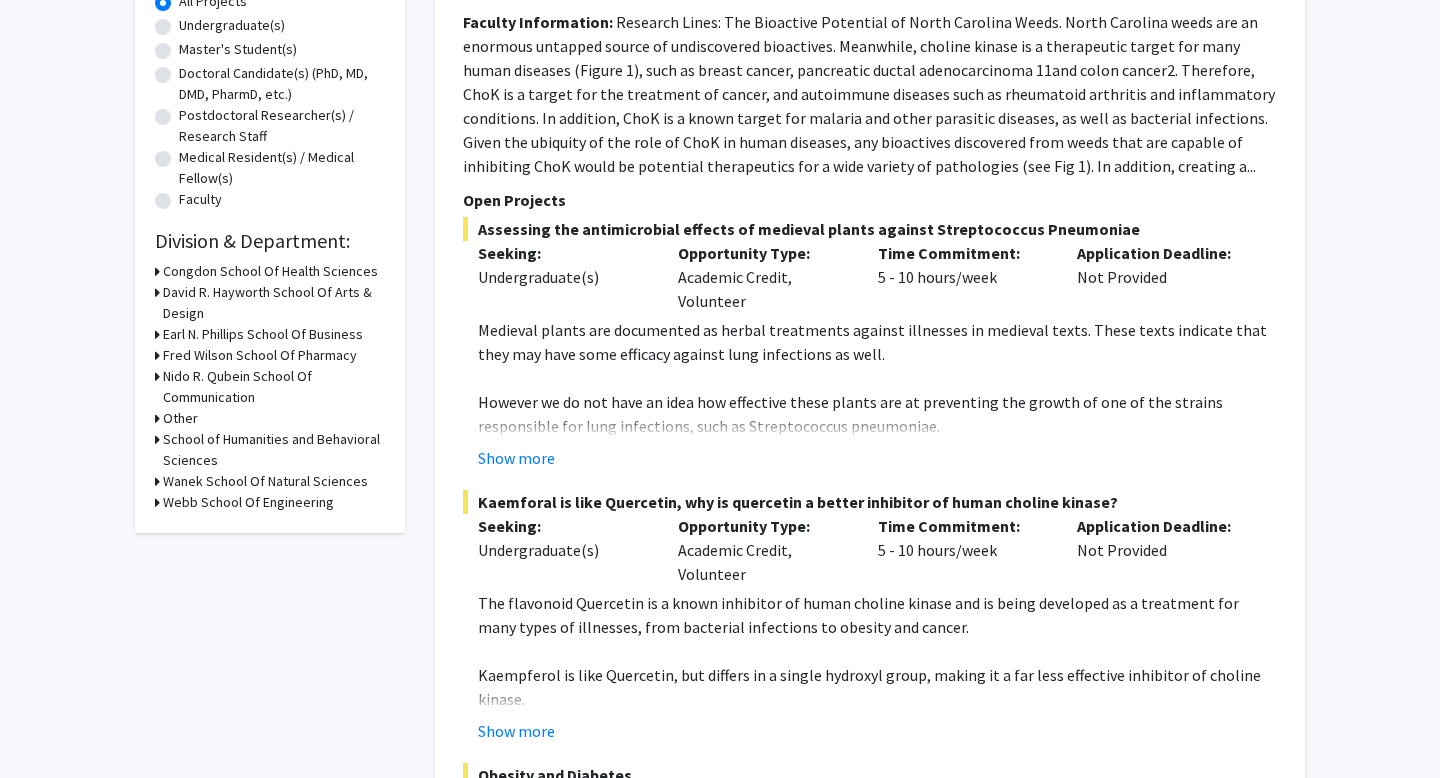 click on "Wanek School Of Natural Sciences" at bounding box center [265, 481] 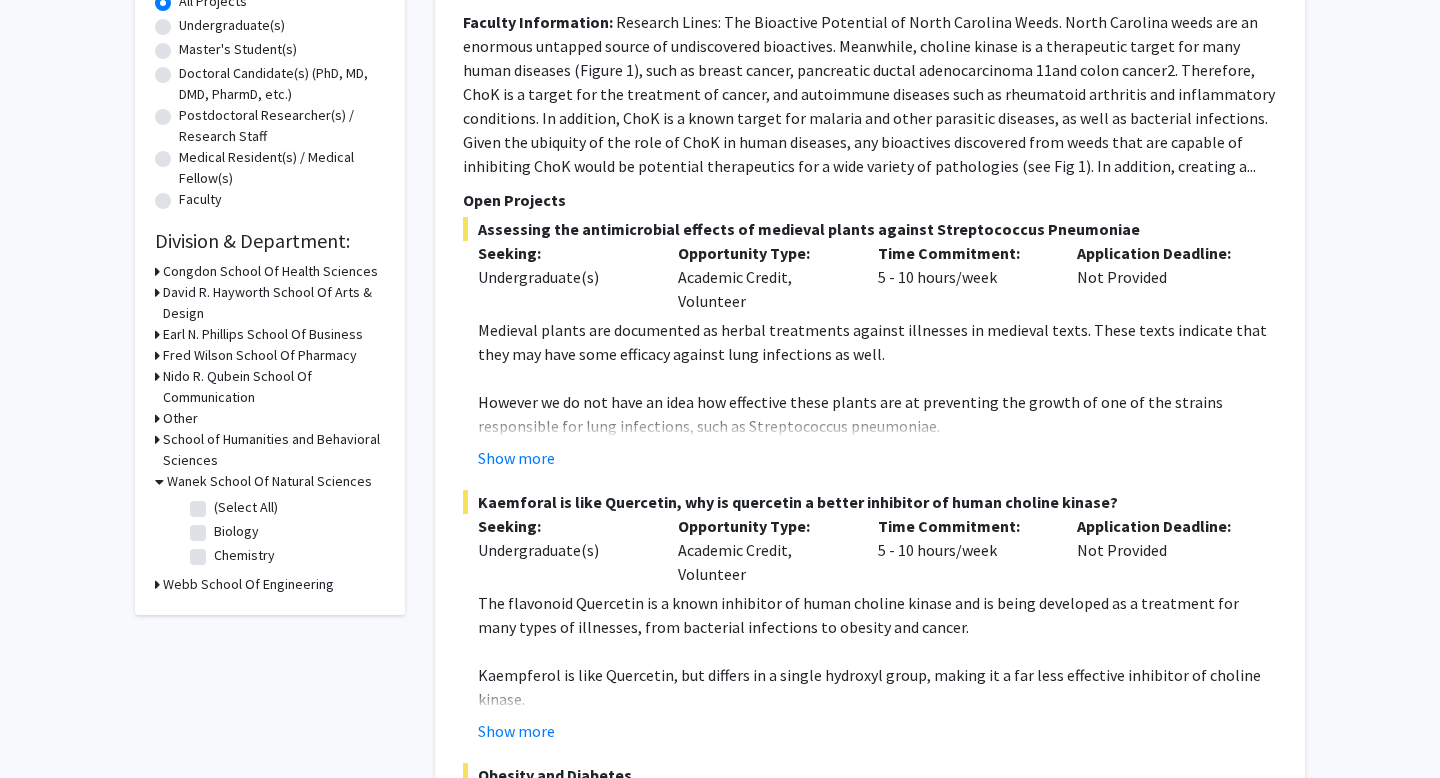 click on "Wanek School Of Natural Sciences" at bounding box center [269, 481] 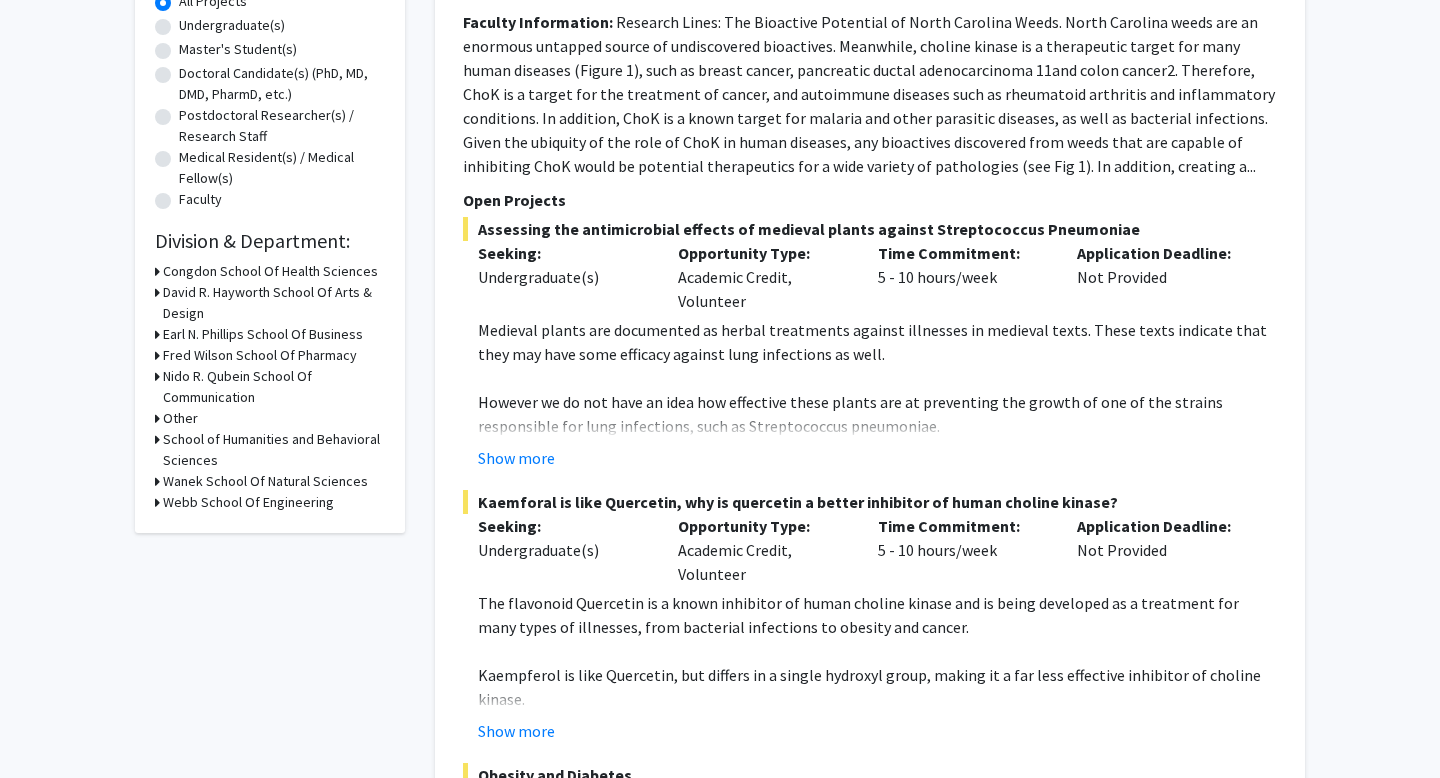 click on "Webb School Of Engineering" at bounding box center [248, 502] 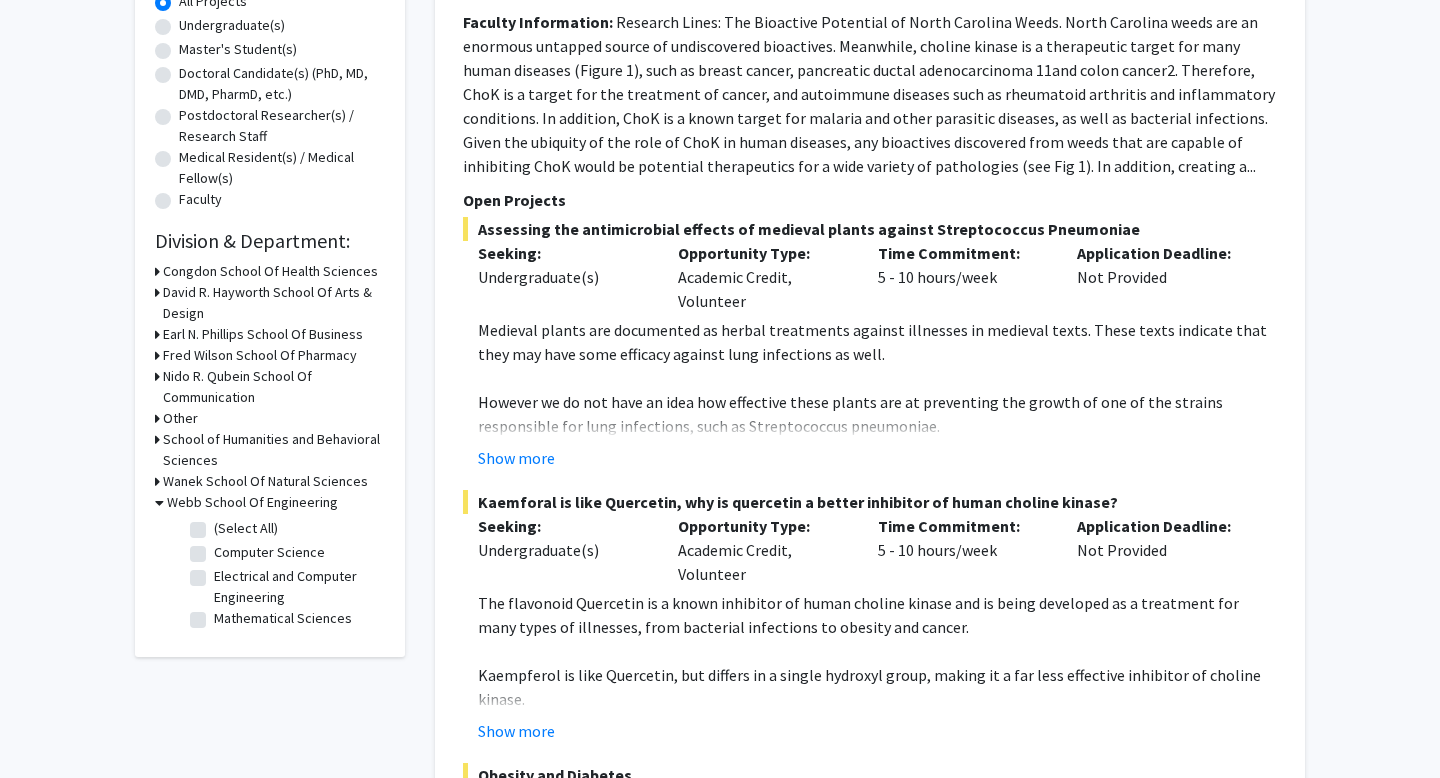 click on "Webb School Of Engineering" at bounding box center (252, 502) 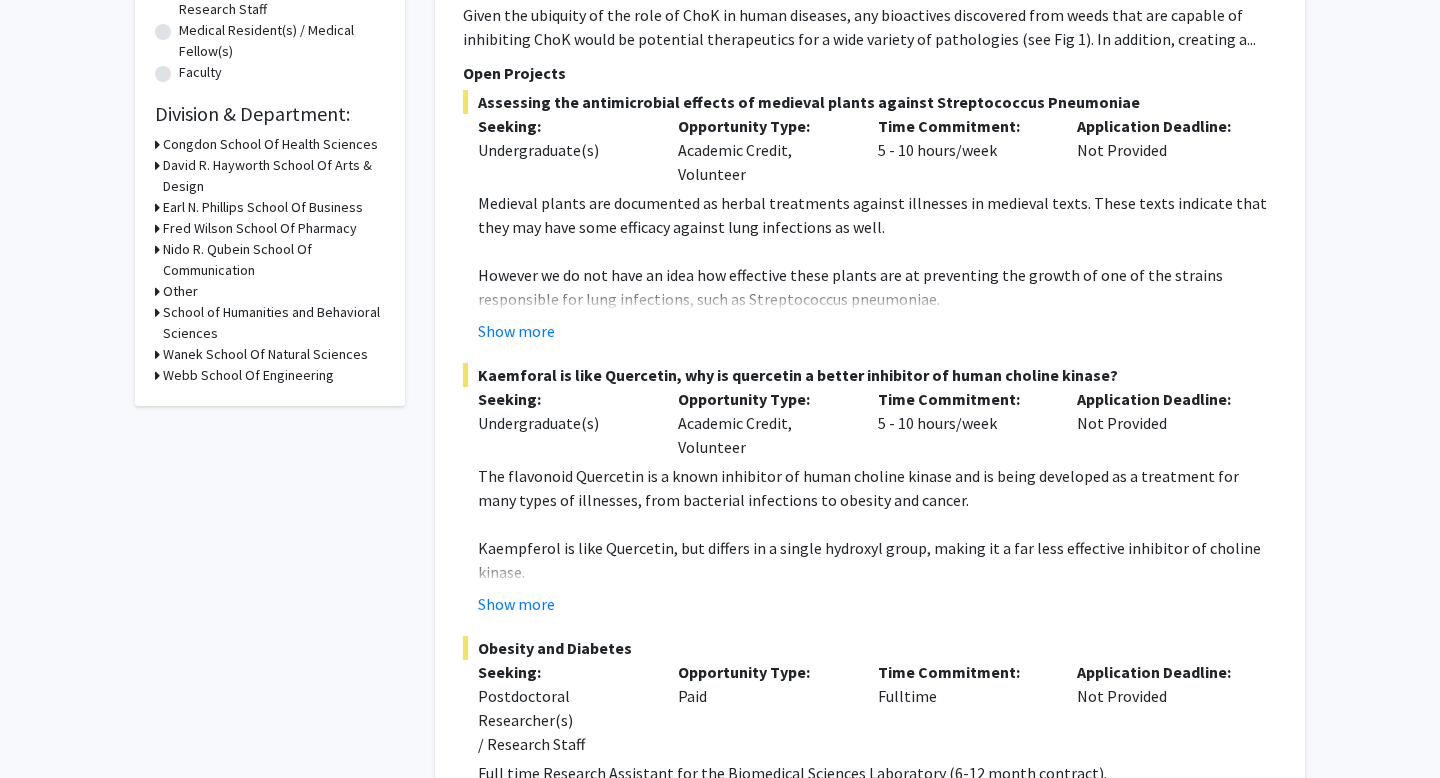 scroll, scrollTop: 517, scrollLeft: 0, axis: vertical 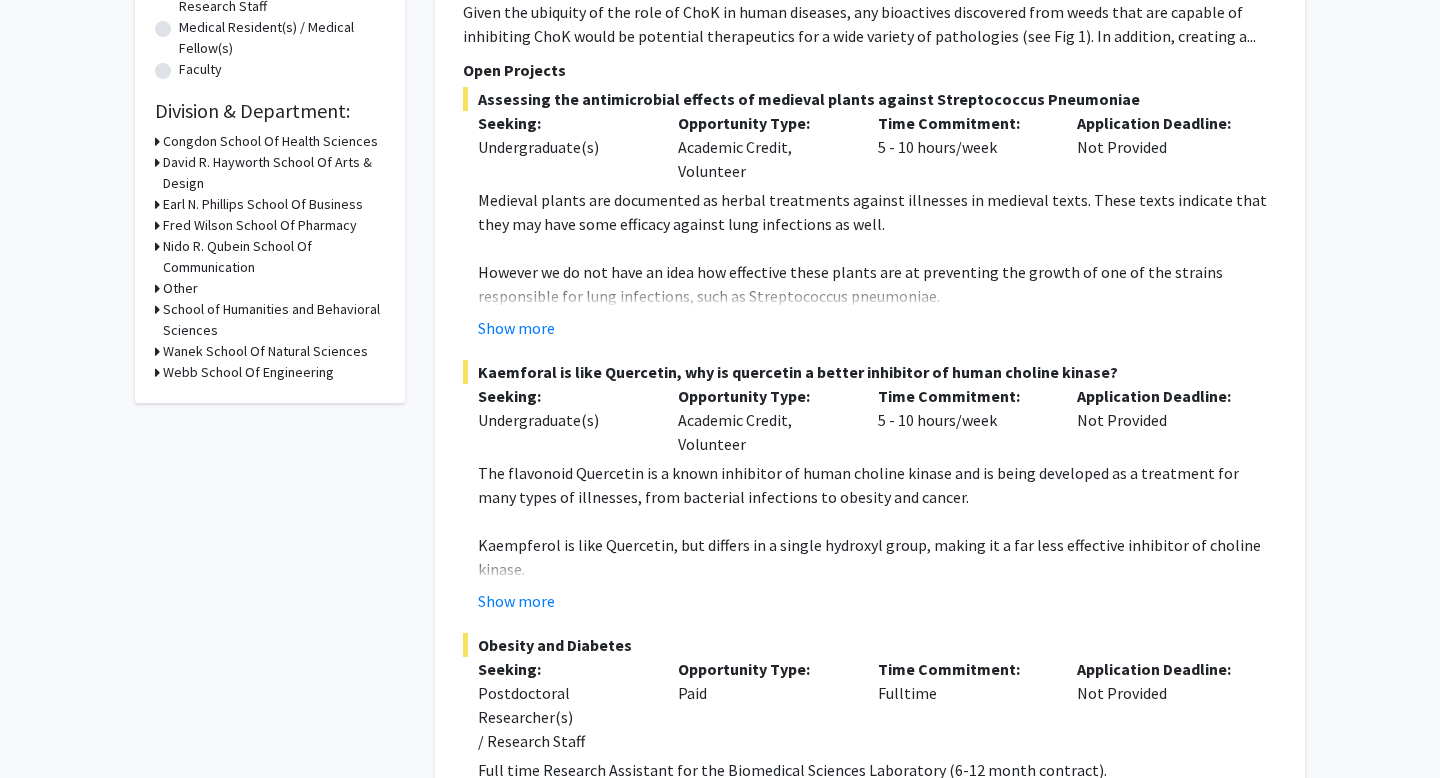 click on "Congdon School Of Health Sciences" at bounding box center [270, 141] 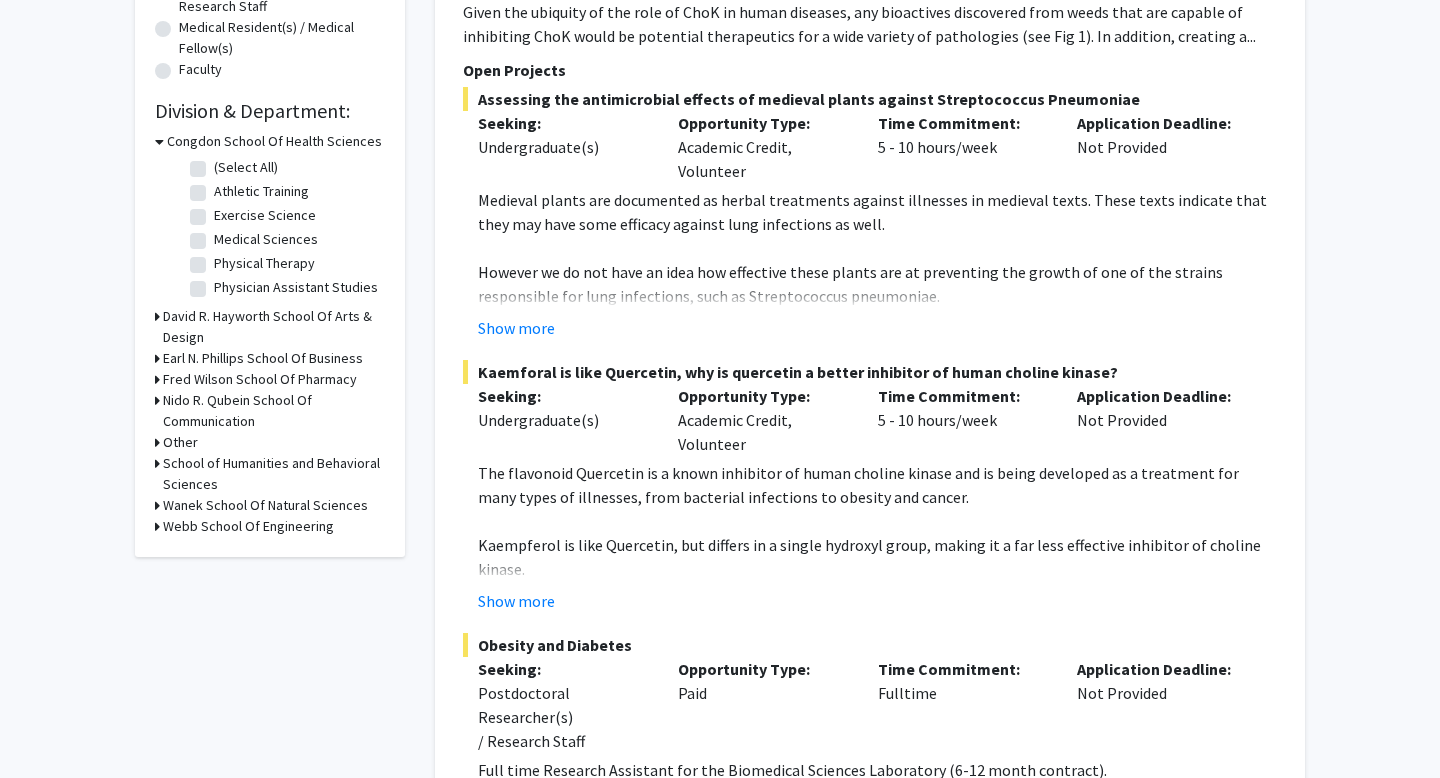 click on "Congdon School Of Health Sciences" at bounding box center (274, 141) 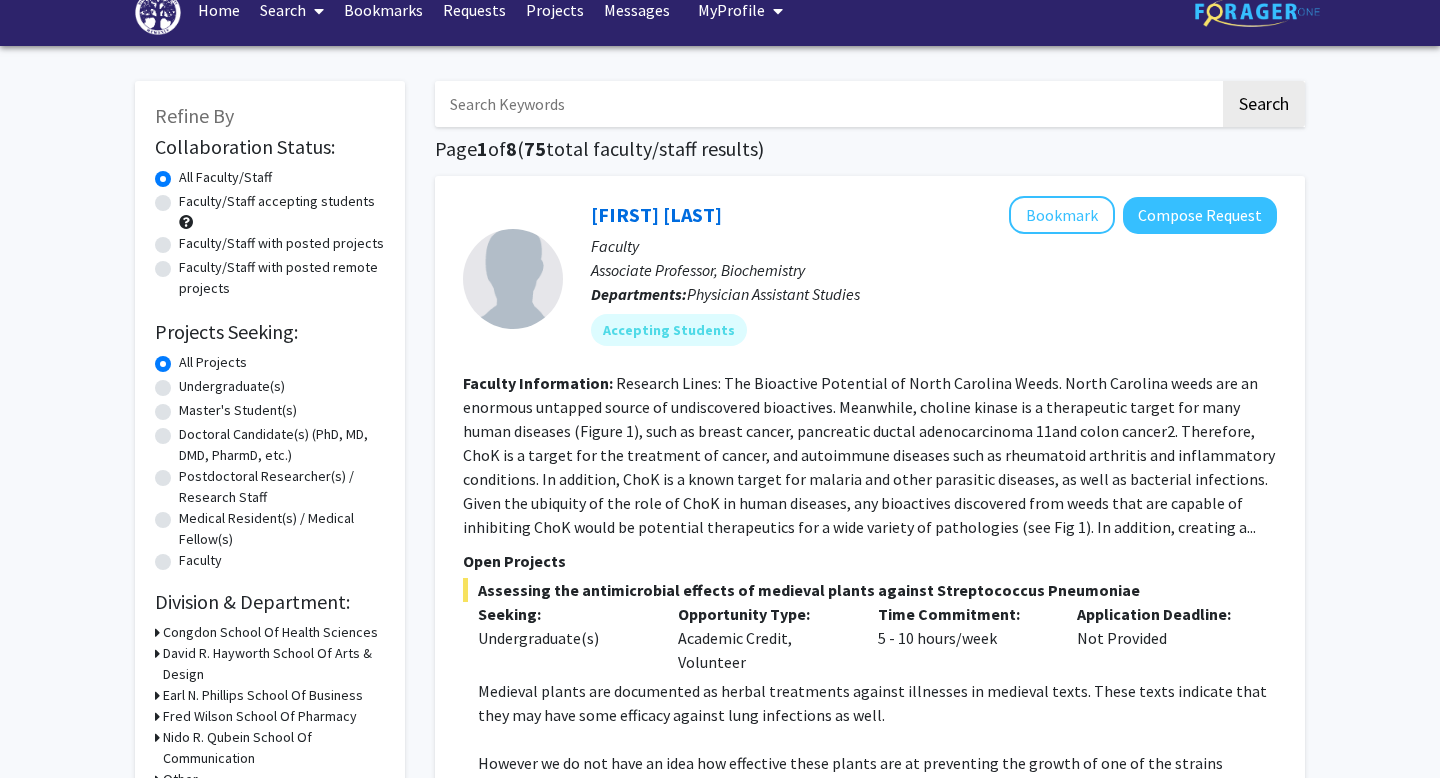 scroll, scrollTop: 0, scrollLeft: 0, axis: both 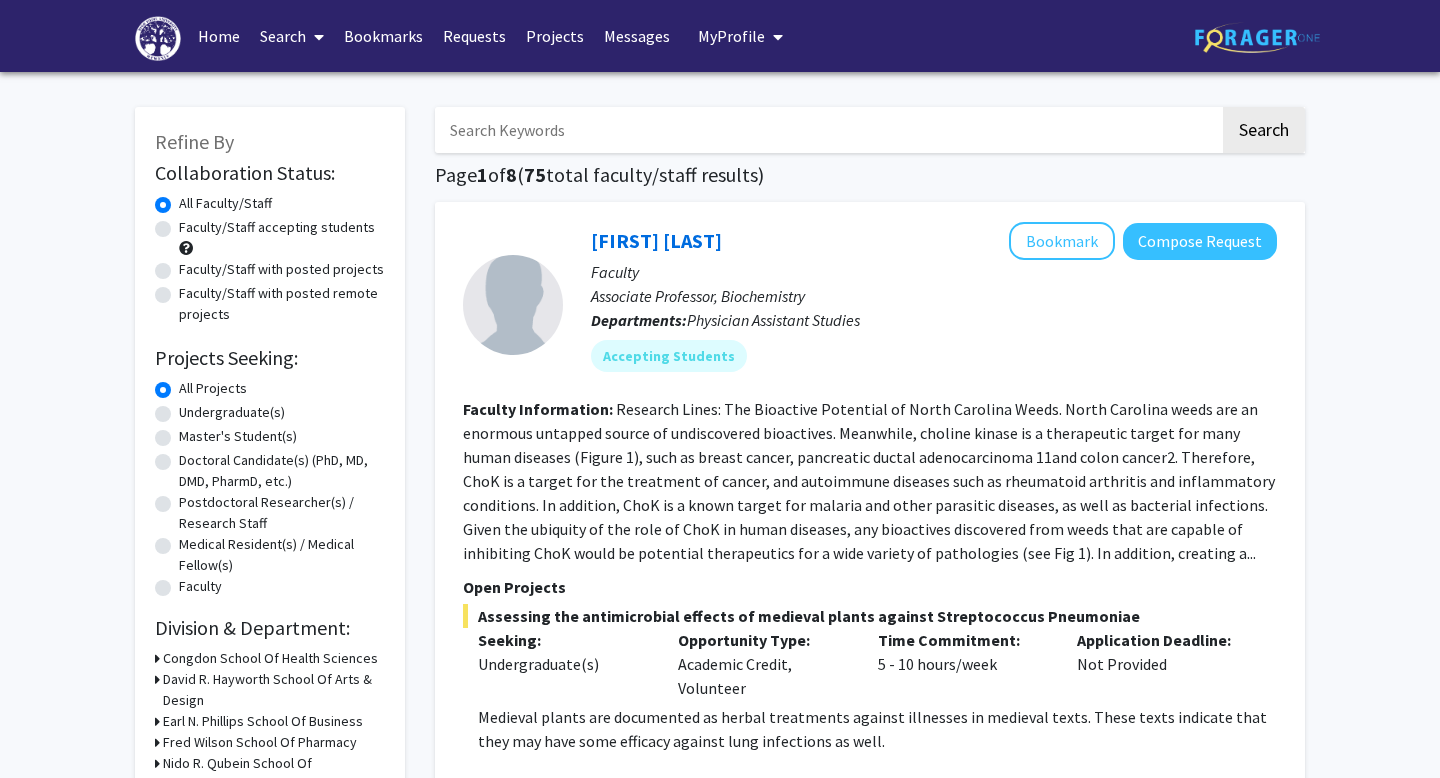 click on "Bookmarks" at bounding box center (383, 36) 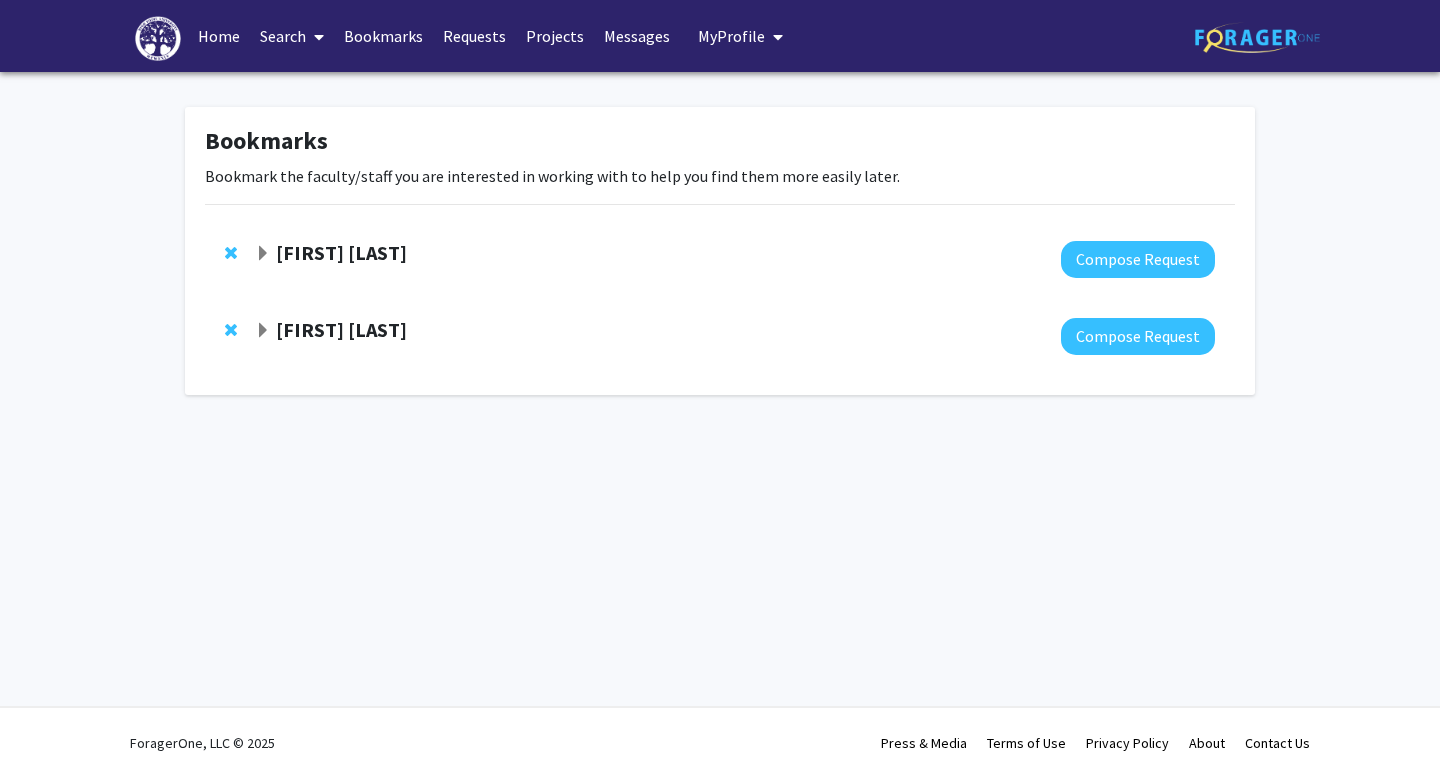 click on "[FIRST] [LAST]" 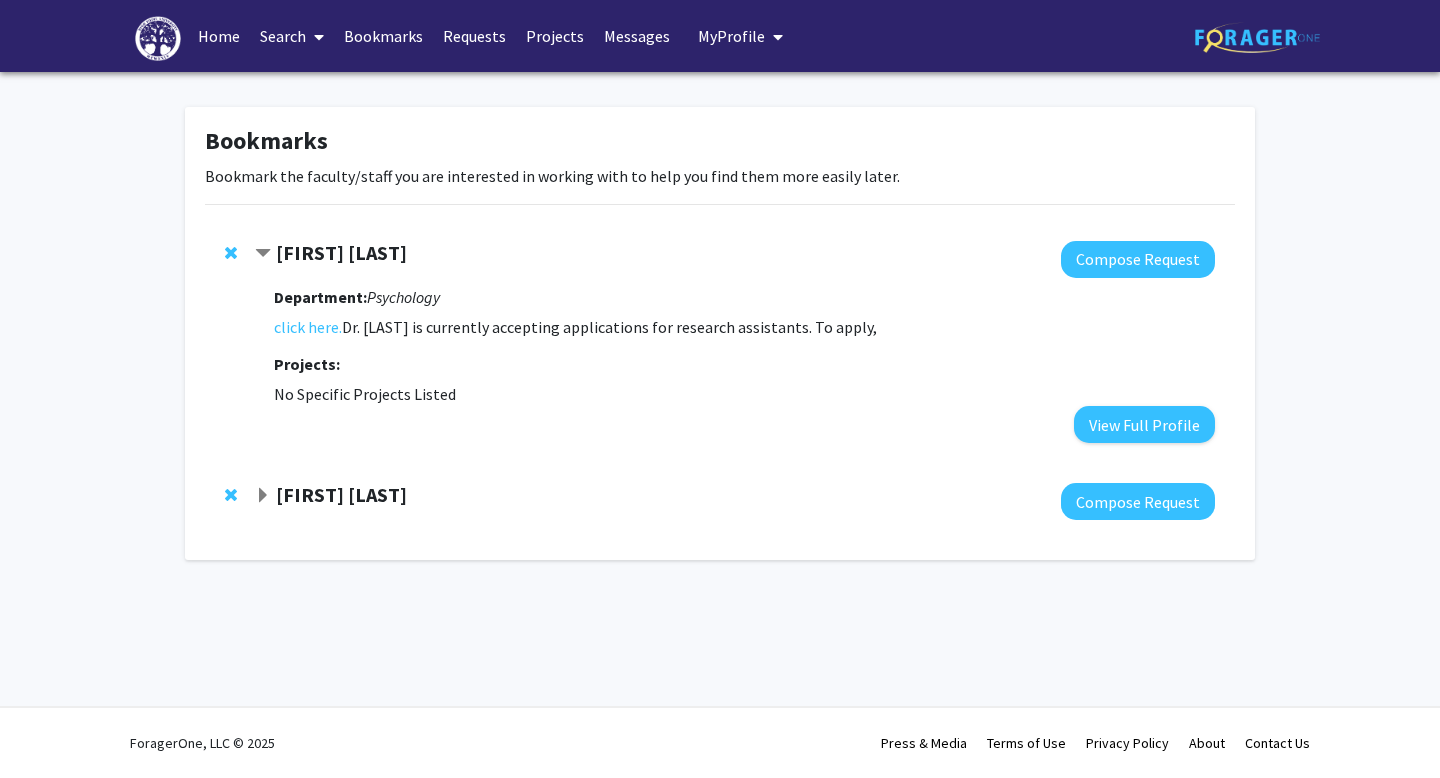 click on "Department:" at bounding box center [320, 297] 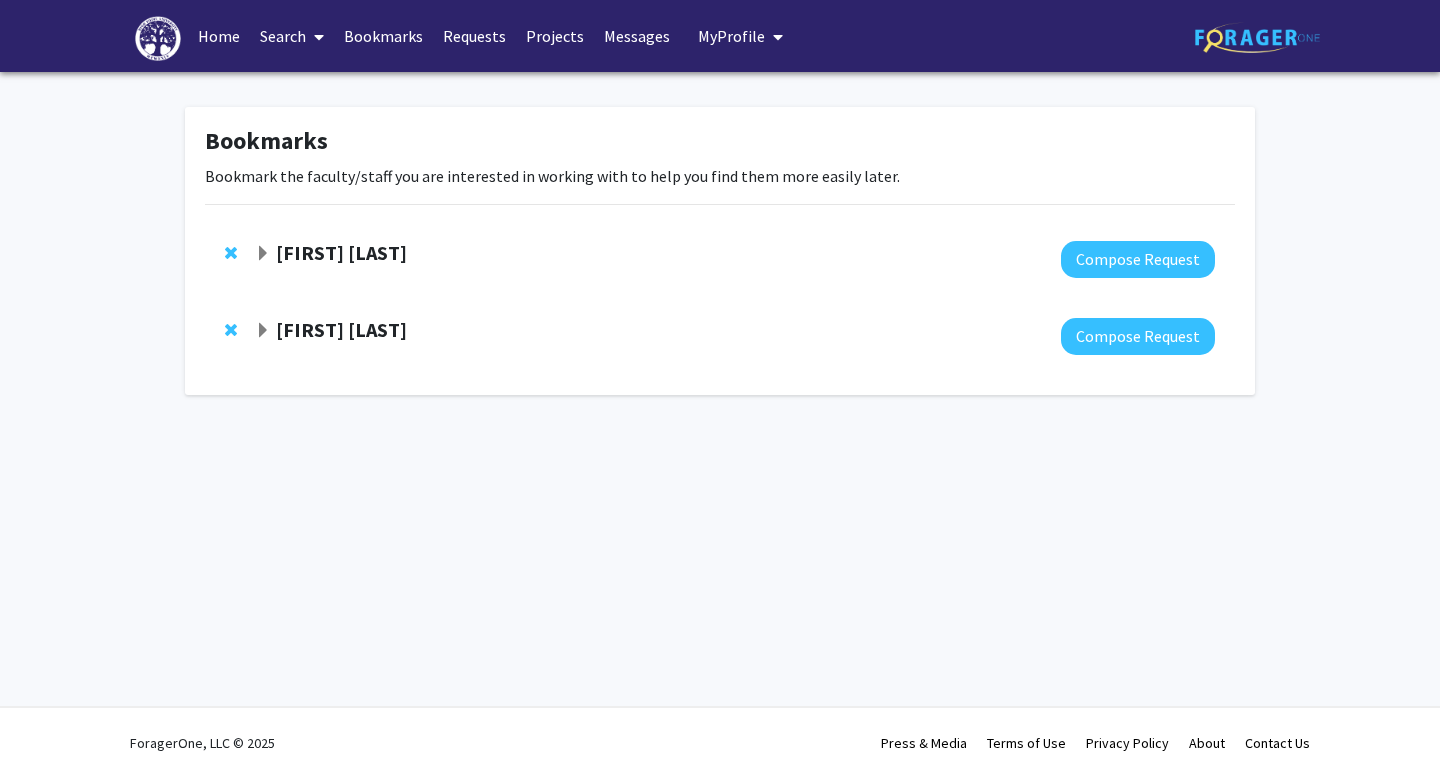 click on "[FIRST] [LAST]" 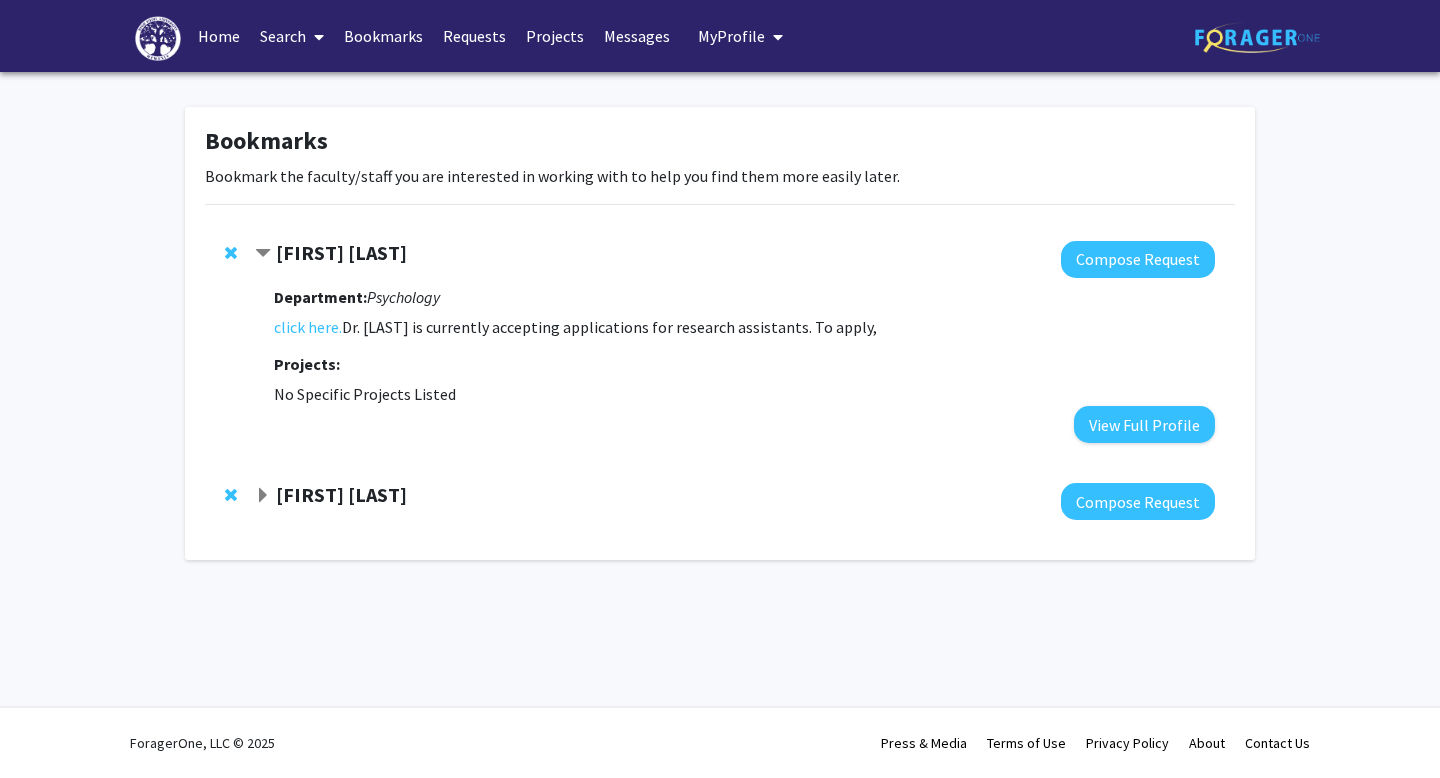 click on "[FIRST] [LAST]" 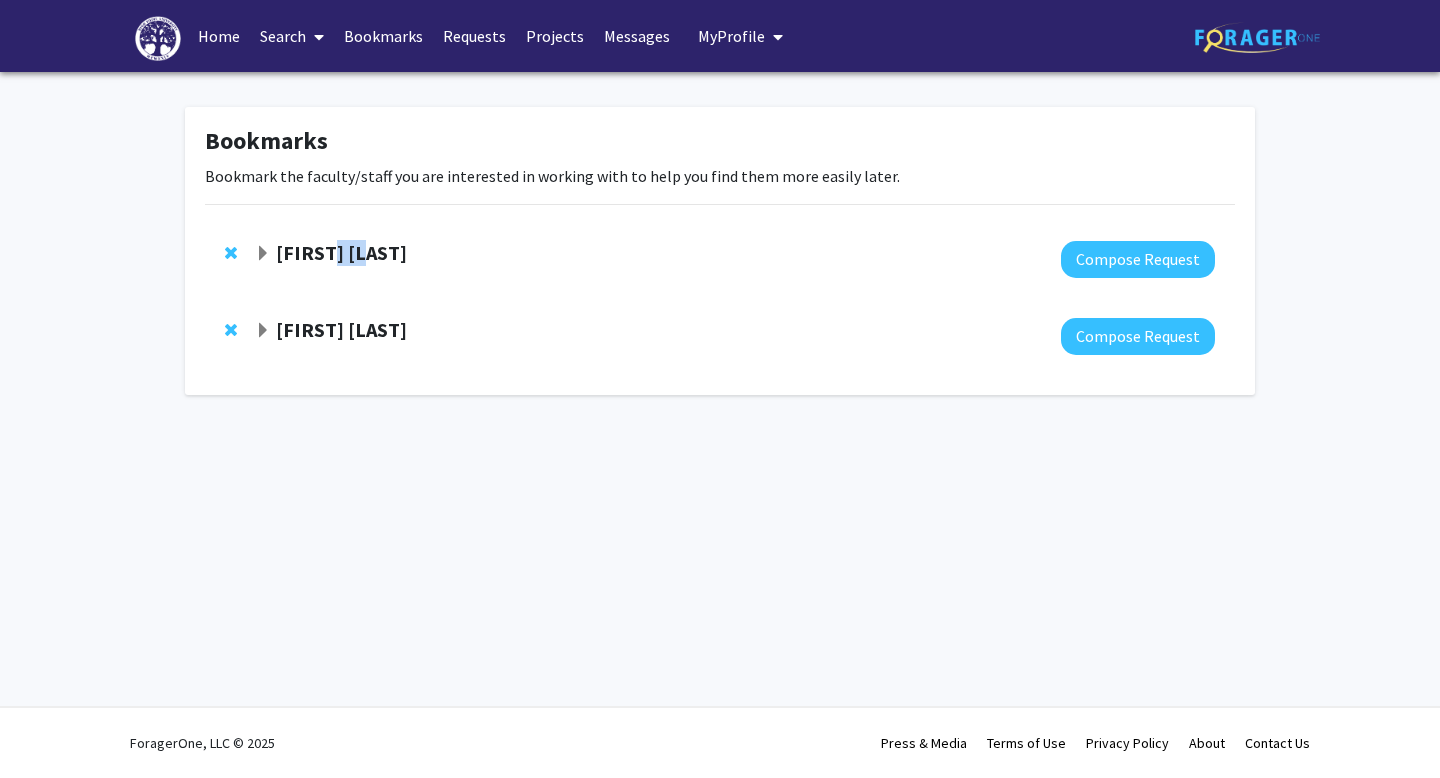 click on "[FIRST] [LAST]" 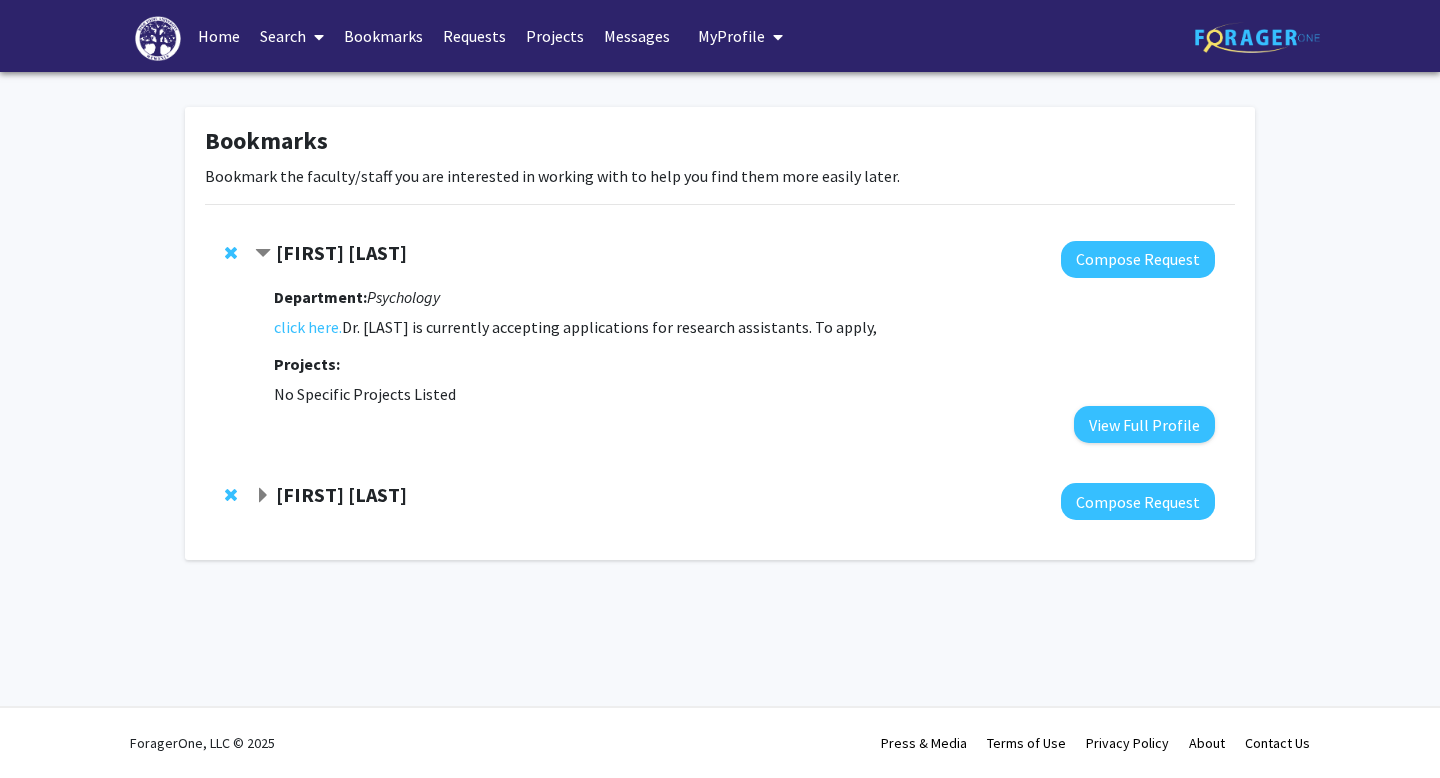 click on "[FIRST] [LAST]" 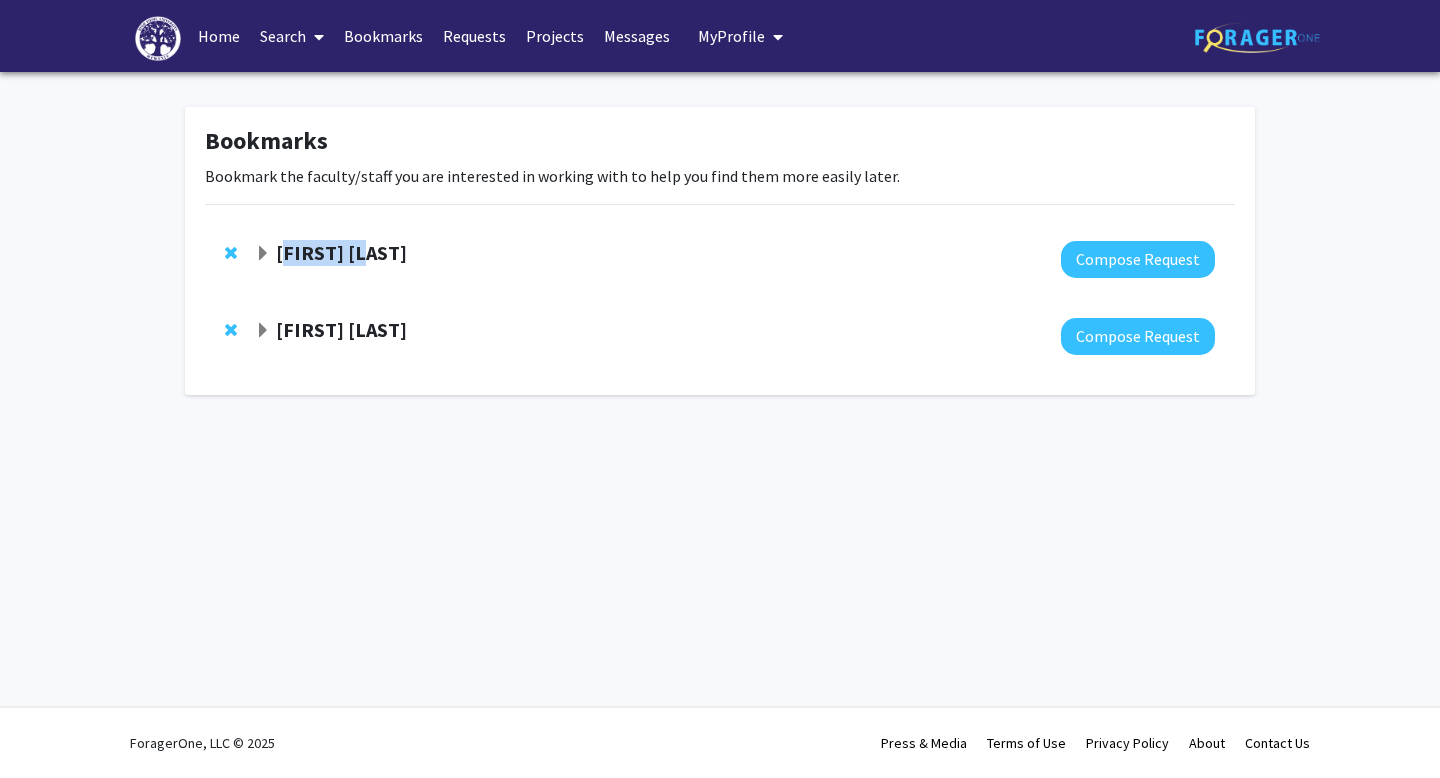 drag, startPoint x: 283, startPoint y: 248, endPoint x: 404, endPoint y: 244, distance: 121.0661 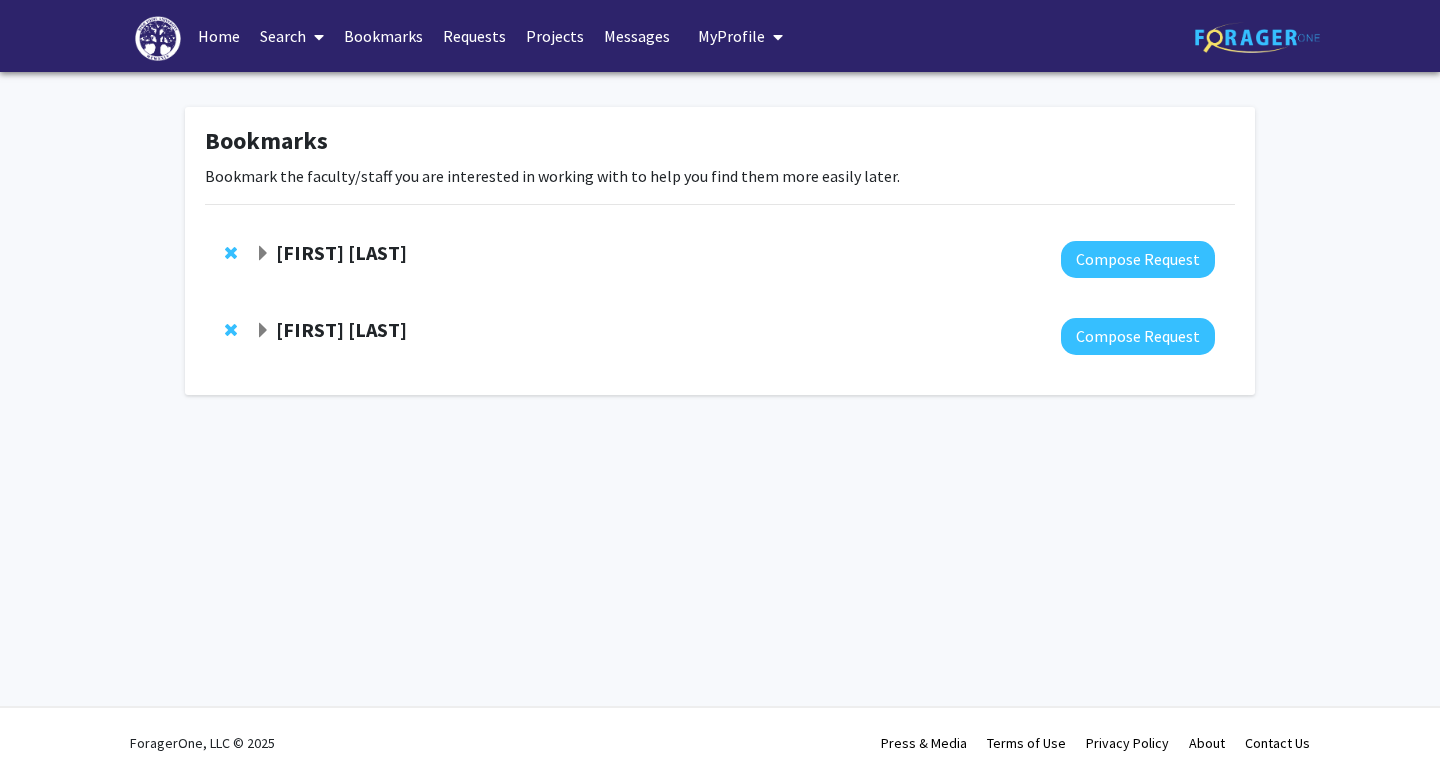 click on "[FIRST] [LAST]" 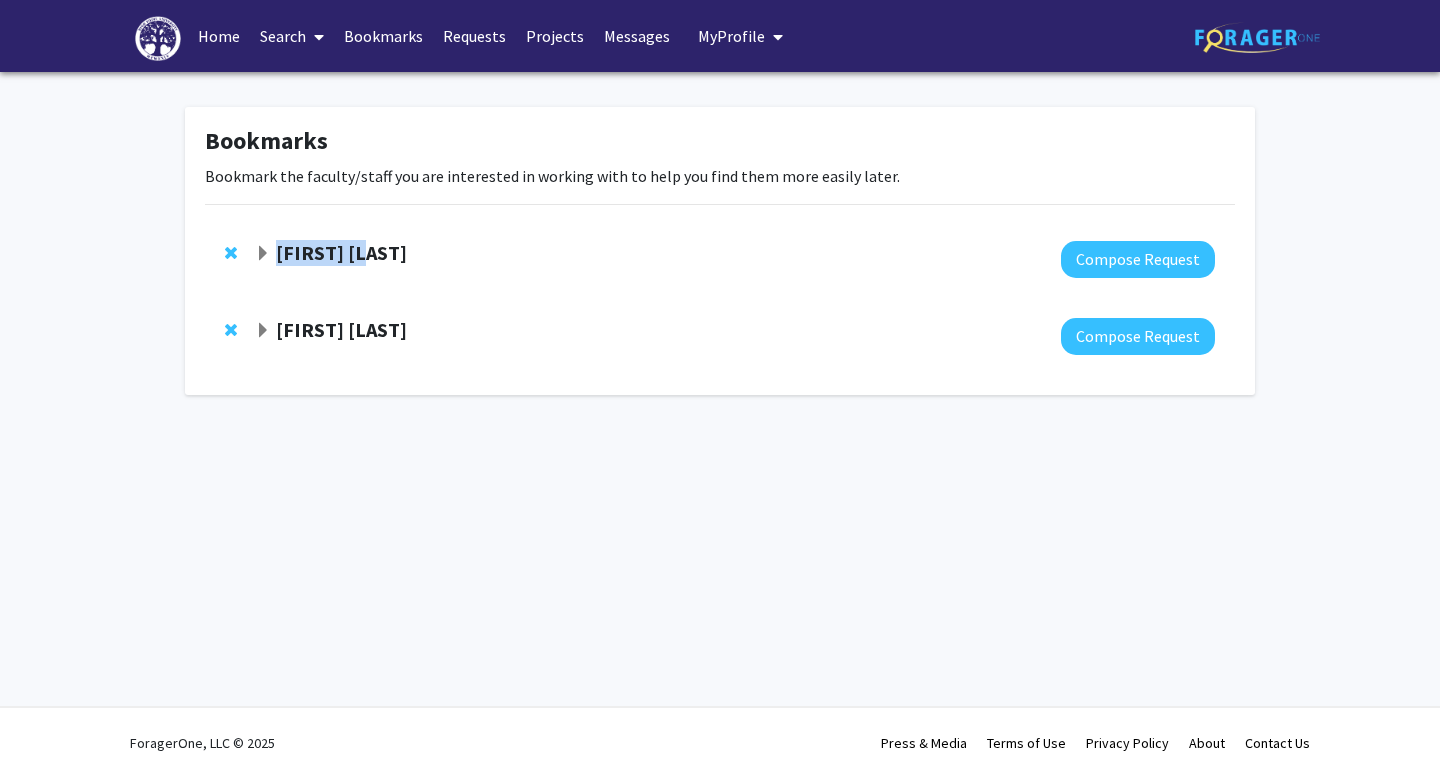 drag, startPoint x: 387, startPoint y: 253, endPoint x: 275, endPoint y: 261, distance: 112.28535 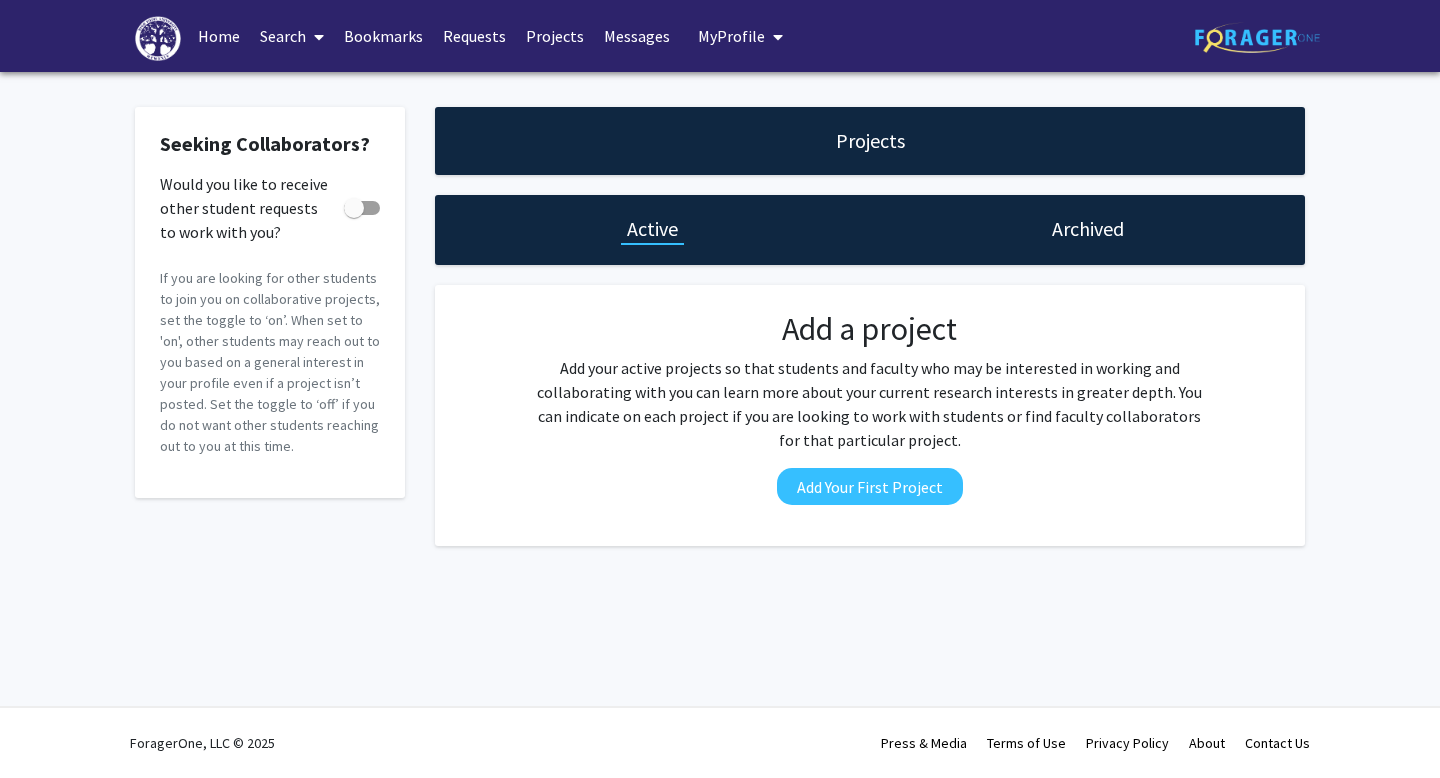click at bounding box center (315, 37) 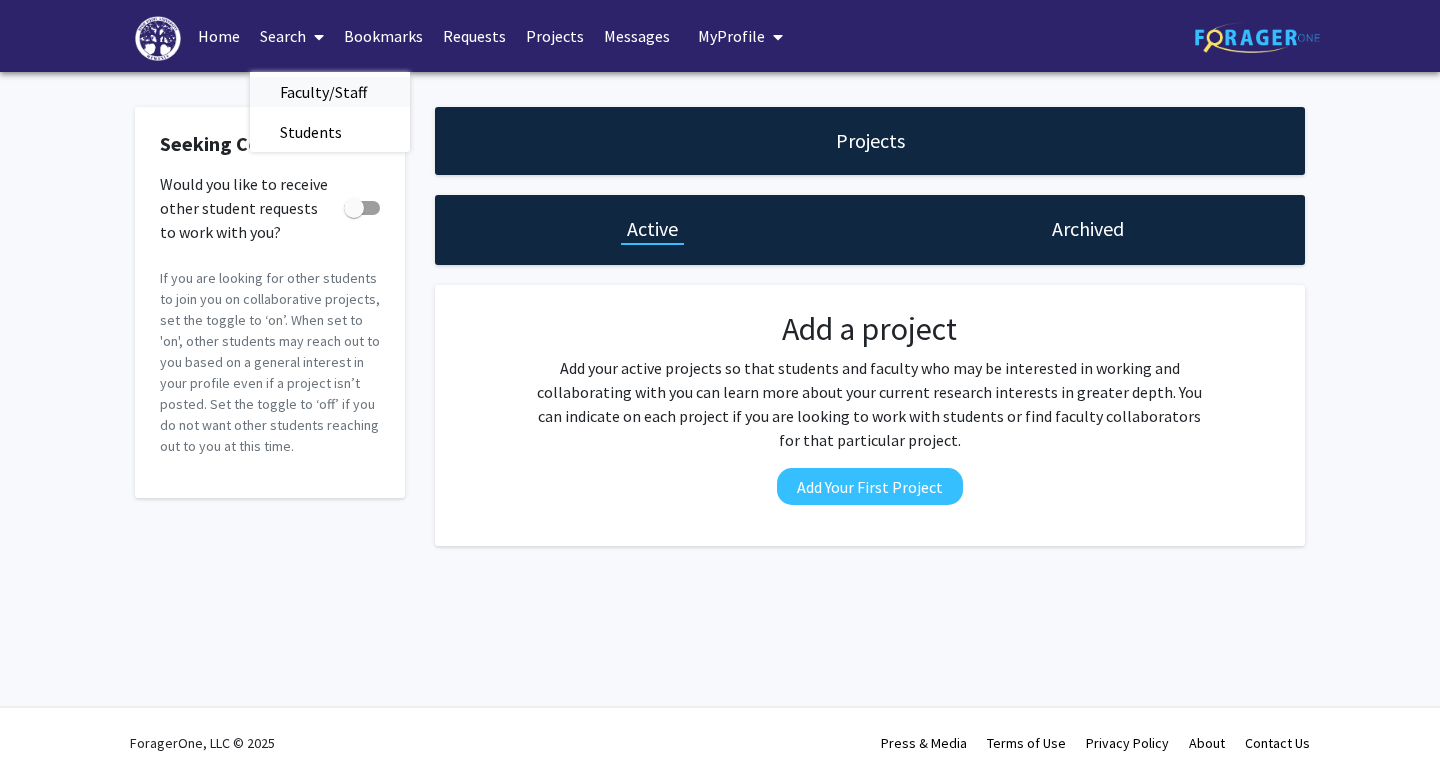 click on "Faculty/Staff" at bounding box center [323, 92] 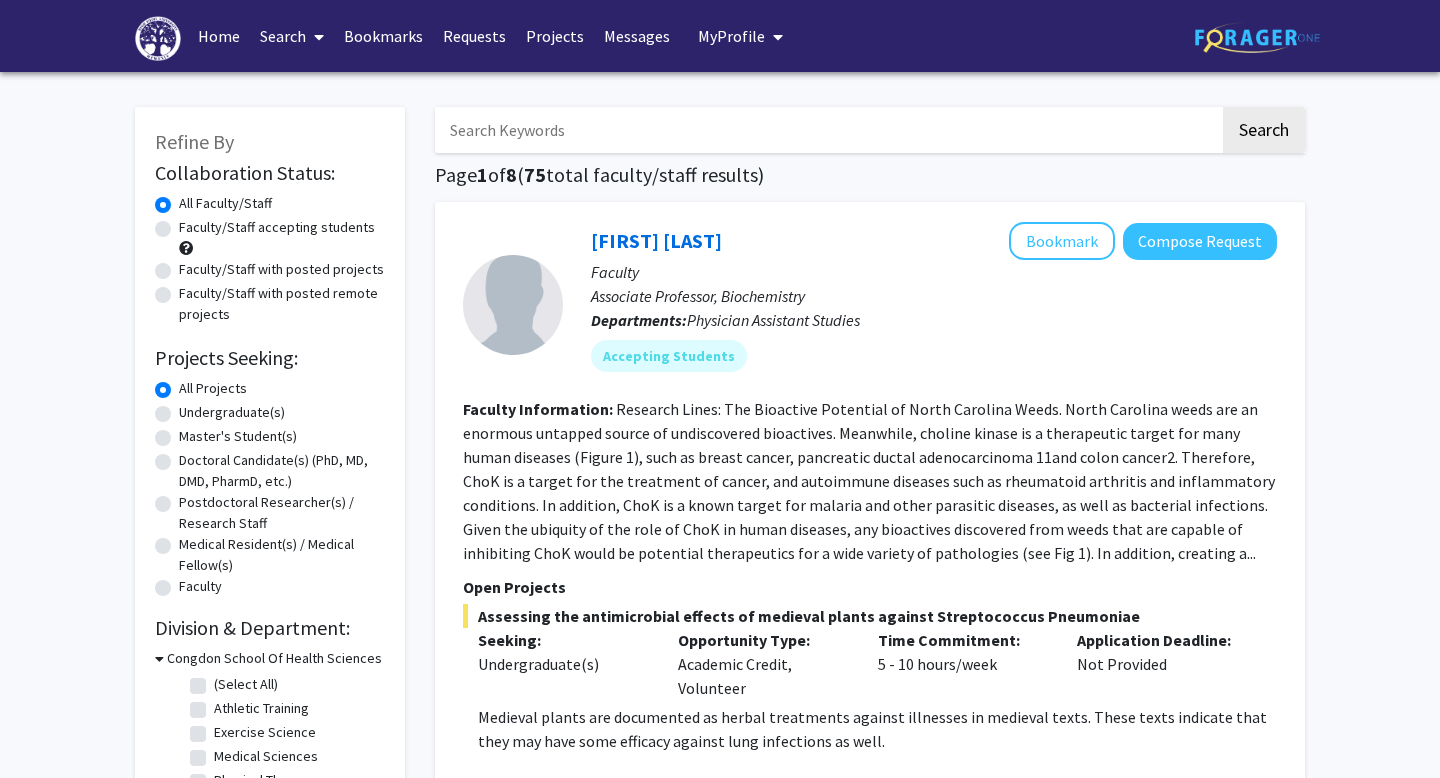 click at bounding box center [827, 130] 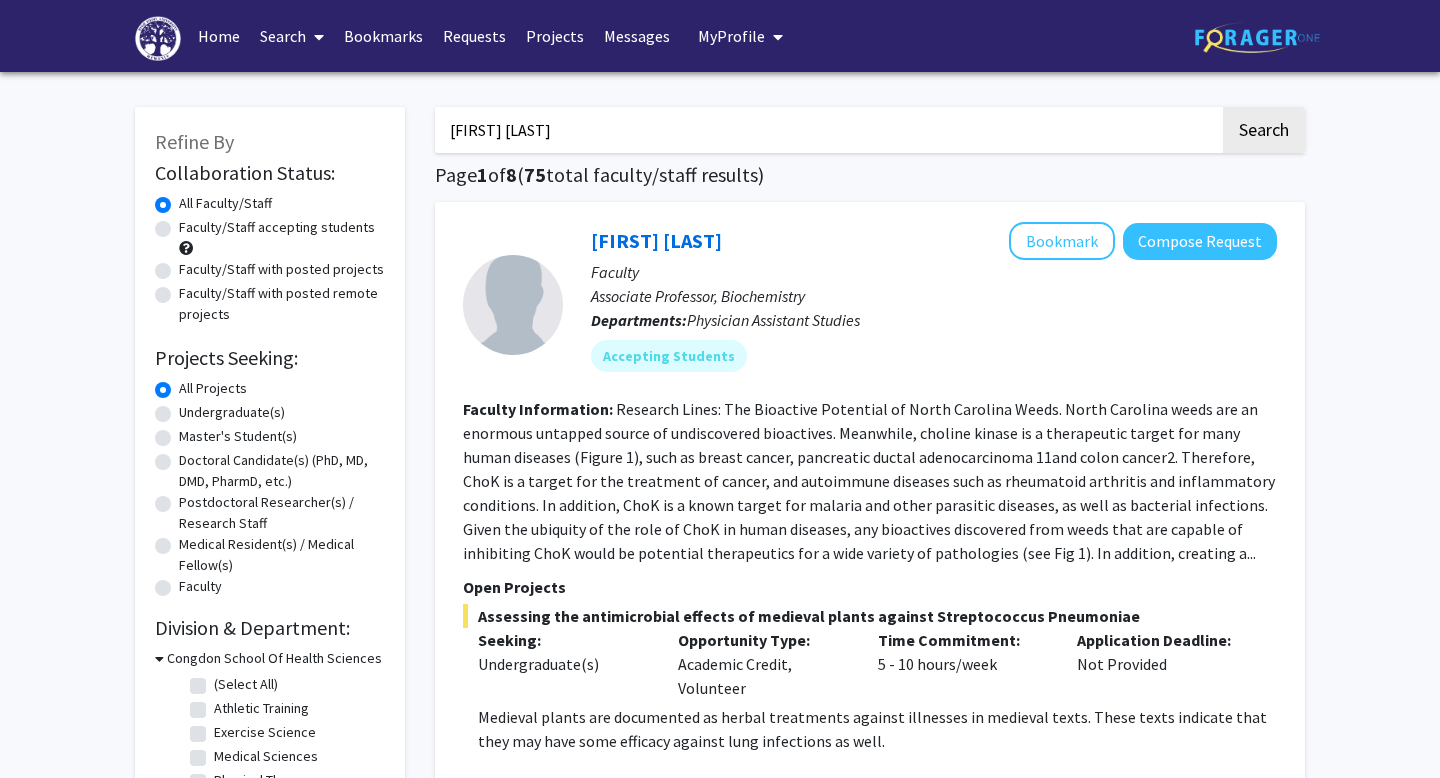 type on "[FIRST] [LAST]" 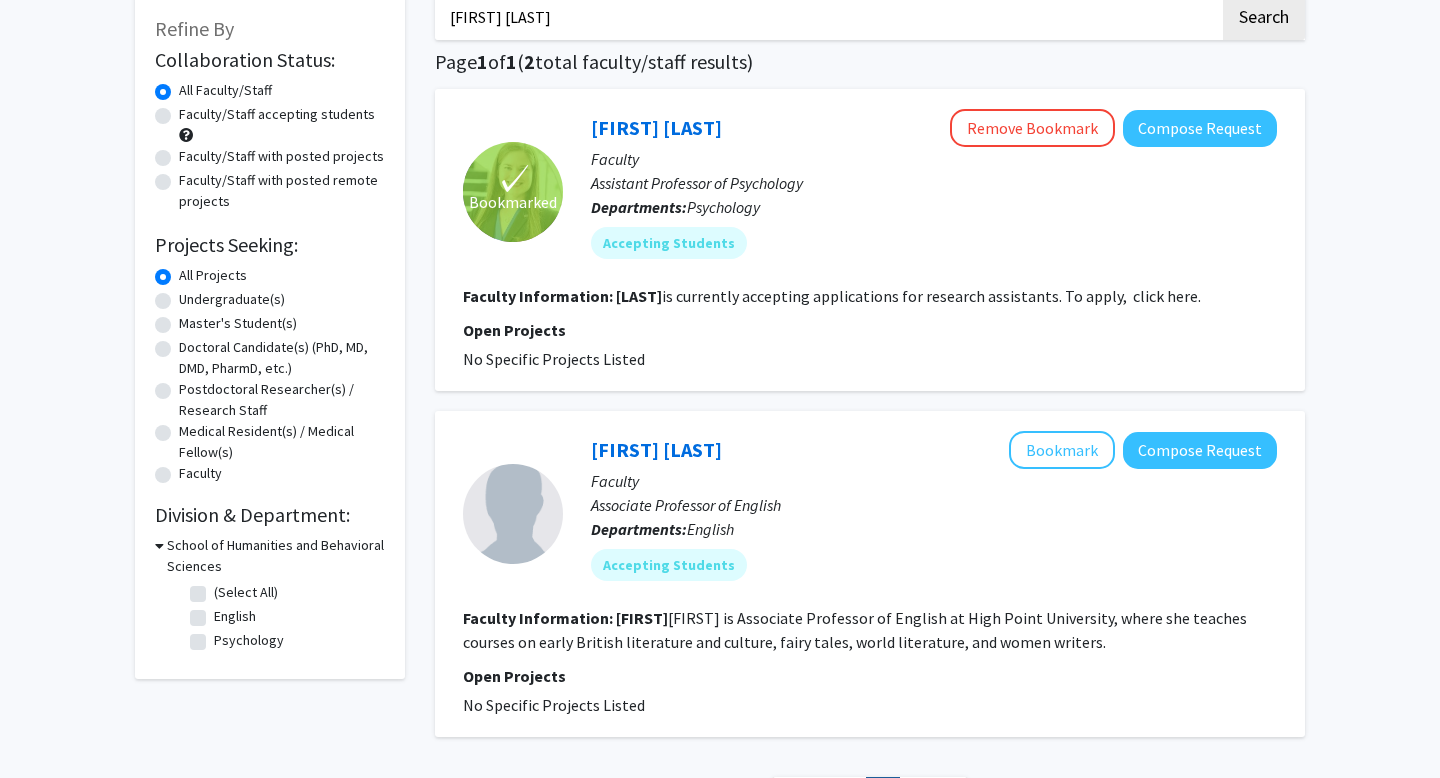 scroll, scrollTop: 108, scrollLeft: 0, axis: vertical 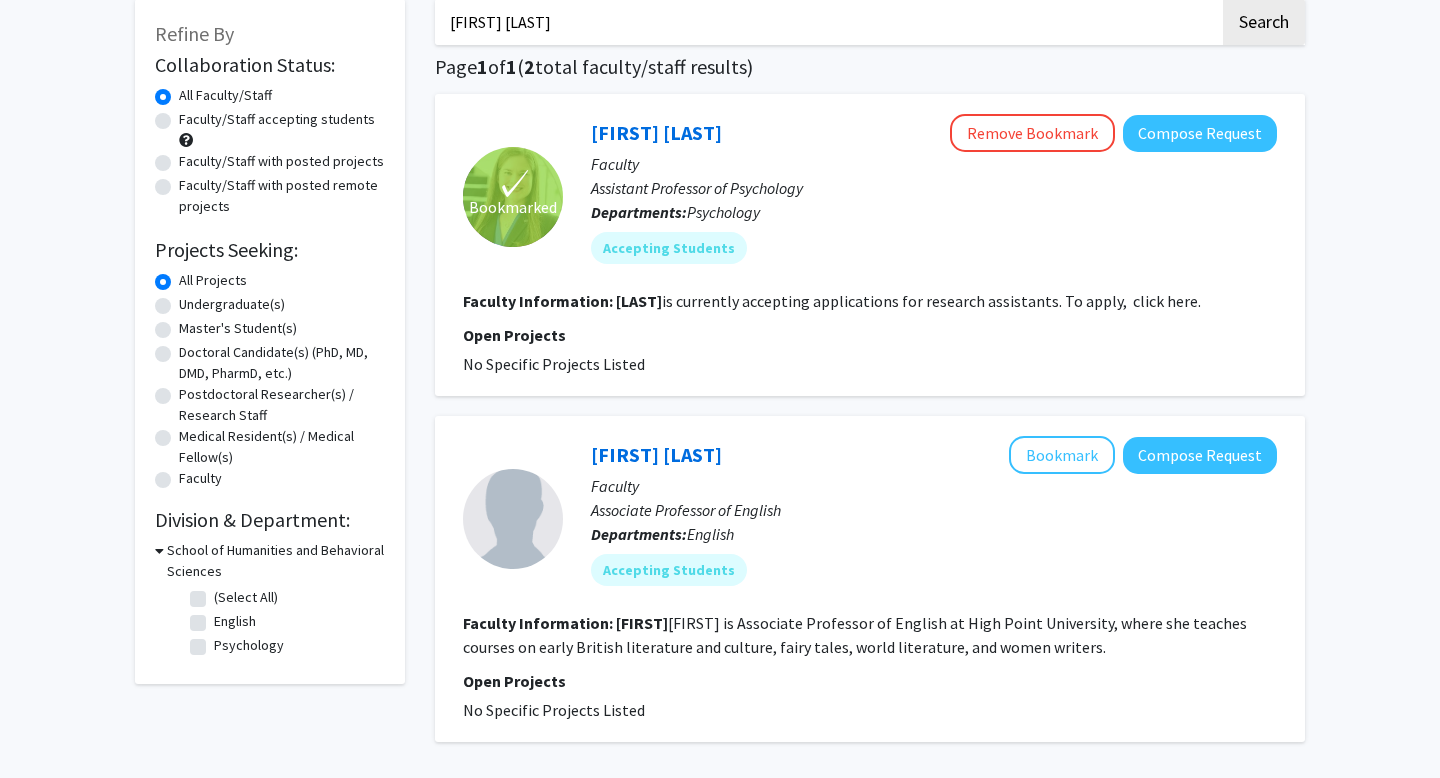 click on "Open Projects" 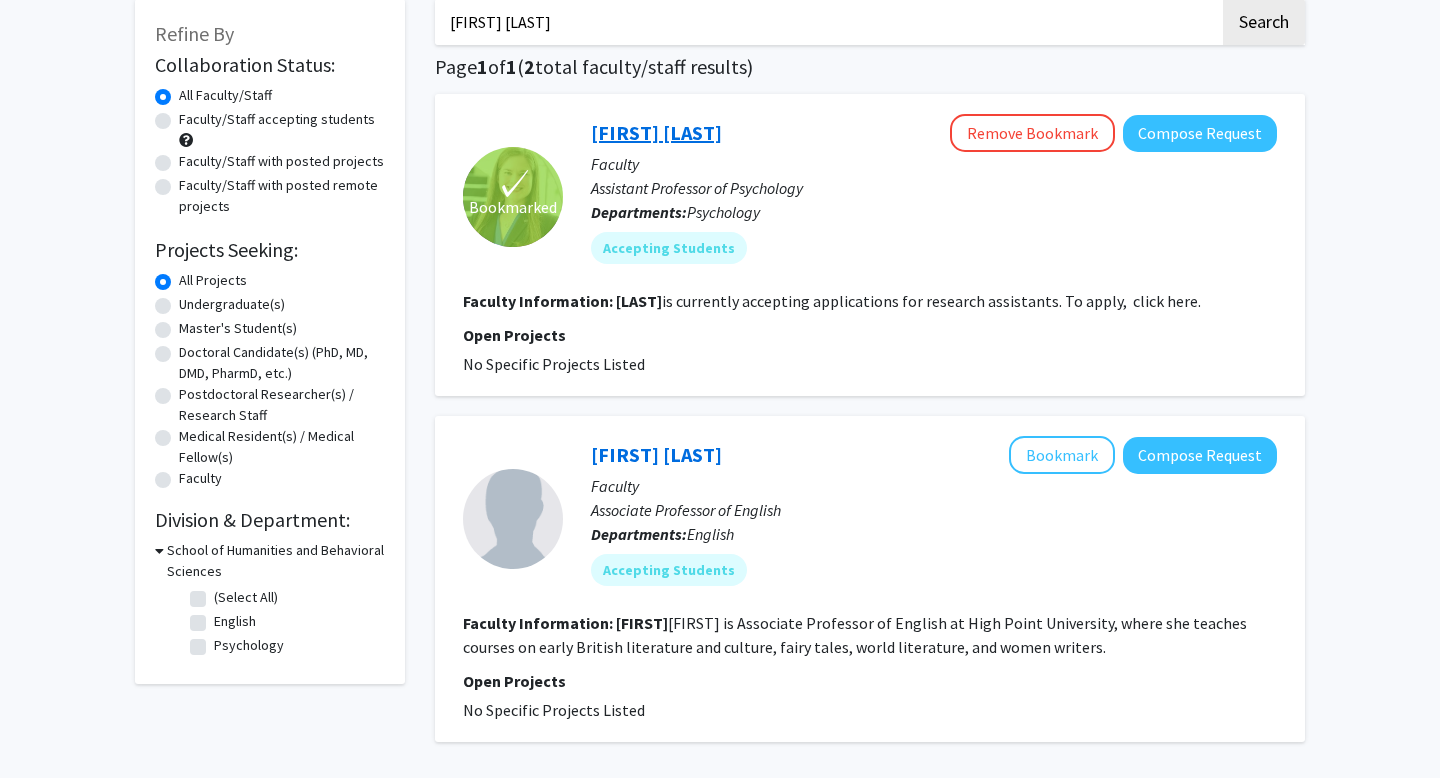 click on "[FIRST] [LAST]" 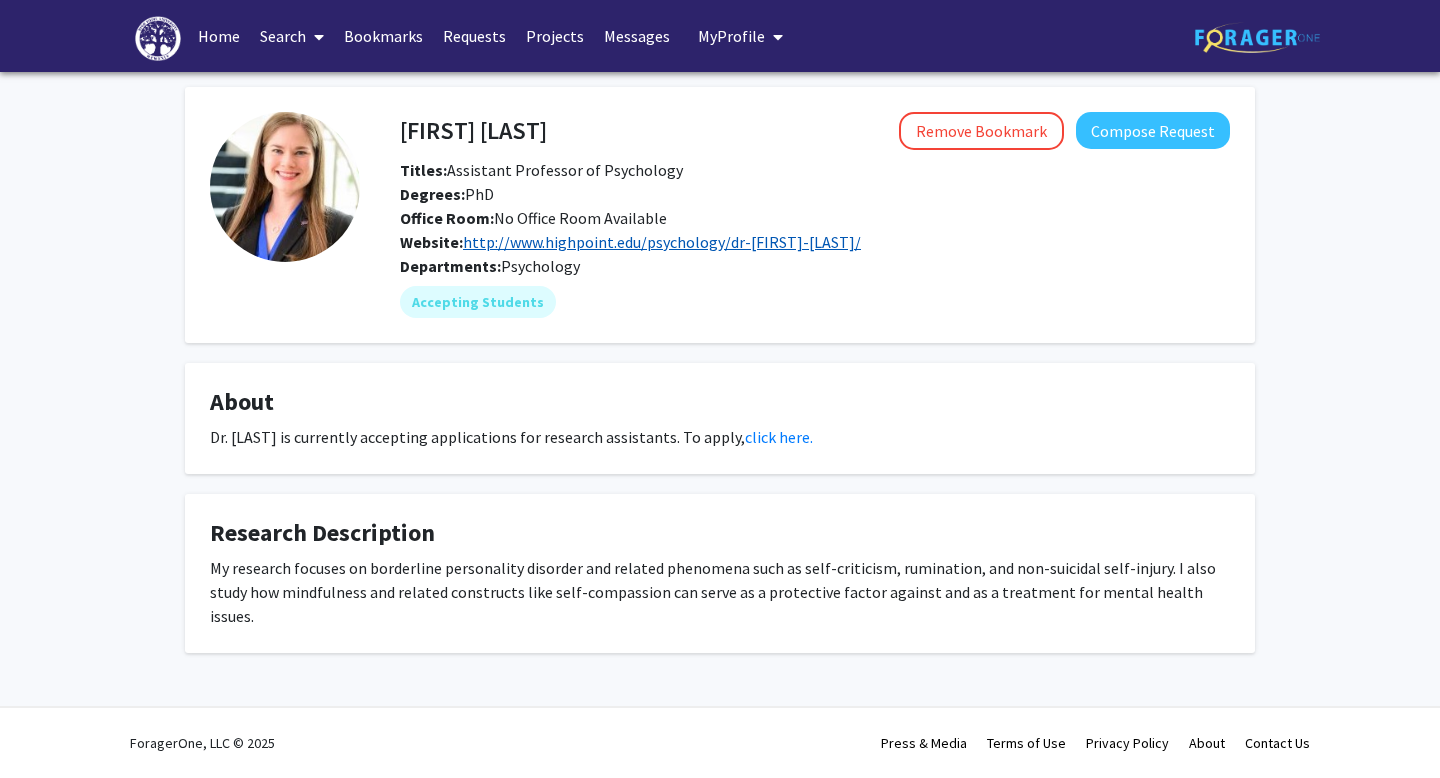 click on "http://www.highpoint.edu/psychology/dr-[FIRST]-[LAST]/" 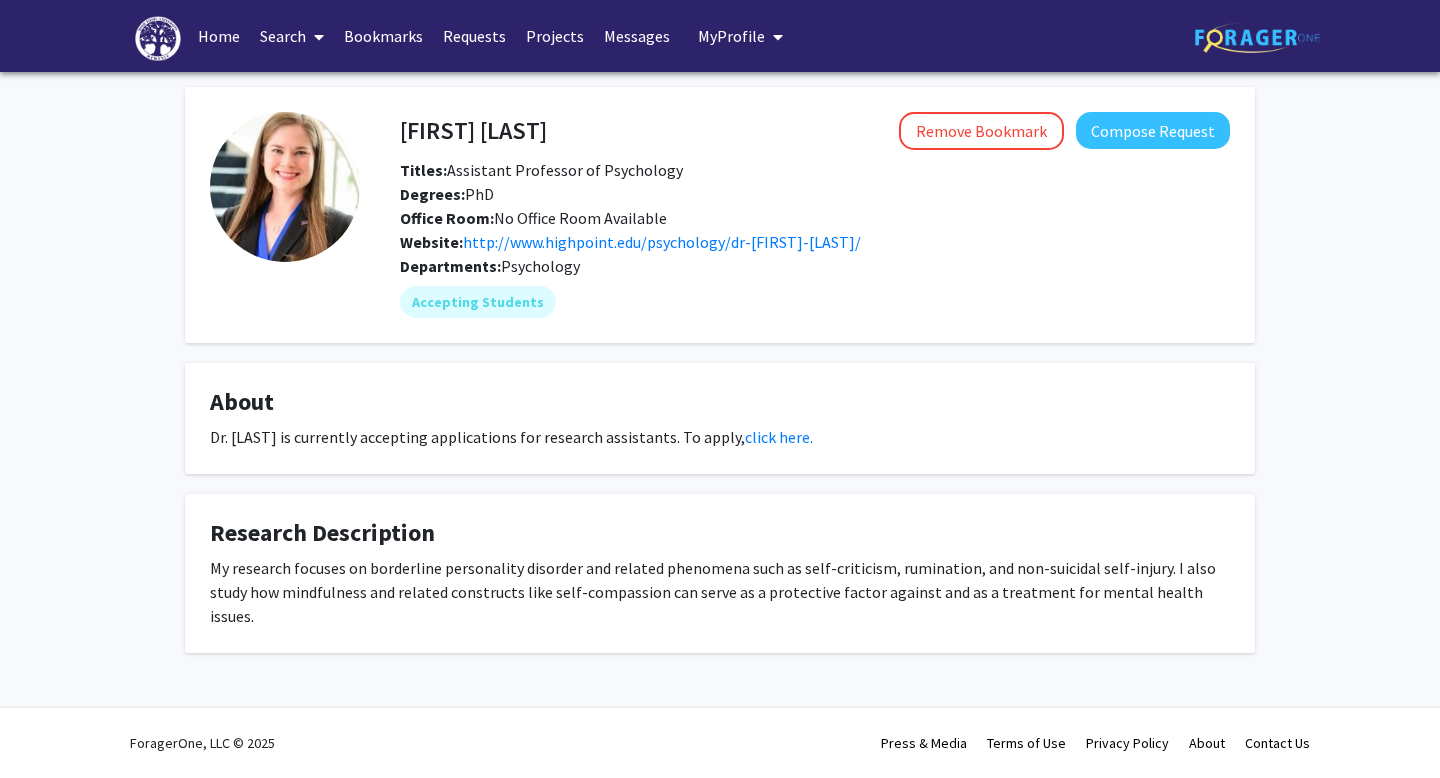 click on "My research focuses on borderline personality disorder and related phenomena such as self-criticism, rumination, and non-suicidal self-injury.  I also study how mindfulness and related constructs like self-compassion can serve as a protective factor against and as a treatment for mental health issues." 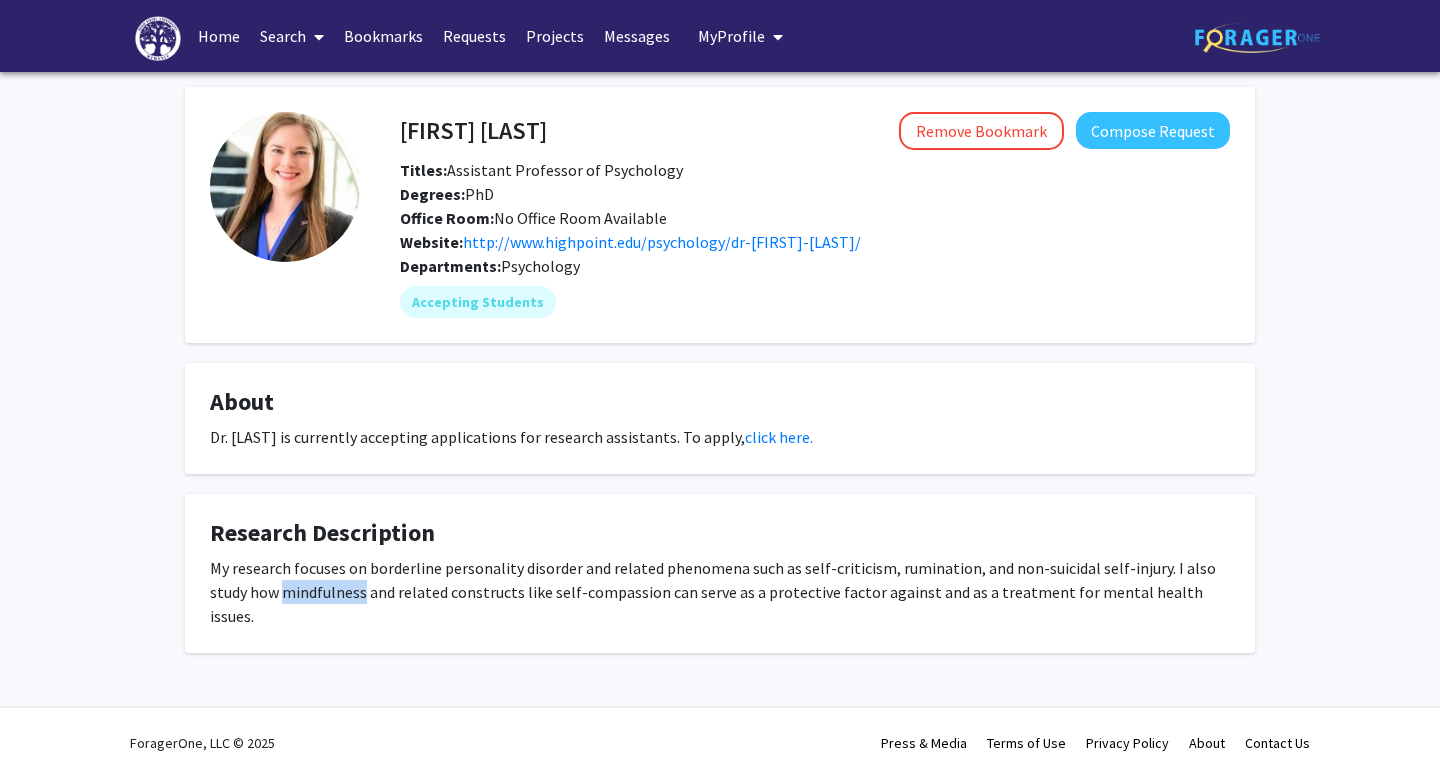click on "My research focuses on borderline personality disorder and related phenomena such as self-criticism, rumination, and non-suicidal self-injury.  I also study how mindfulness and related constructs like self-compassion can serve as a protective factor against and as a treatment for mental health issues." 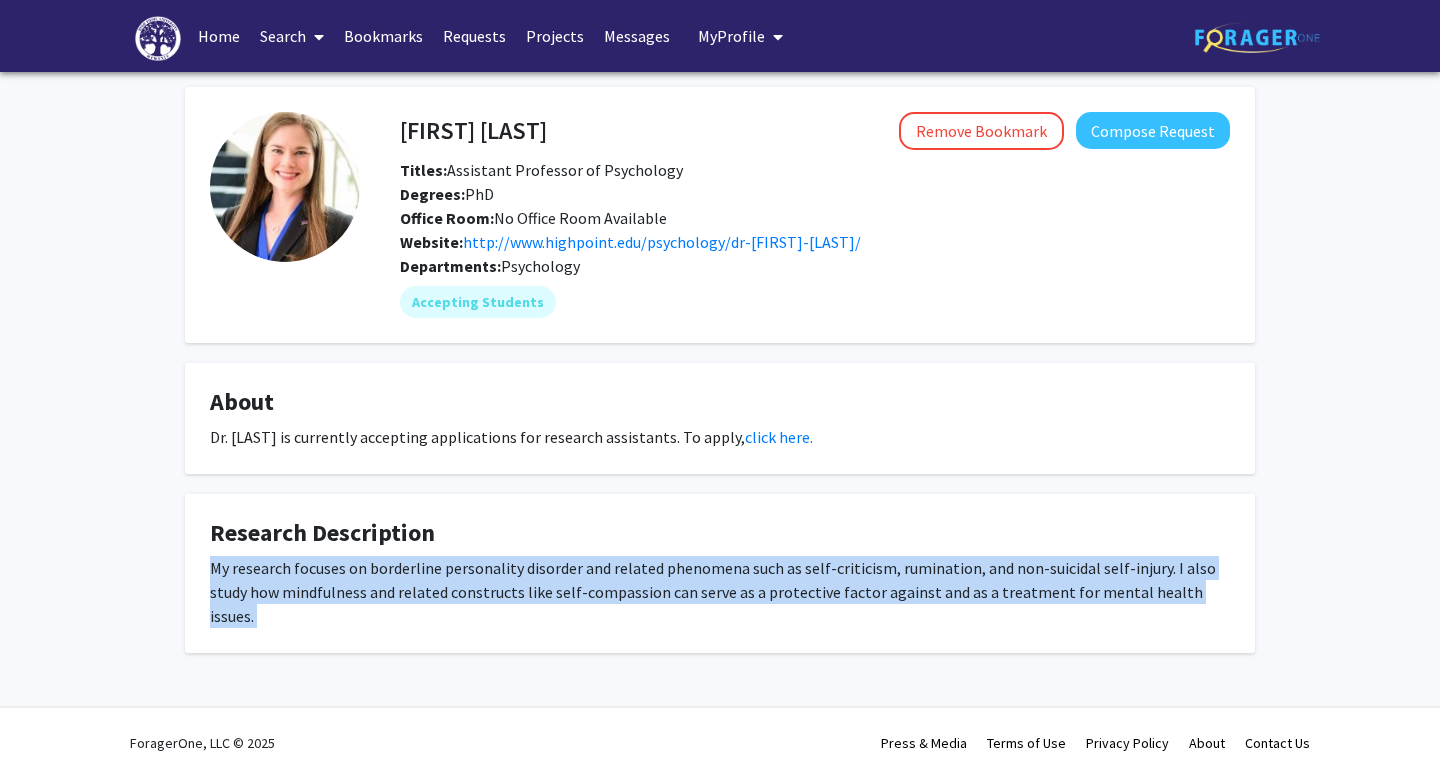 click on "My research focuses on borderline personality disorder and related phenomena such as self-criticism, rumination, and non-suicidal self-injury.  I also study how mindfulness and related constructs like self-compassion can serve as a protective factor against and as a treatment for mental health issues." 